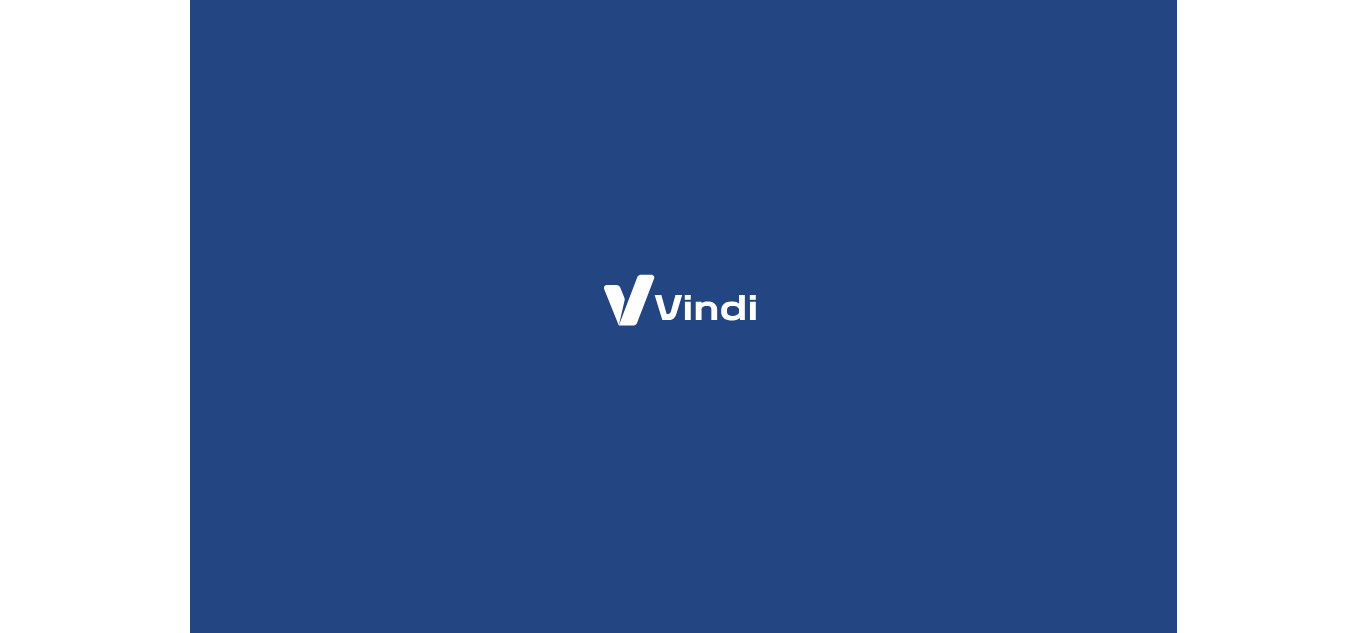 scroll, scrollTop: 0, scrollLeft: 0, axis: both 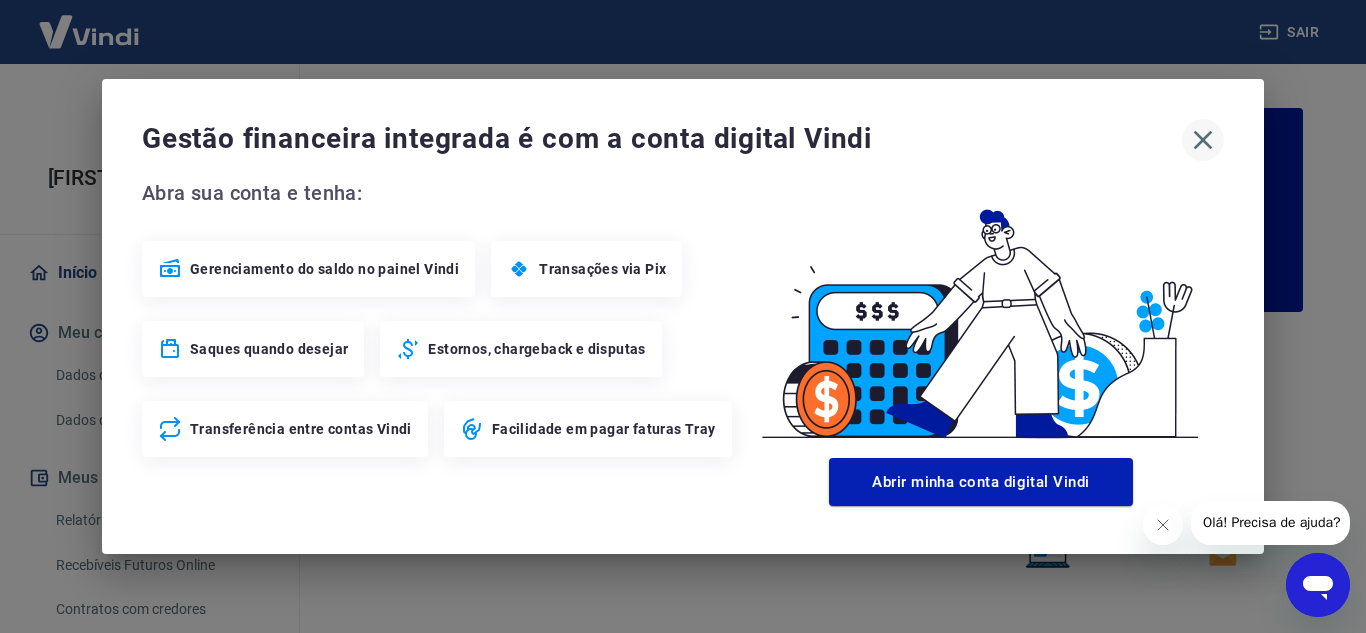 click at bounding box center [1203, 140] 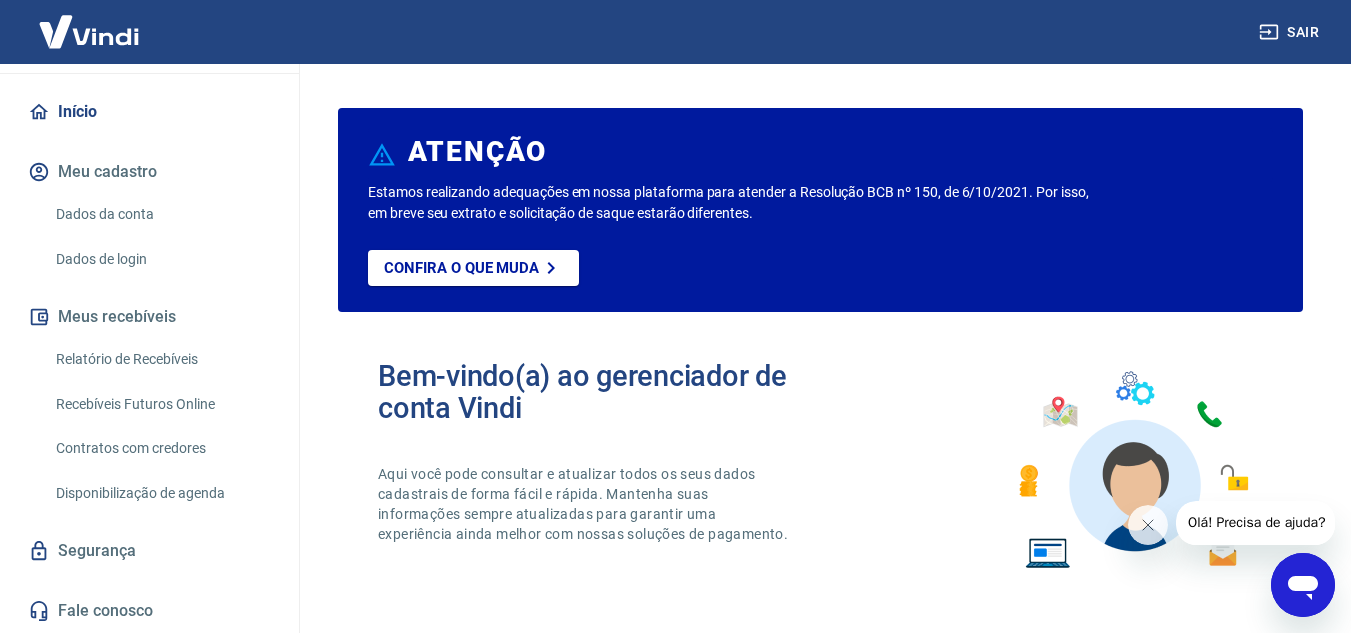 scroll, scrollTop: 182, scrollLeft: 0, axis: vertical 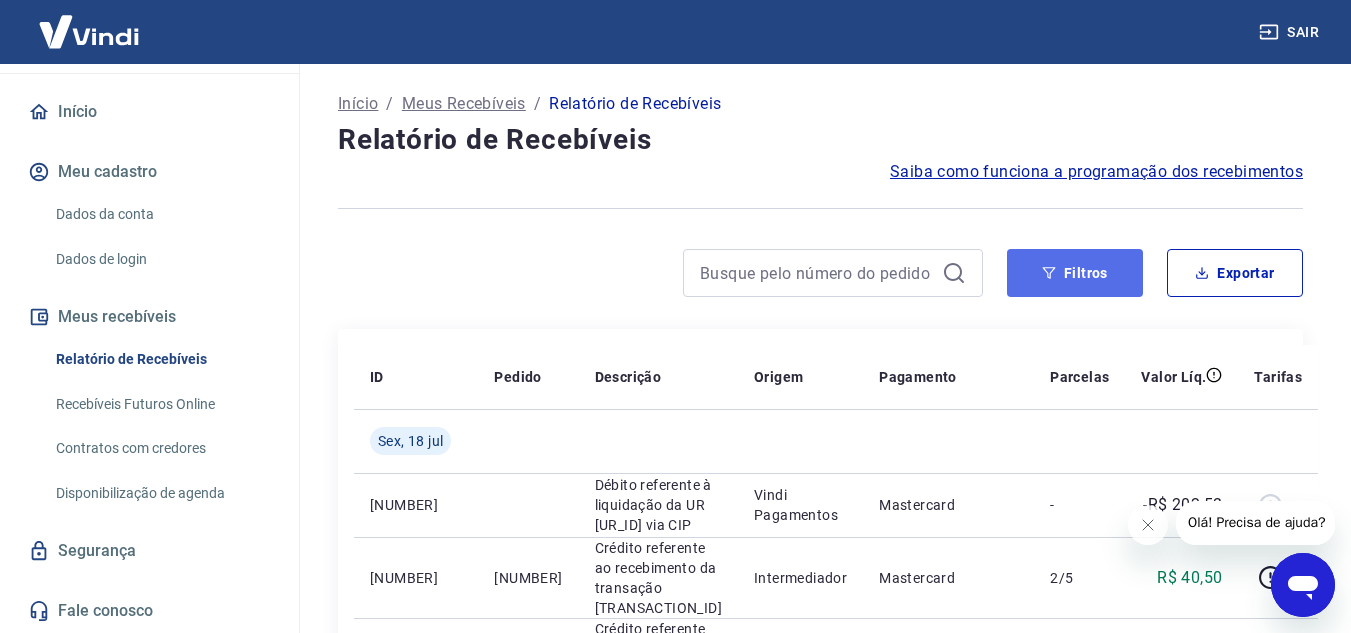 click on "Filtros" at bounding box center (1075, 273) 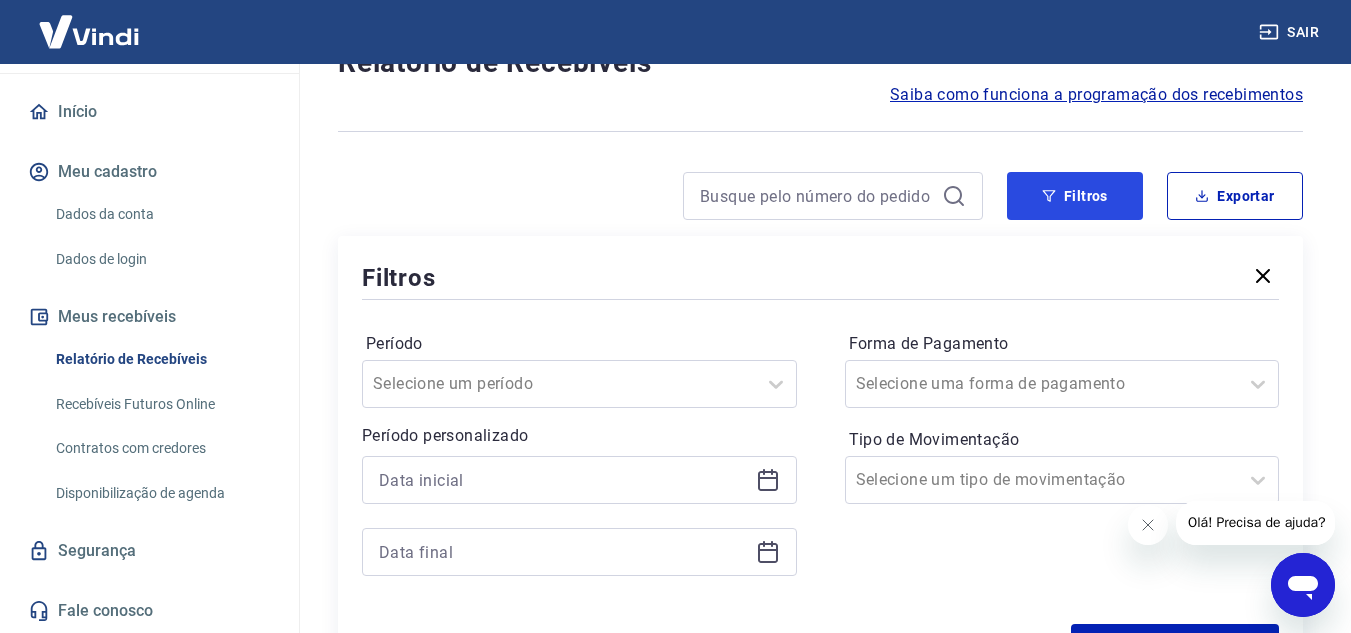 scroll, scrollTop: 200, scrollLeft: 0, axis: vertical 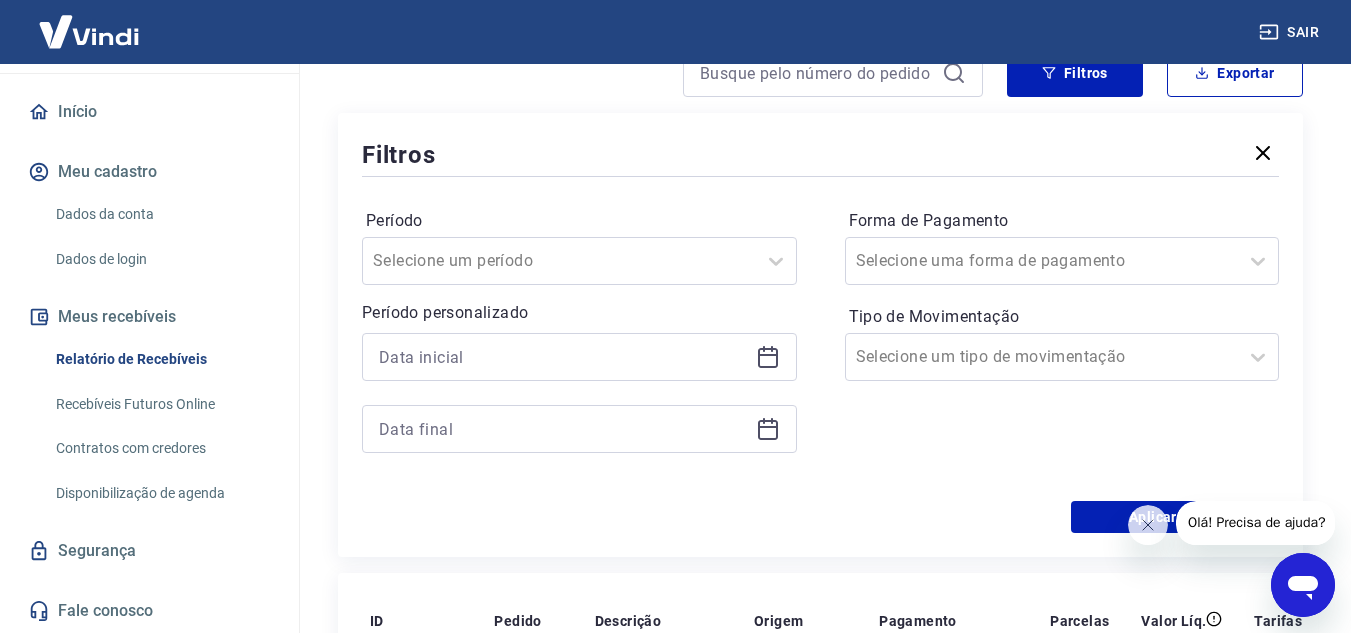 click on "Período Selecione um período Período personalizado" at bounding box center (579, 341) 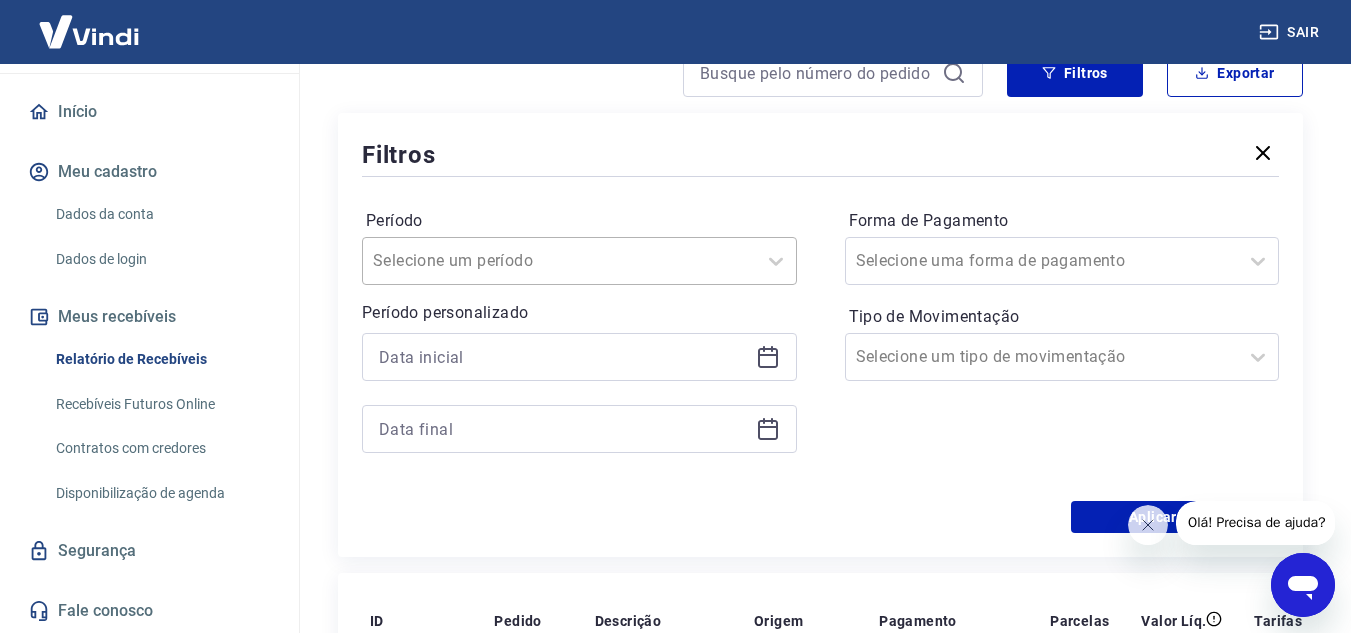click at bounding box center [559, 261] 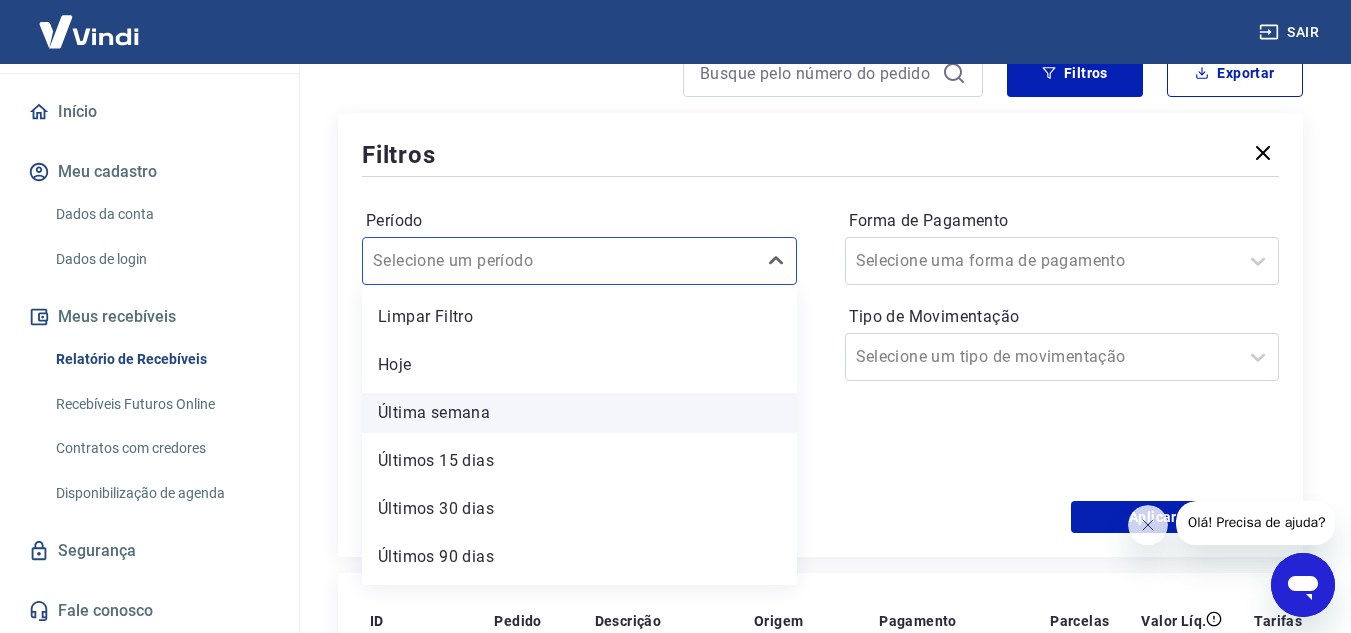 scroll, scrollTop: 44, scrollLeft: 0, axis: vertical 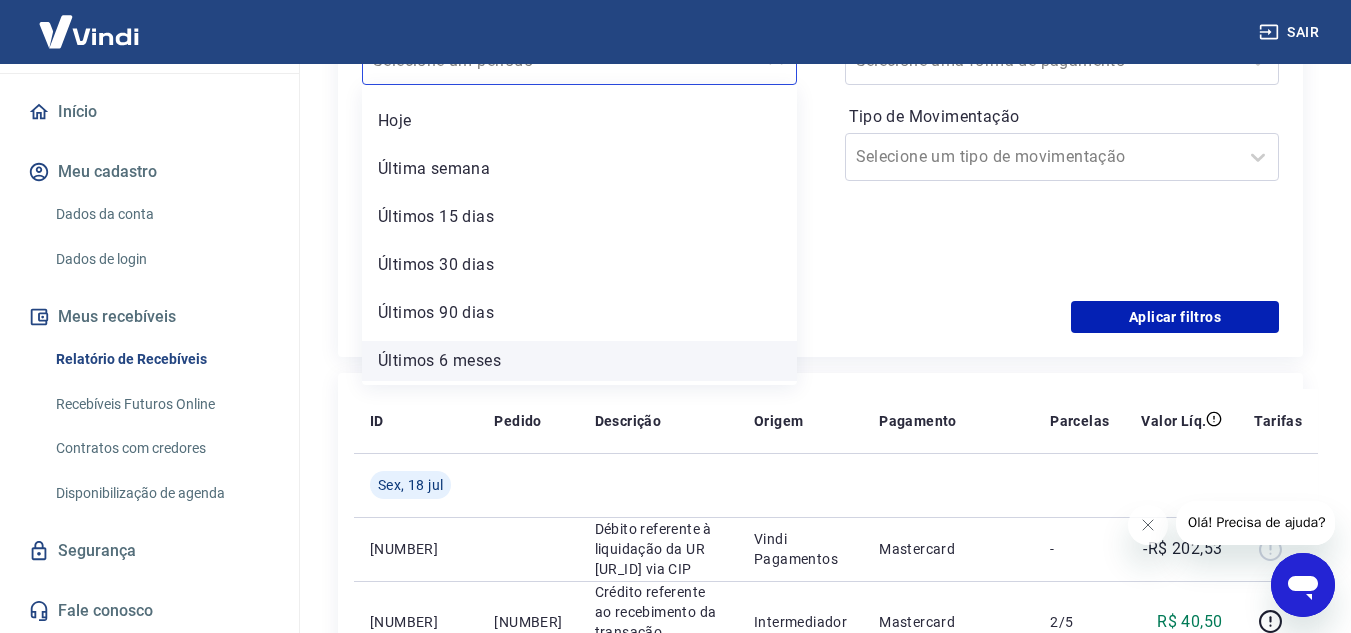 click on "Últimos 6 meses" at bounding box center (579, 361) 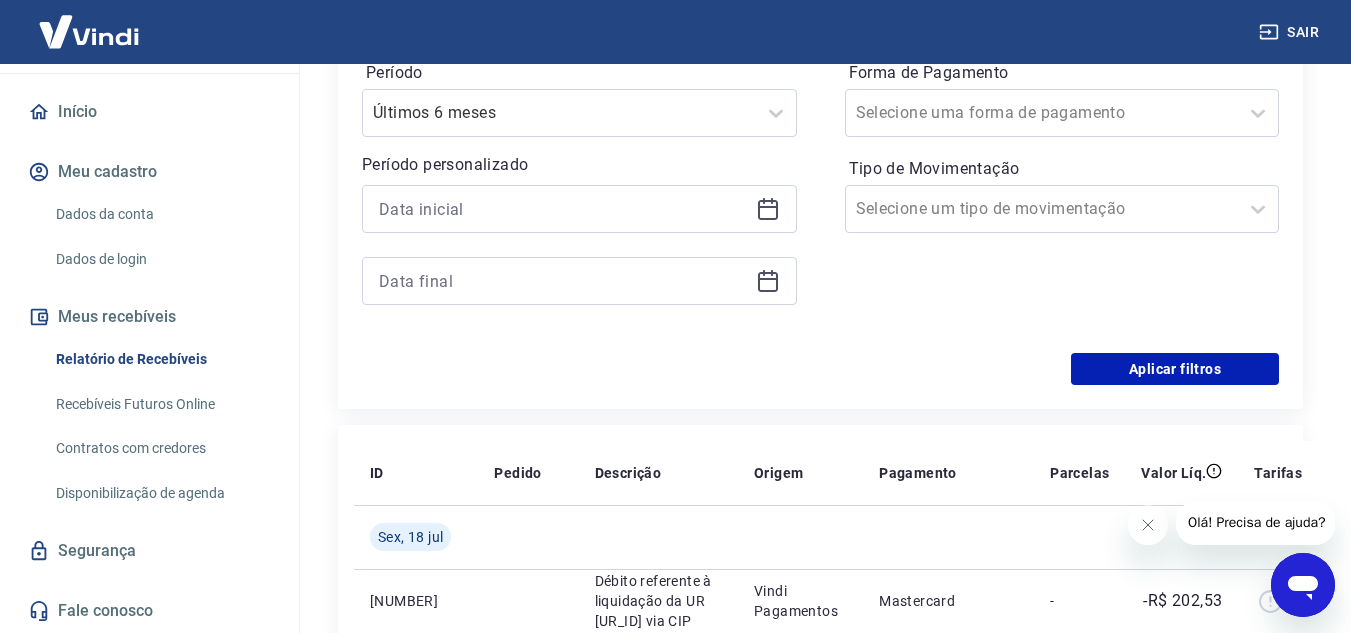 scroll, scrollTop: 300, scrollLeft: 0, axis: vertical 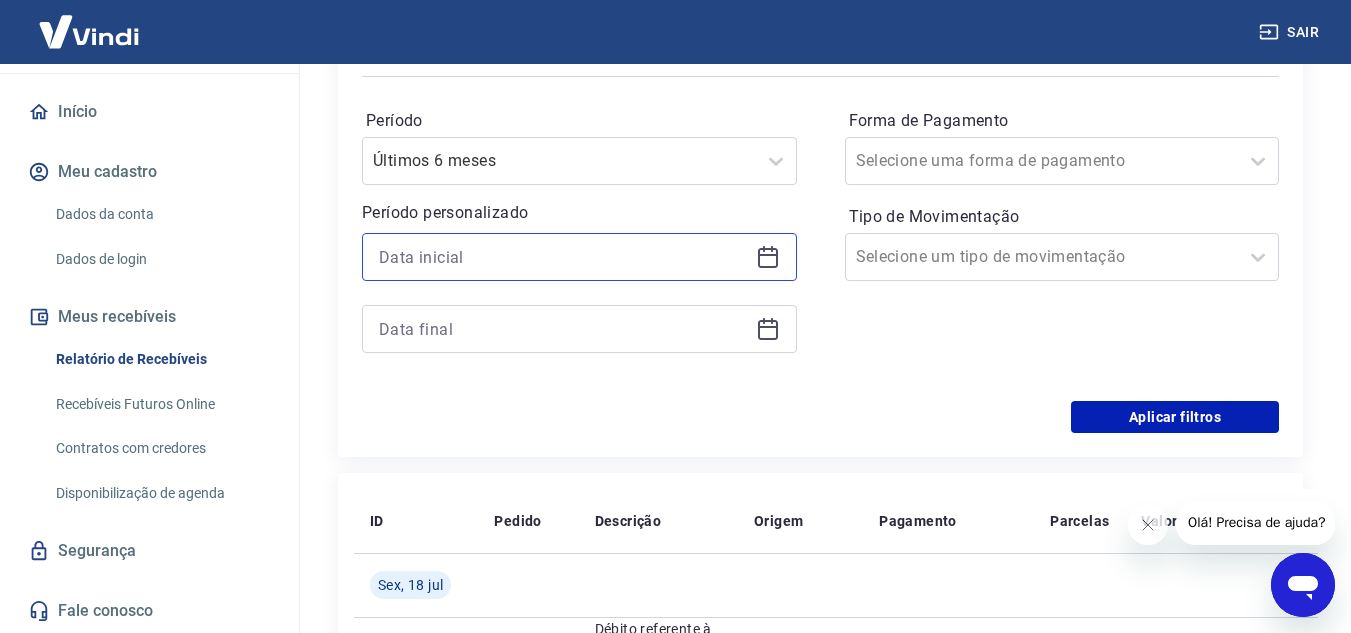 click at bounding box center (563, 257) 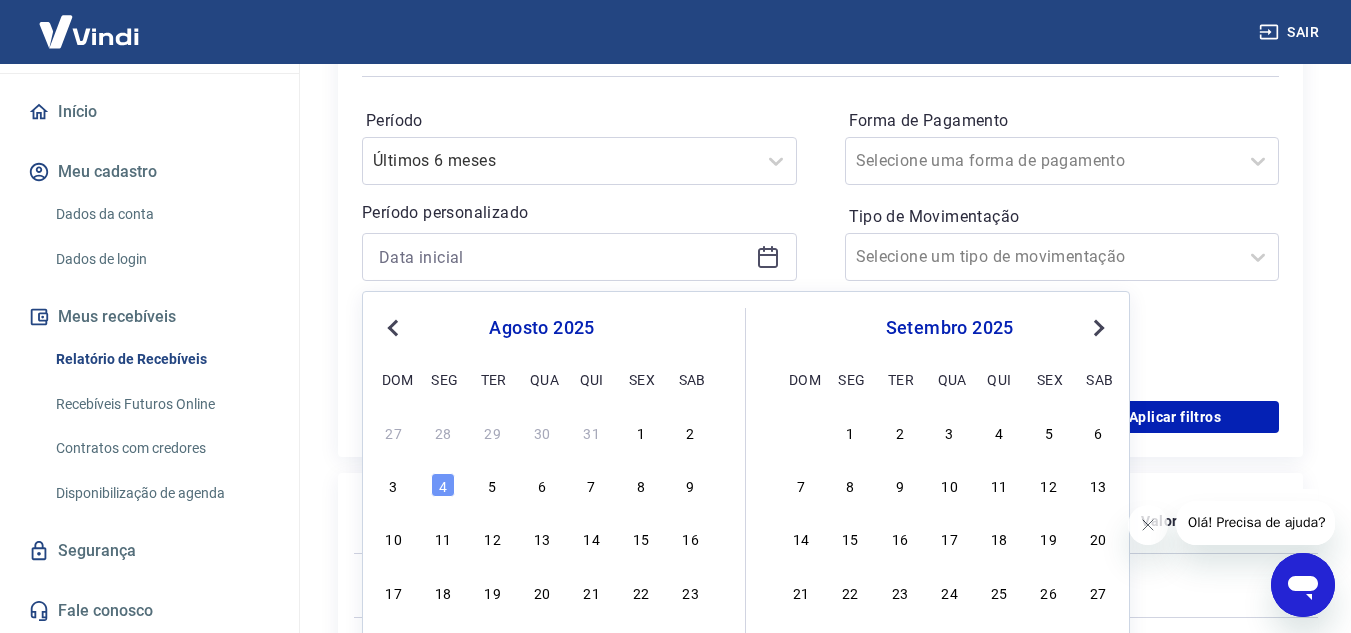 click on "Previous Month" at bounding box center [395, 327] 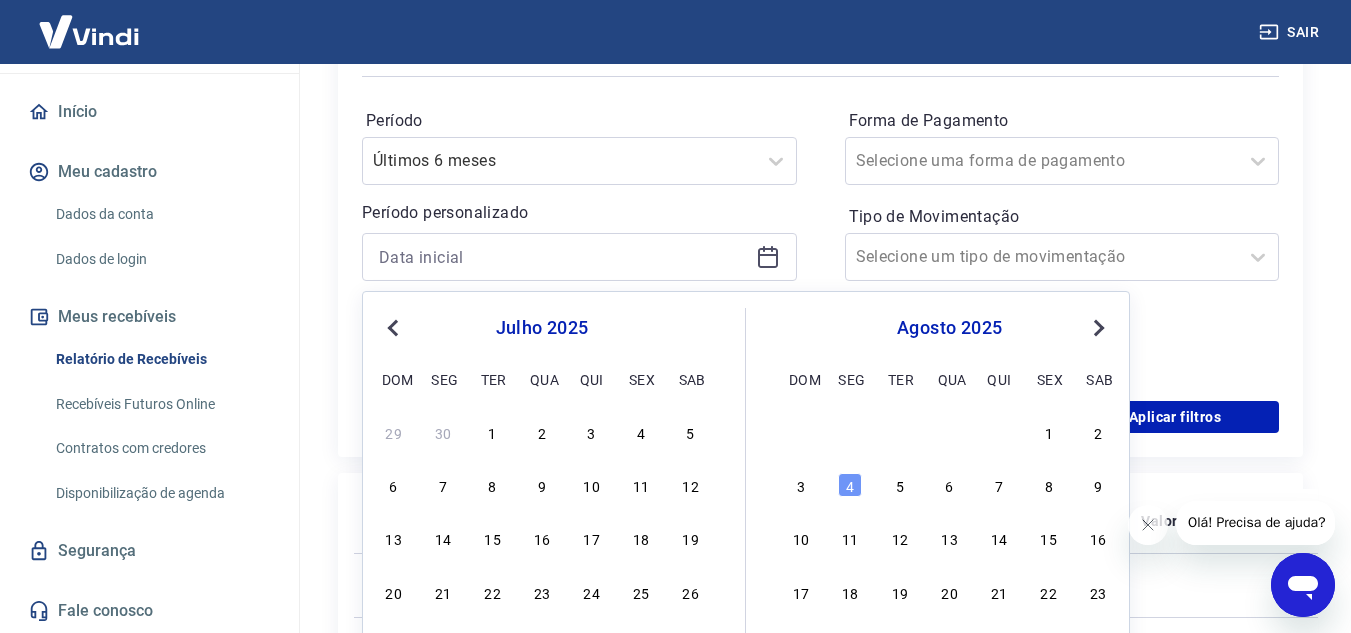 click on "Previous Month" at bounding box center (395, 327) 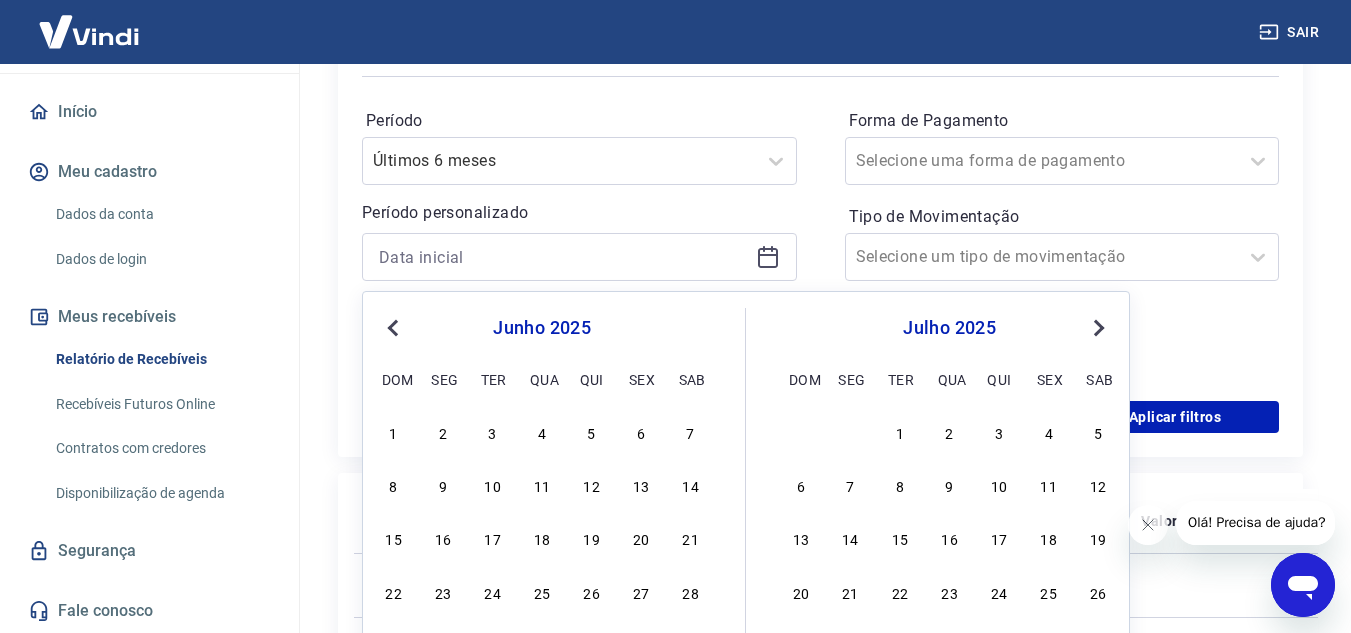 click on "Previous Month" at bounding box center [395, 327] 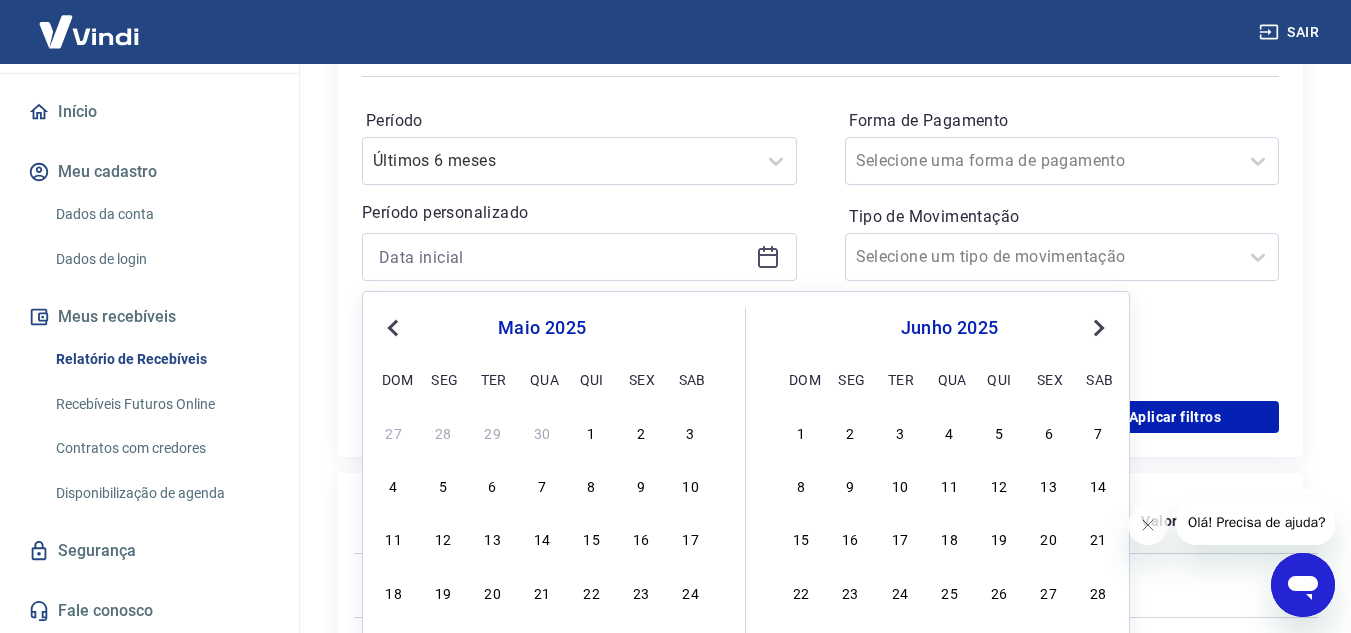 click on "Previous Month" at bounding box center (395, 327) 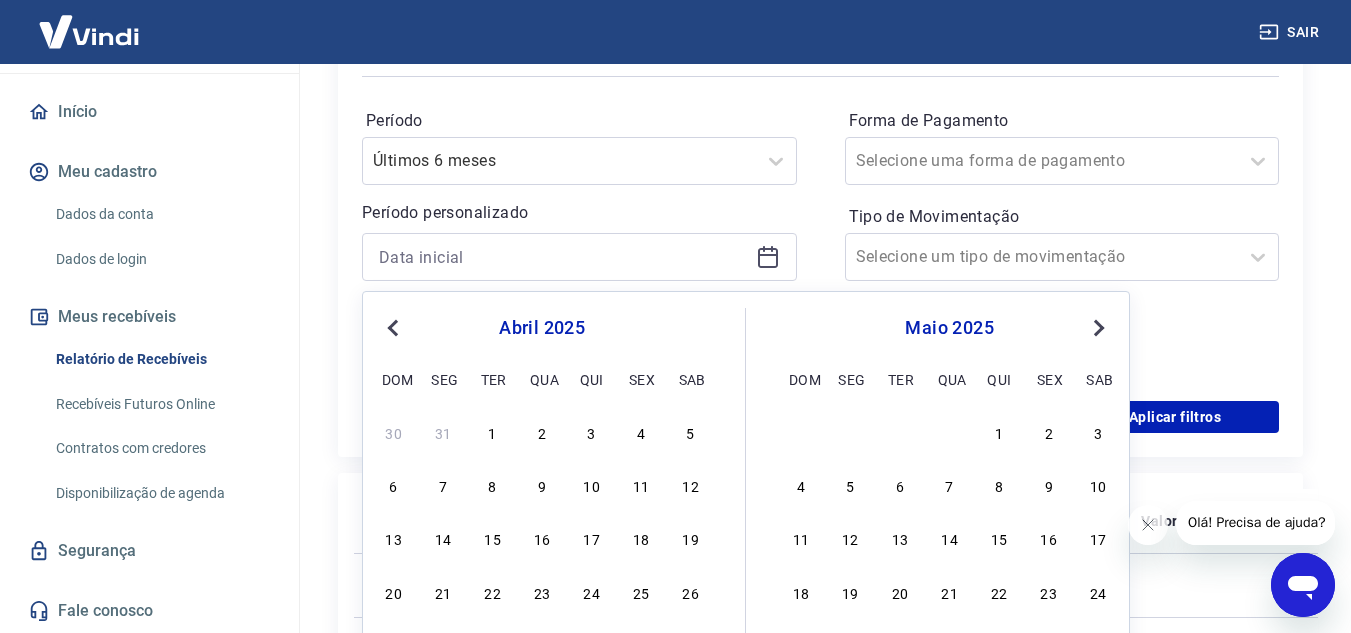 click on "Previous Month" at bounding box center [395, 327] 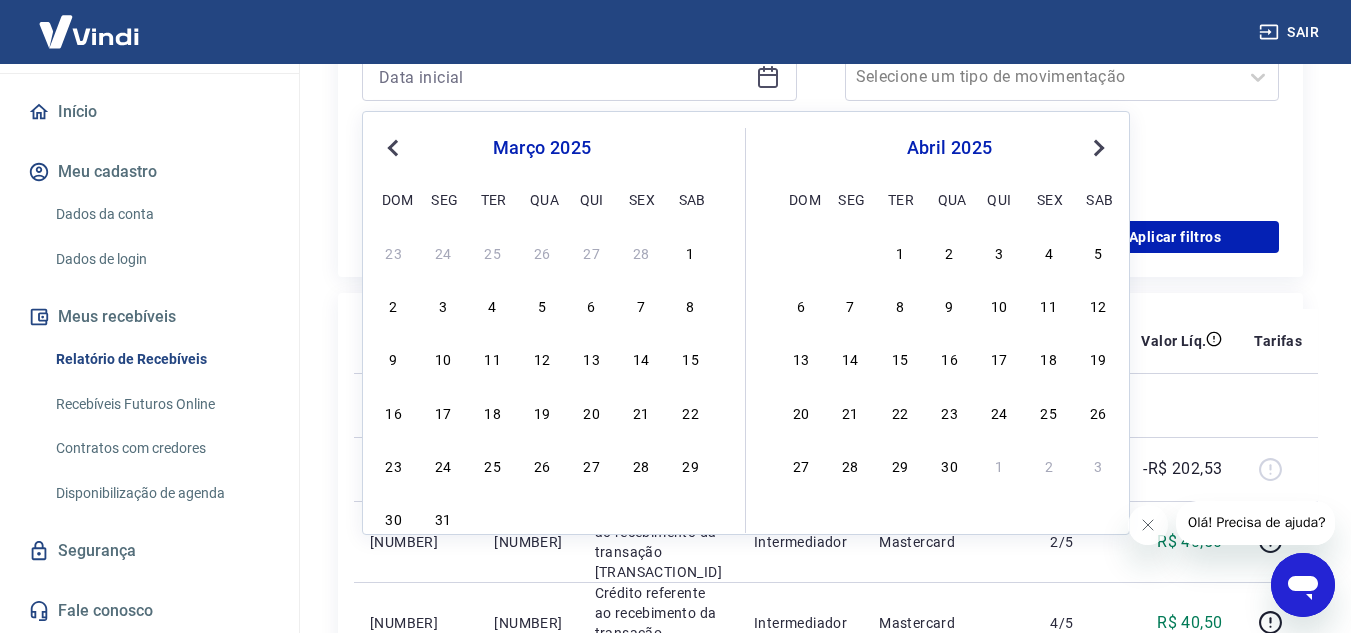 scroll, scrollTop: 500, scrollLeft: 0, axis: vertical 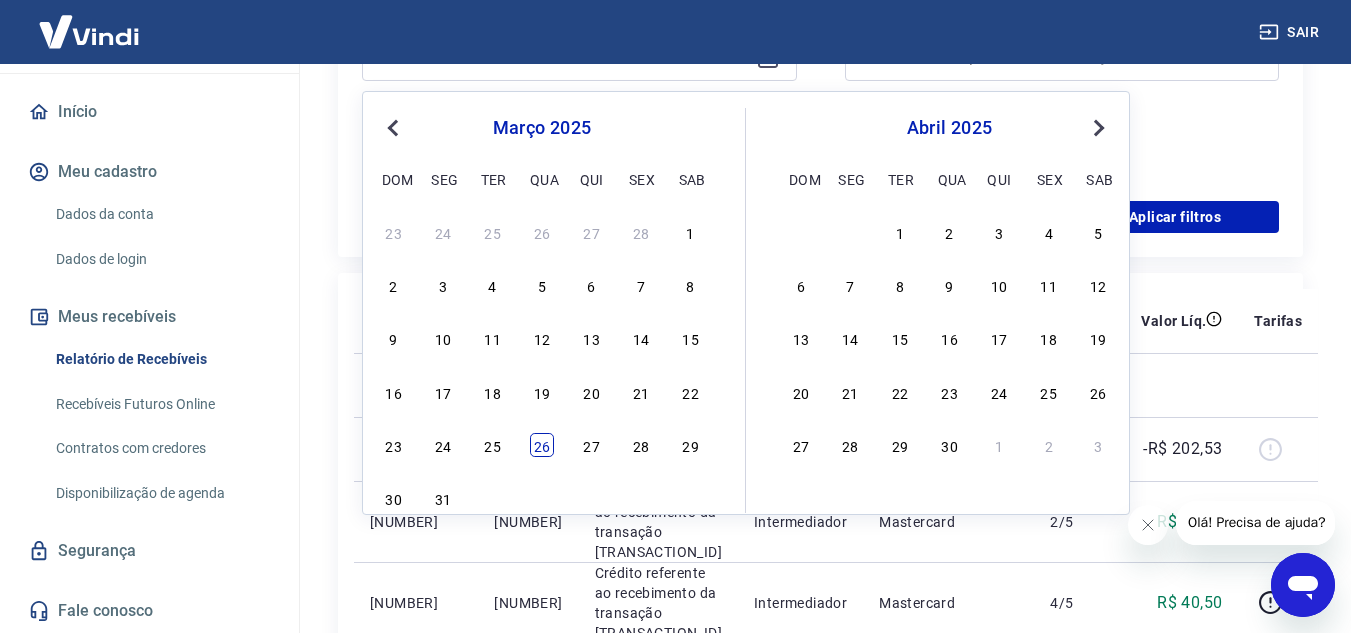 click on "26" at bounding box center (542, 445) 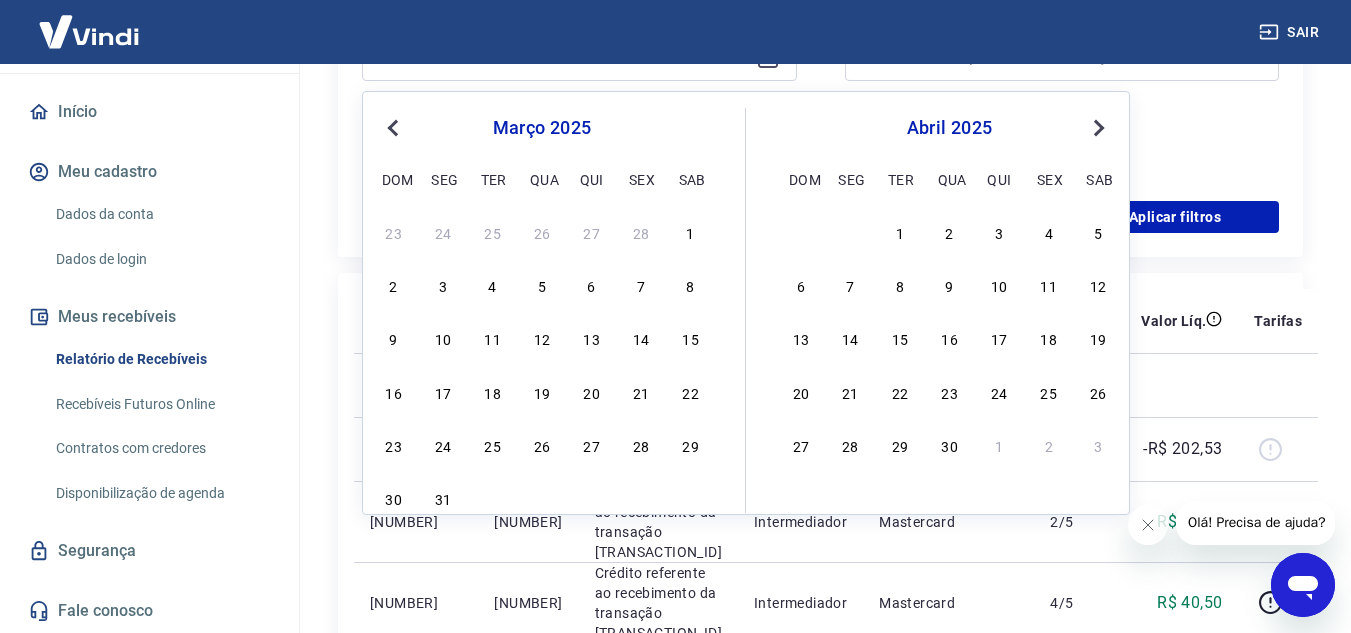 type on "26/03/2025" 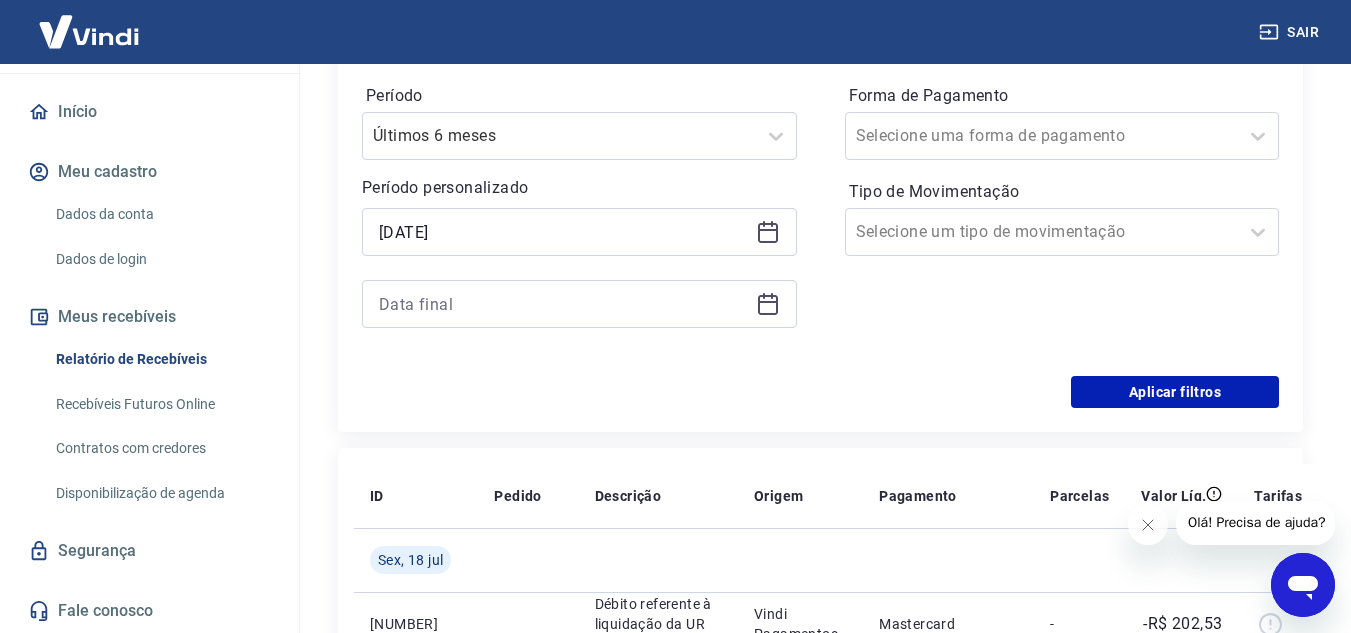 scroll, scrollTop: 300, scrollLeft: 0, axis: vertical 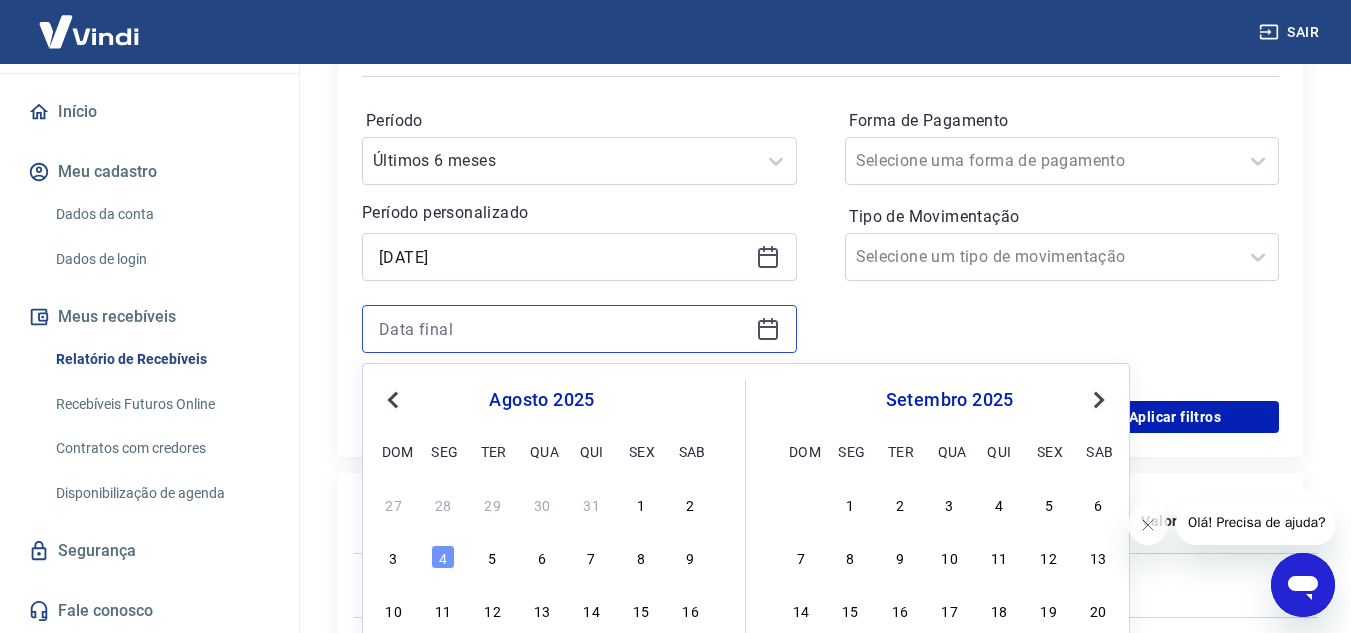 click at bounding box center (563, 329) 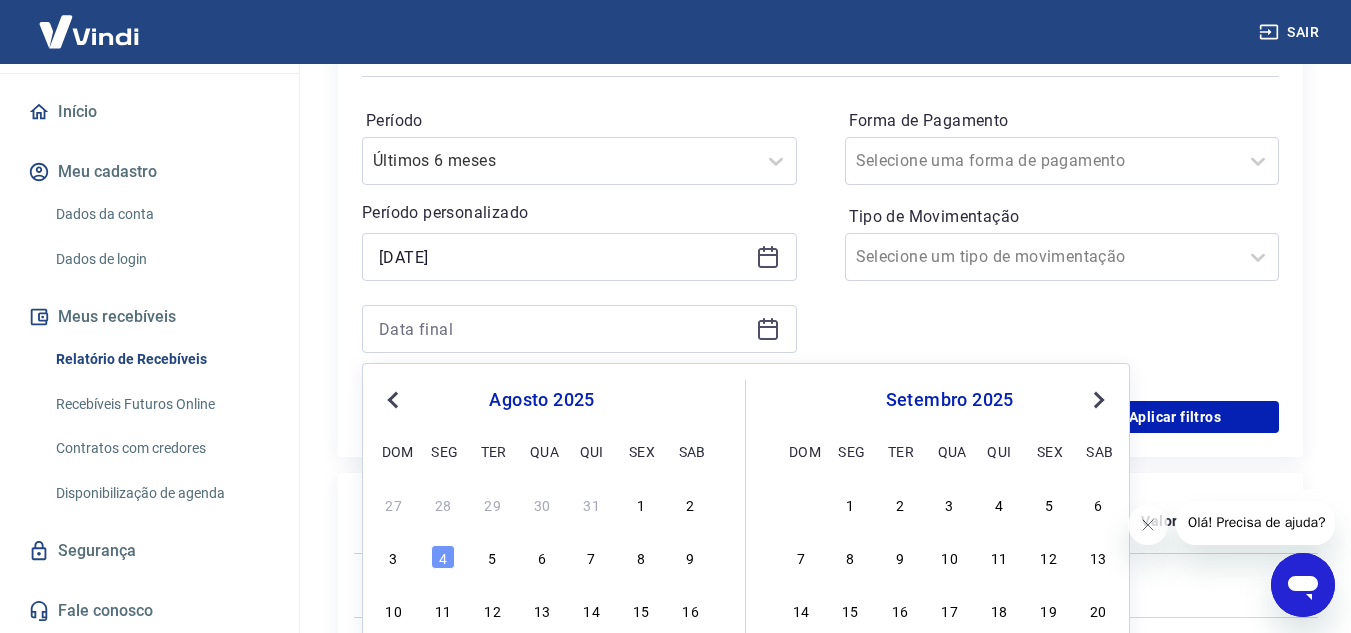 click on "Previous Month" at bounding box center (395, 399) 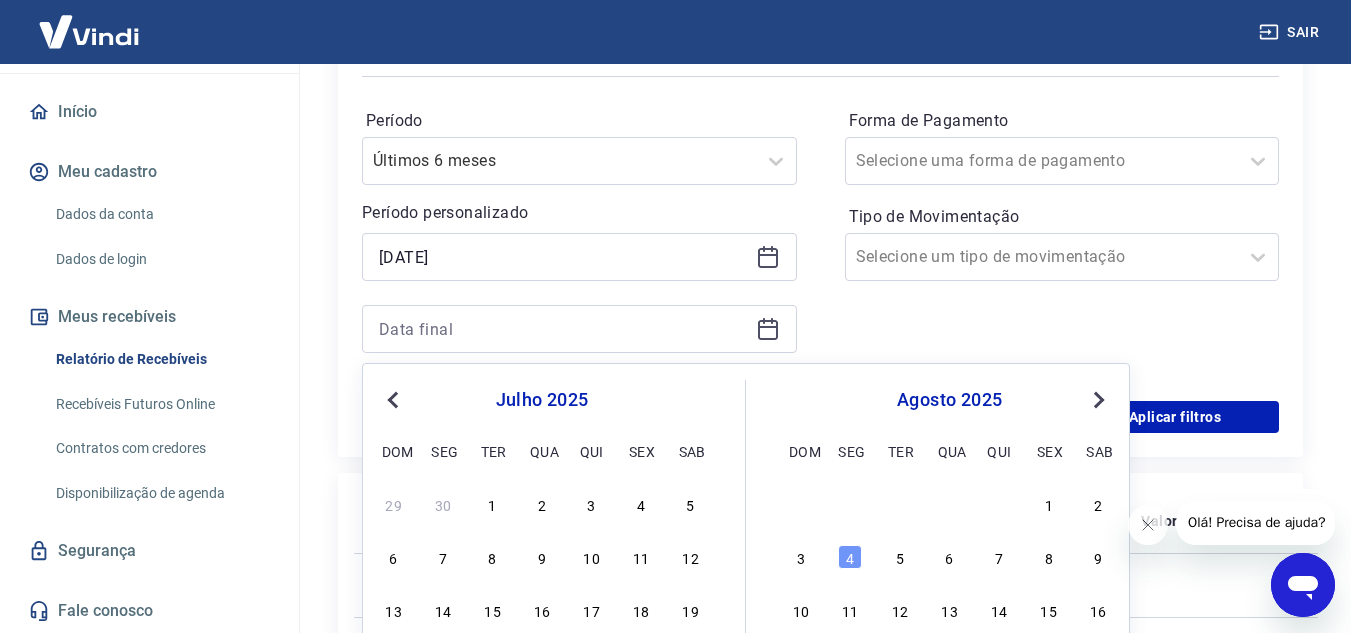 click on "Previous Month" at bounding box center (395, 399) 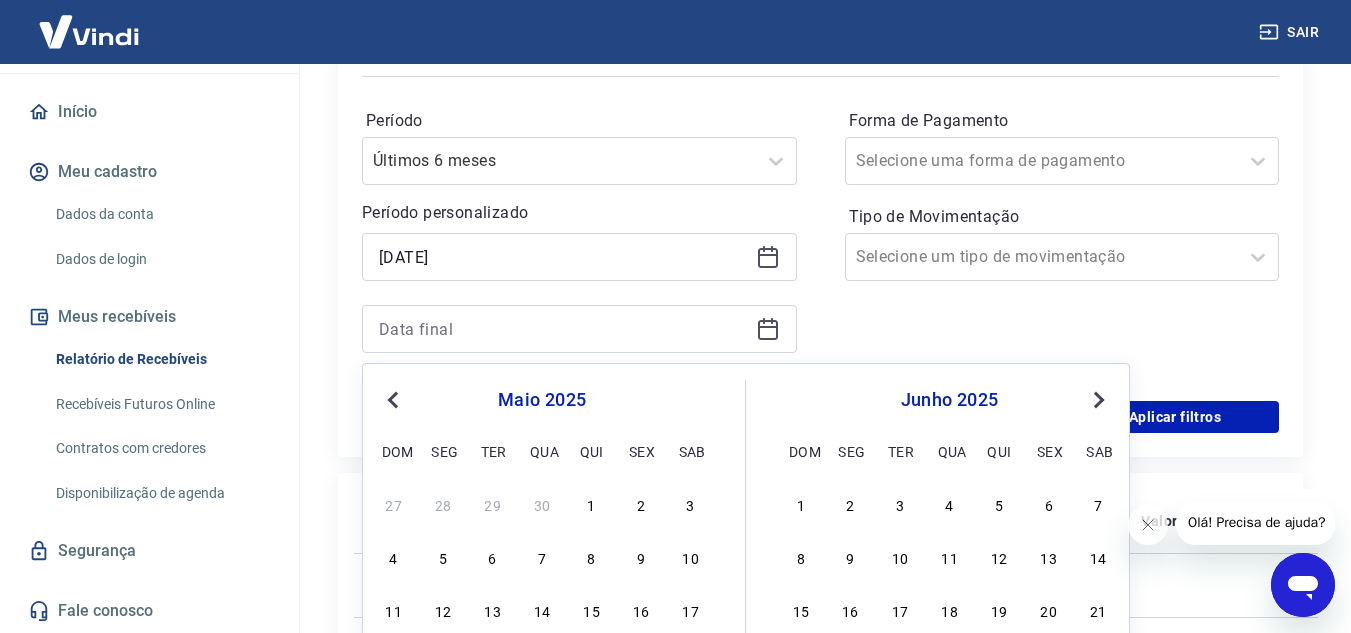 click on "Previous Month" at bounding box center (395, 399) 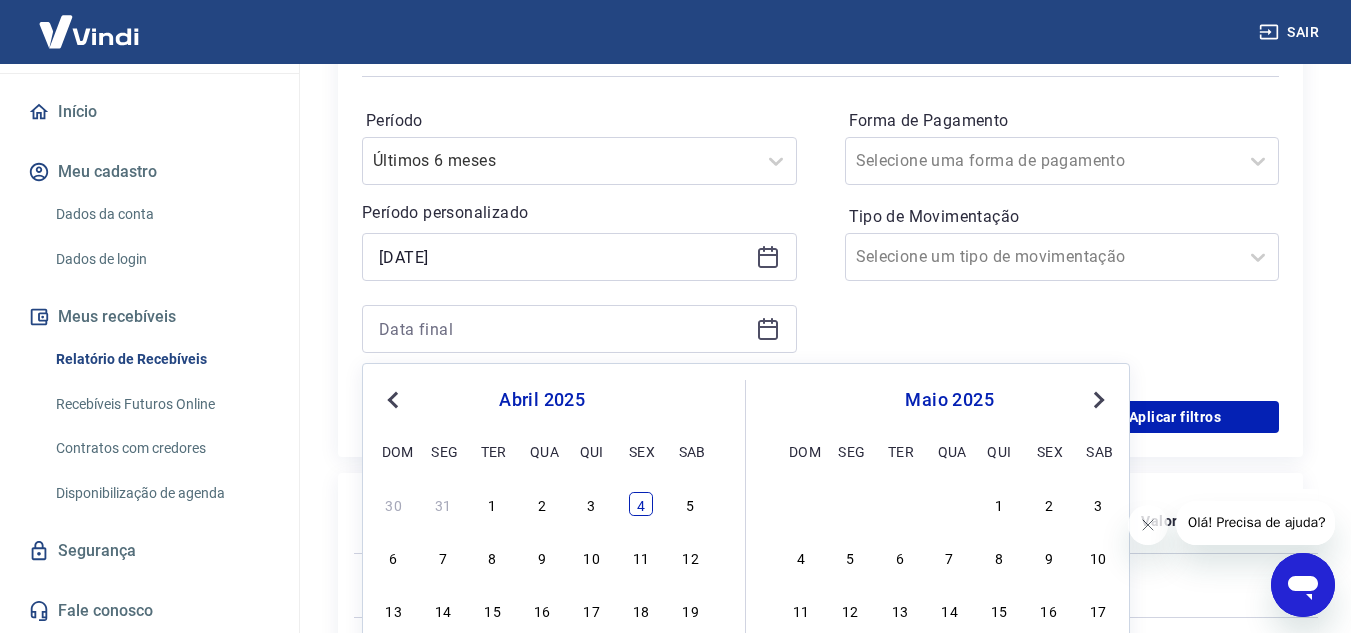 click on "4" at bounding box center (641, 504) 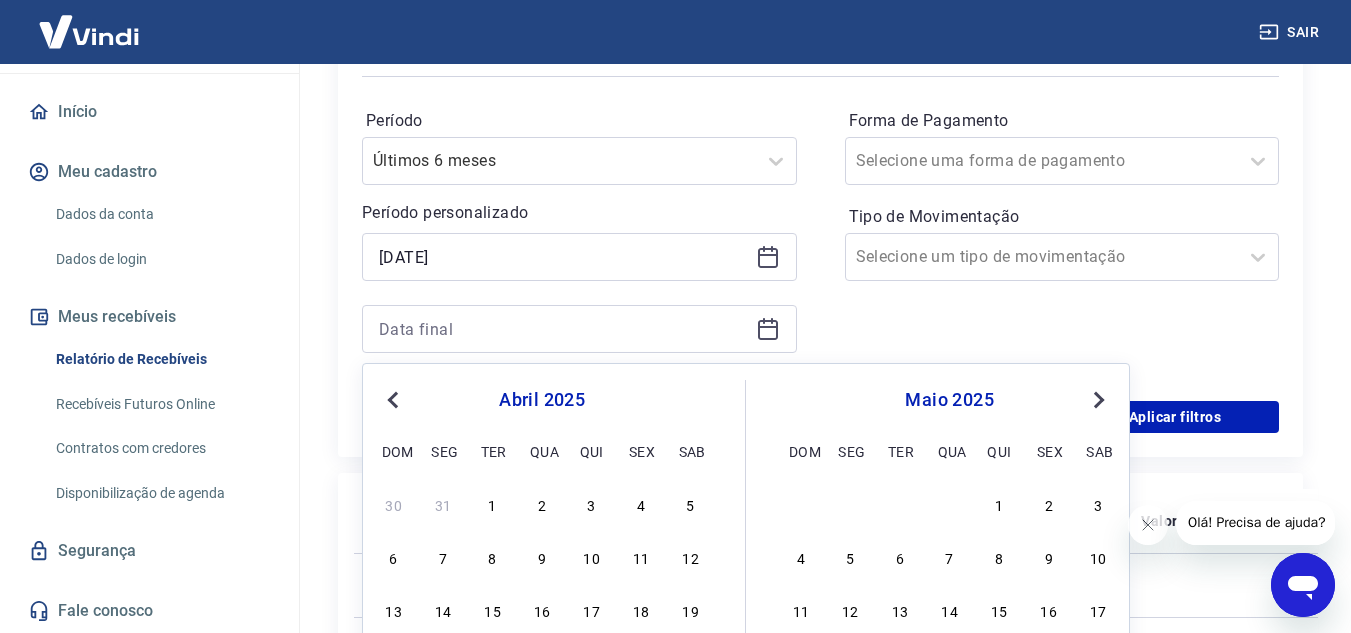 type on "04/04/2025" 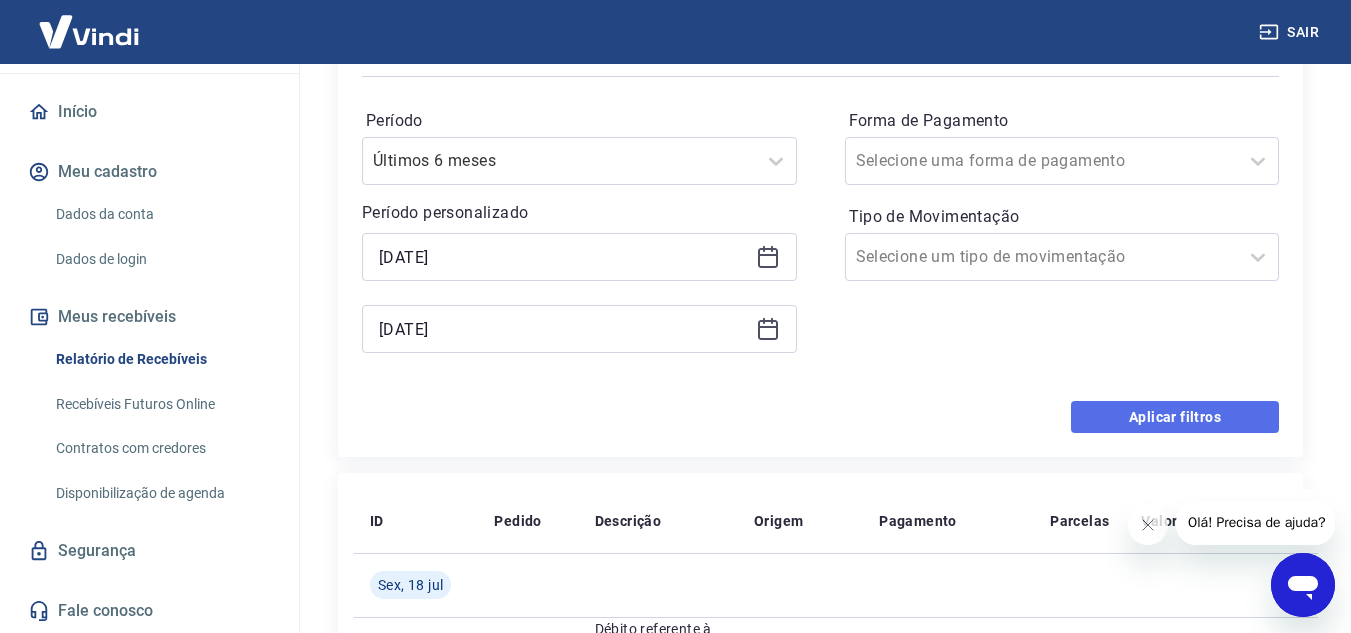 click on "Aplicar filtros" at bounding box center [1175, 417] 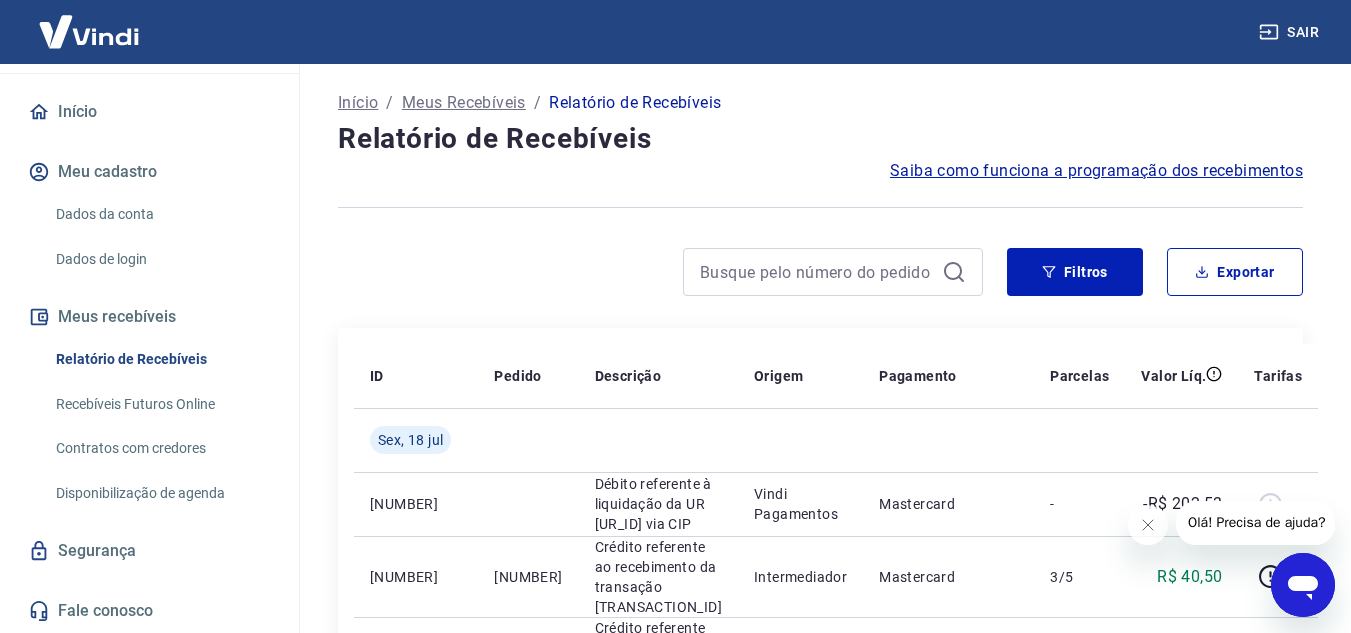 scroll, scrollTop: 0, scrollLeft: 0, axis: both 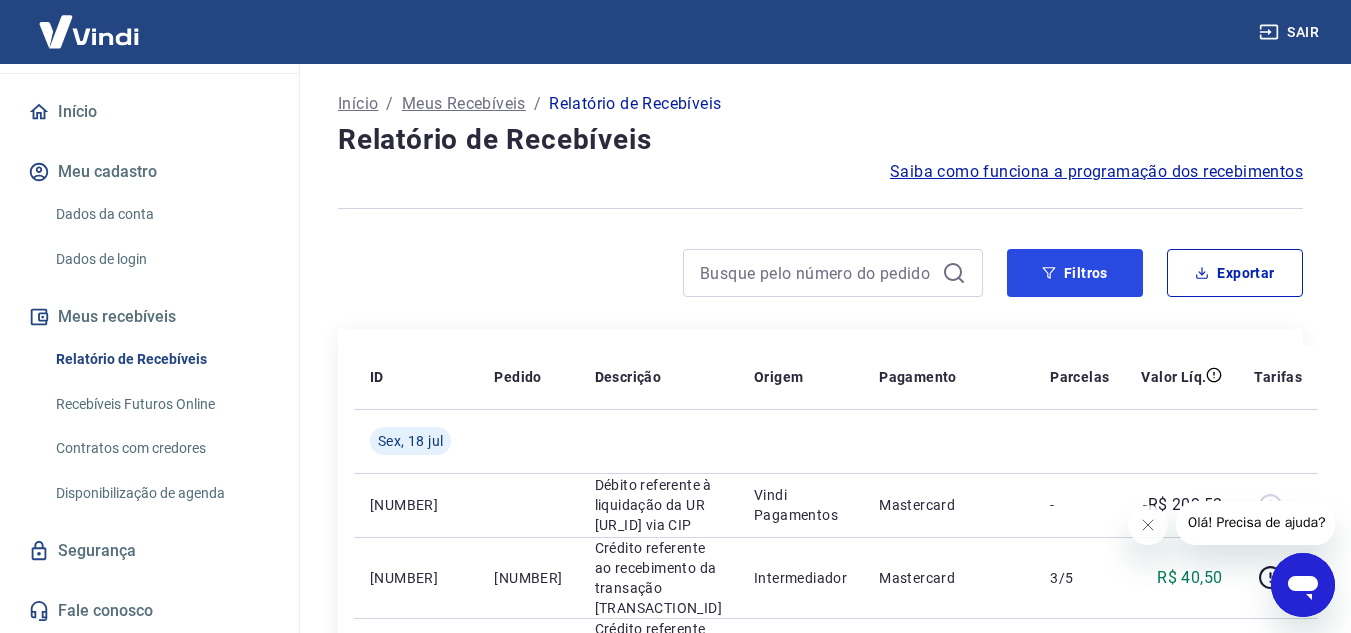 click on "Filtros" at bounding box center [1075, 273] 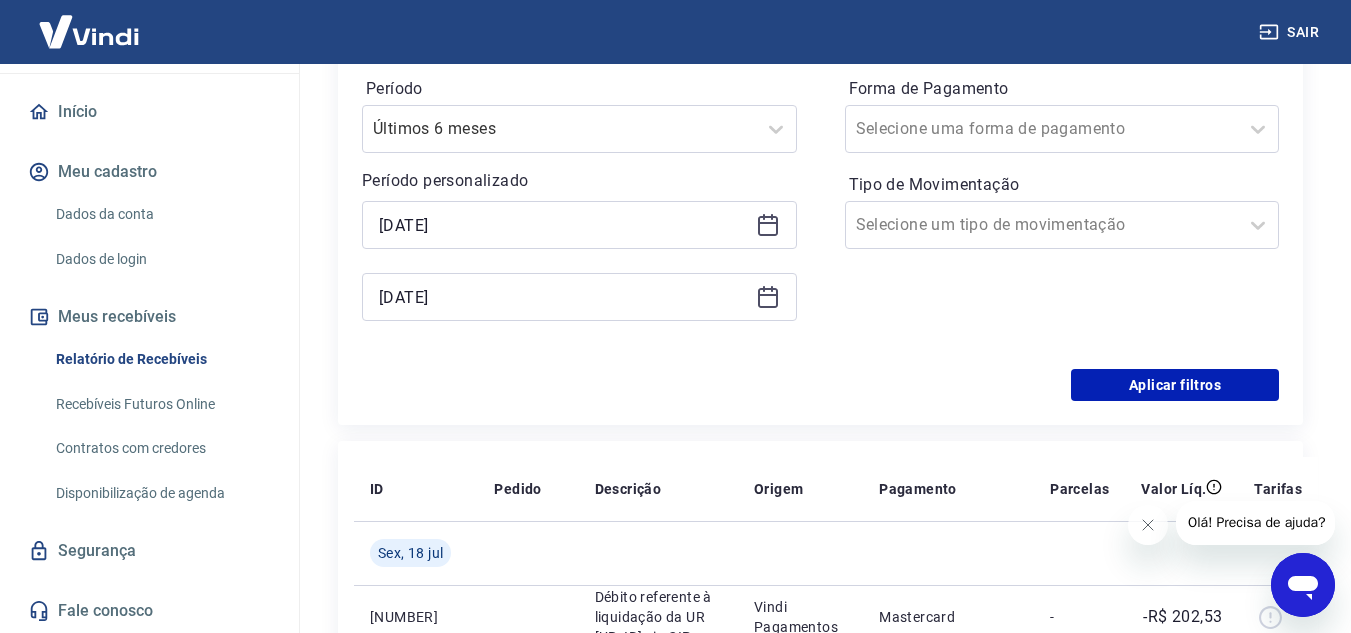 scroll, scrollTop: 400, scrollLeft: 0, axis: vertical 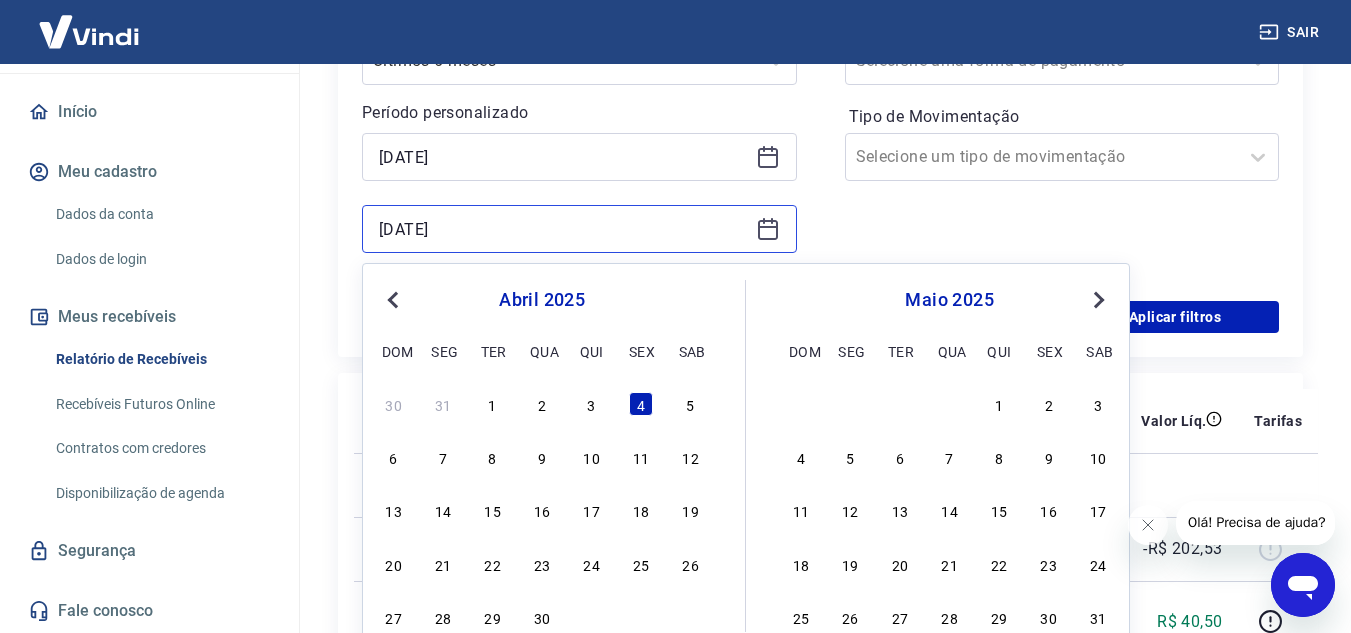 click on "04/04/2025" at bounding box center (563, 229) 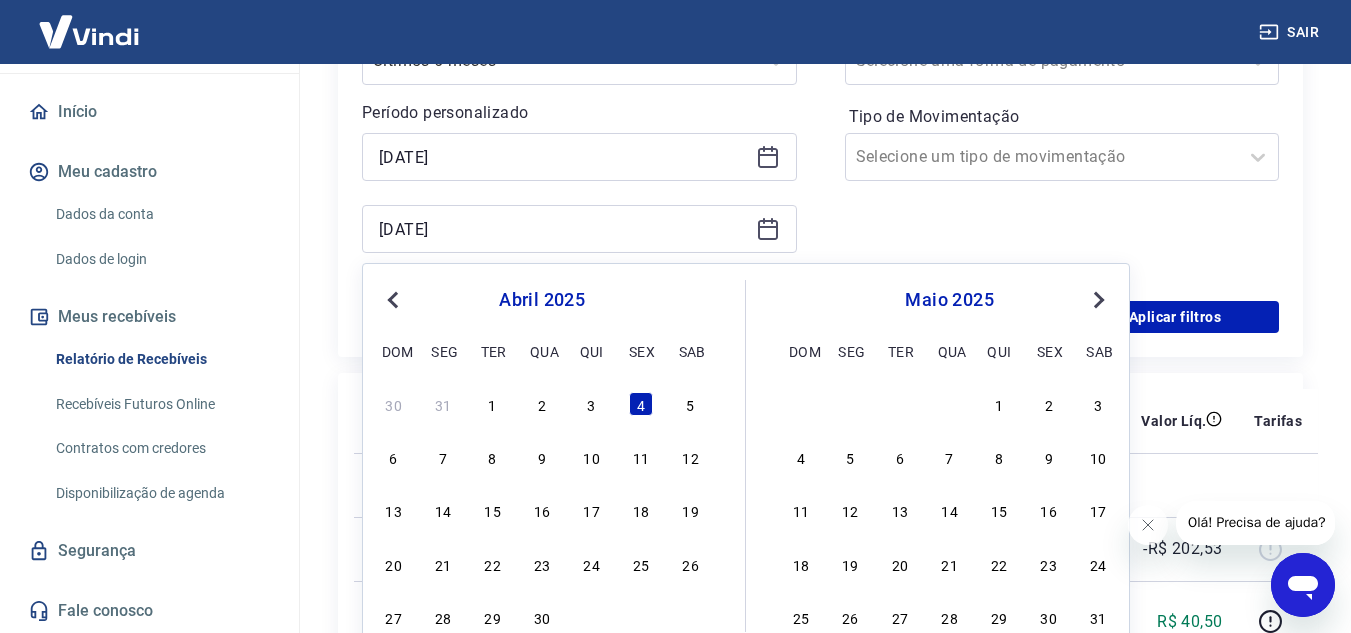 click on "30" at bounding box center (542, 617) 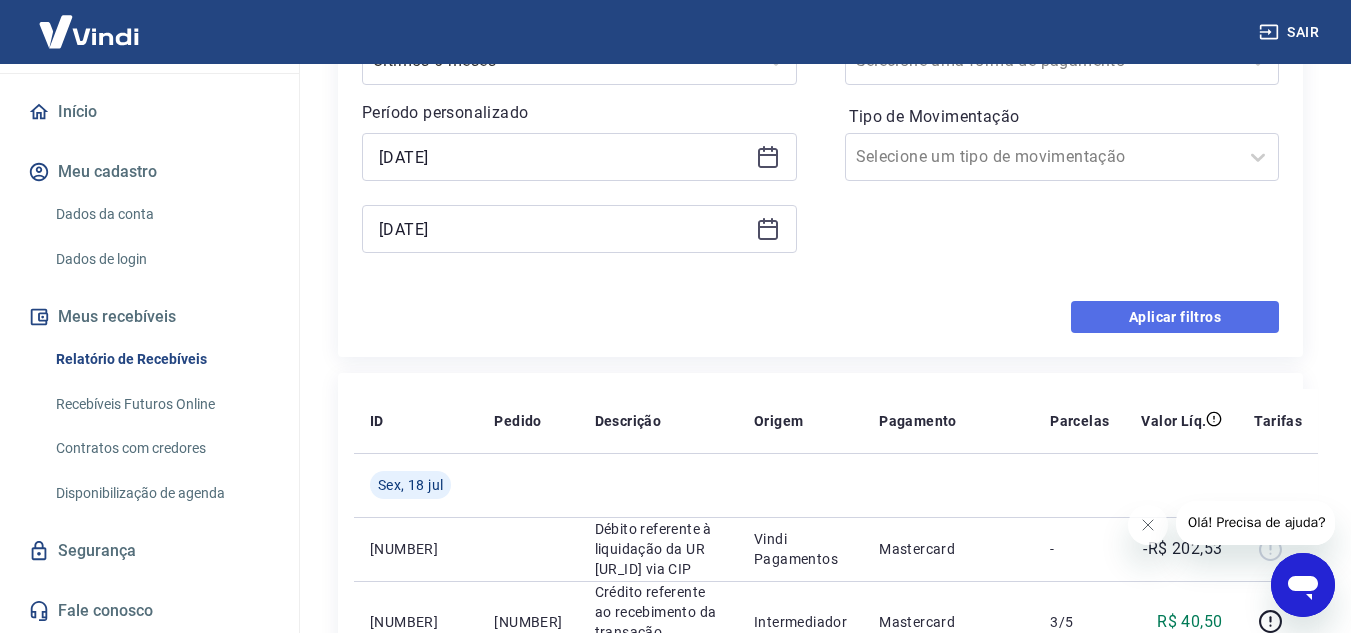 click on "Aplicar filtros" at bounding box center [1175, 317] 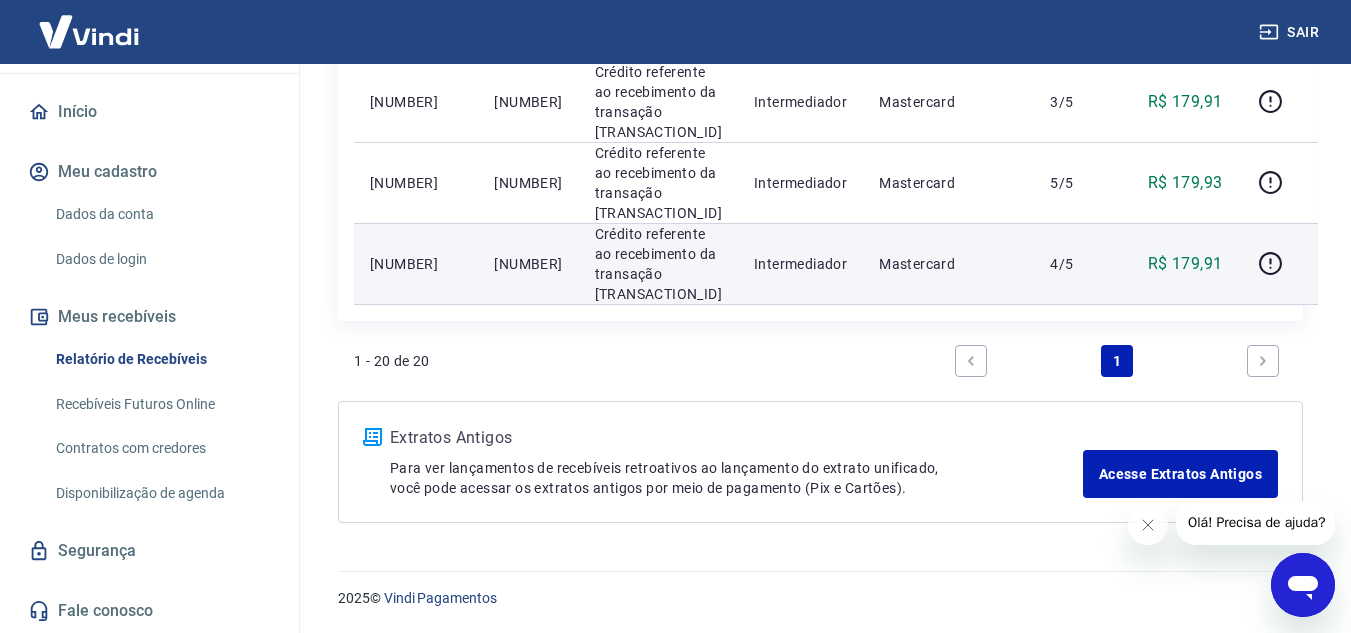 scroll, scrollTop: 1964, scrollLeft: 0, axis: vertical 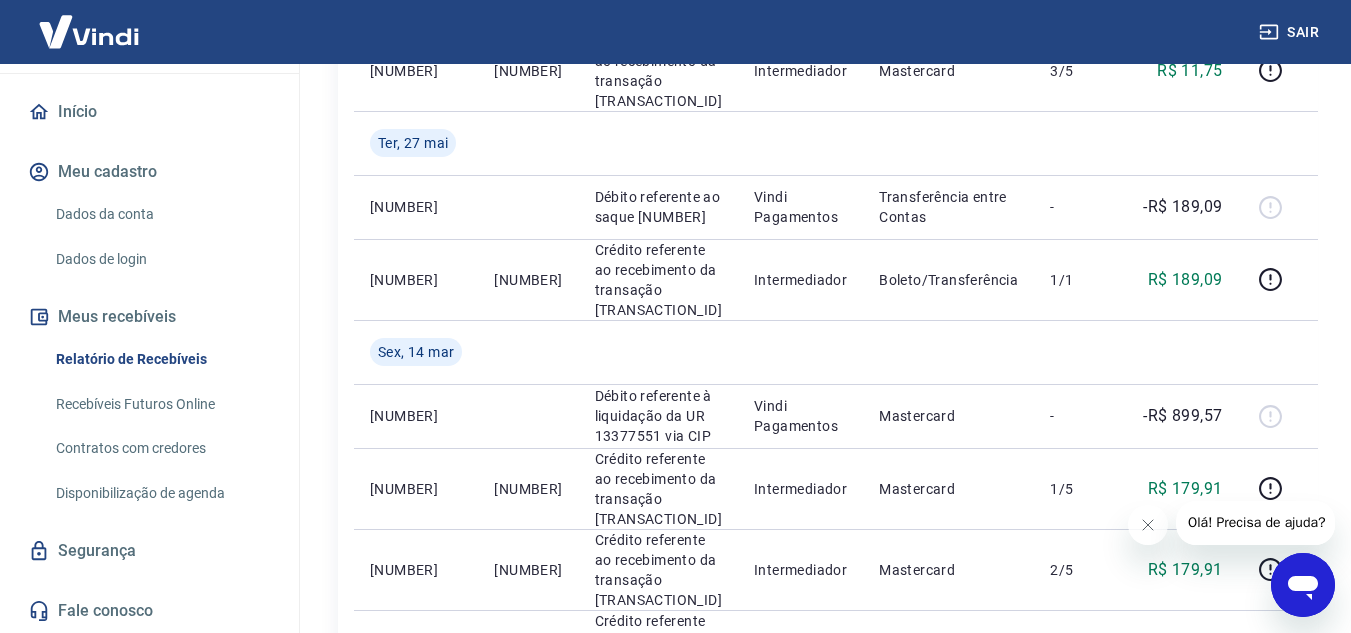 drag, startPoint x: 1031, startPoint y: 389, endPoint x: 1322, endPoint y: 269, distance: 314.77133 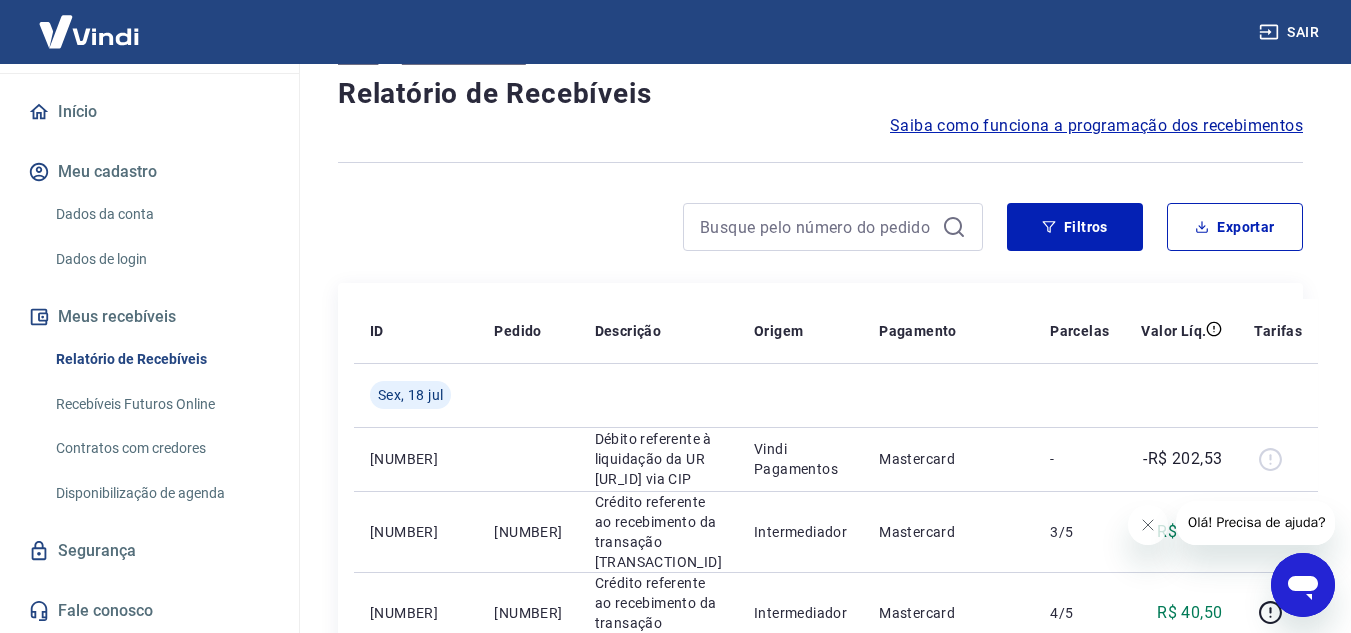 scroll, scrollTop: 0, scrollLeft: 0, axis: both 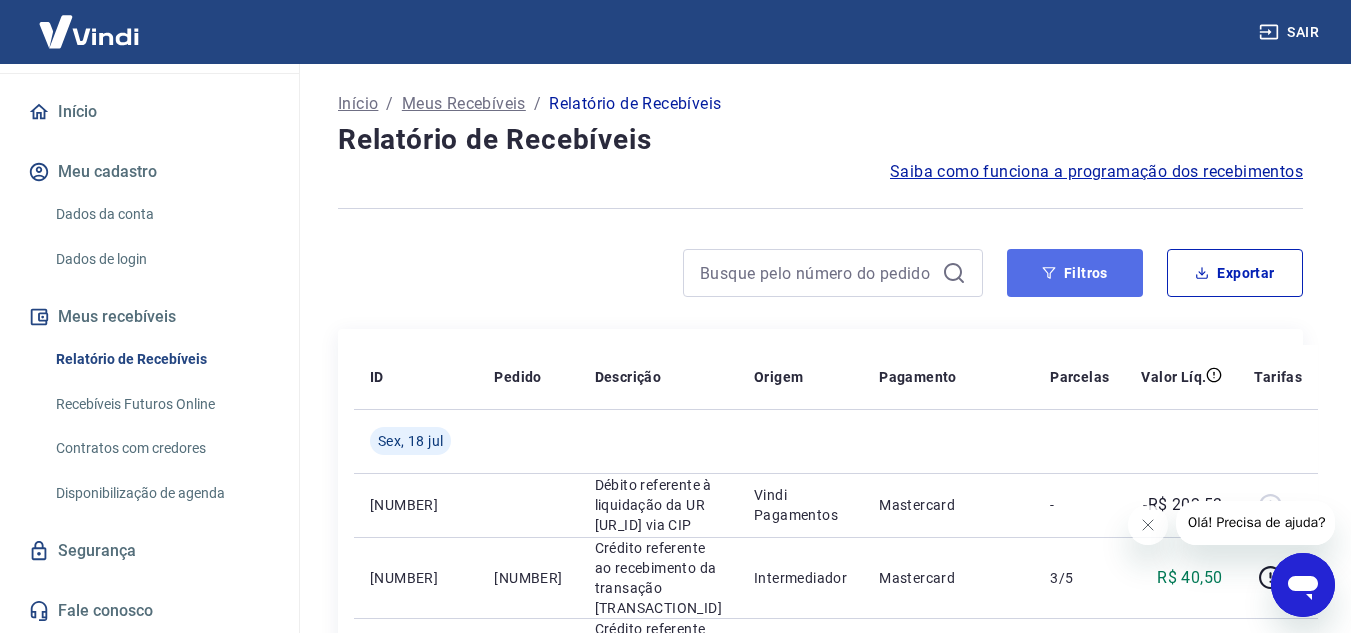 click on "Filtros" at bounding box center [1075, 273] 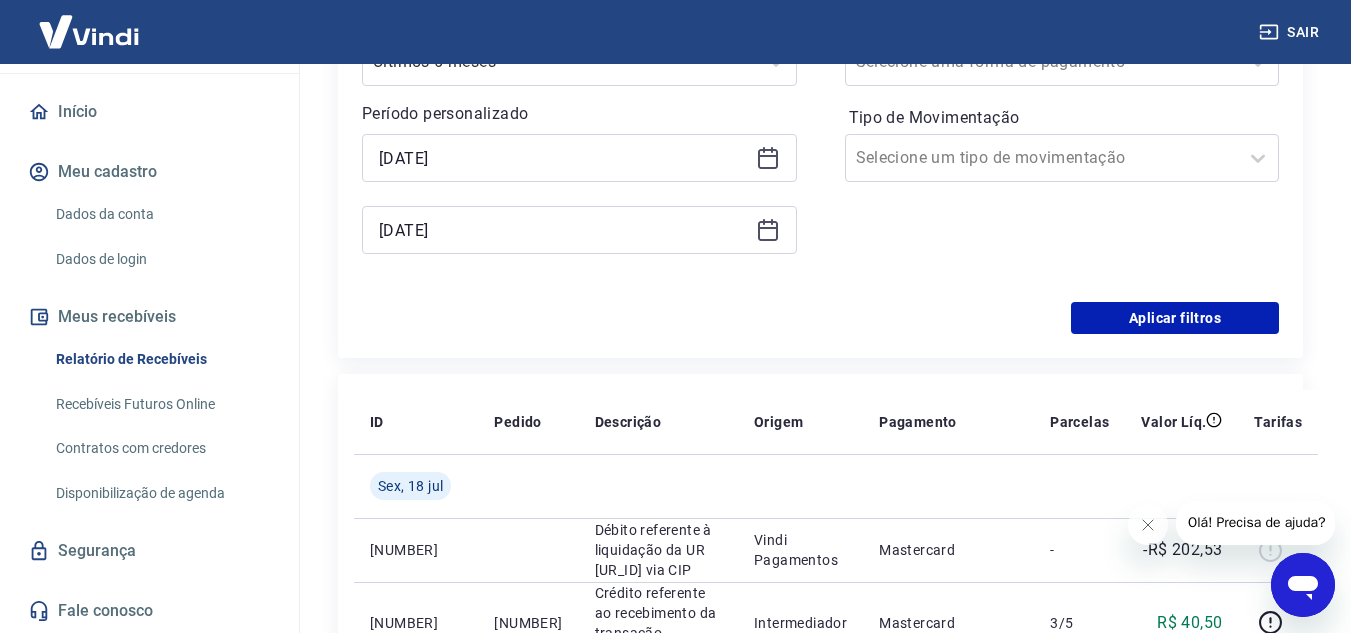 scroll, scrollTop: 400, scrollLeft: 0, axis: vertical 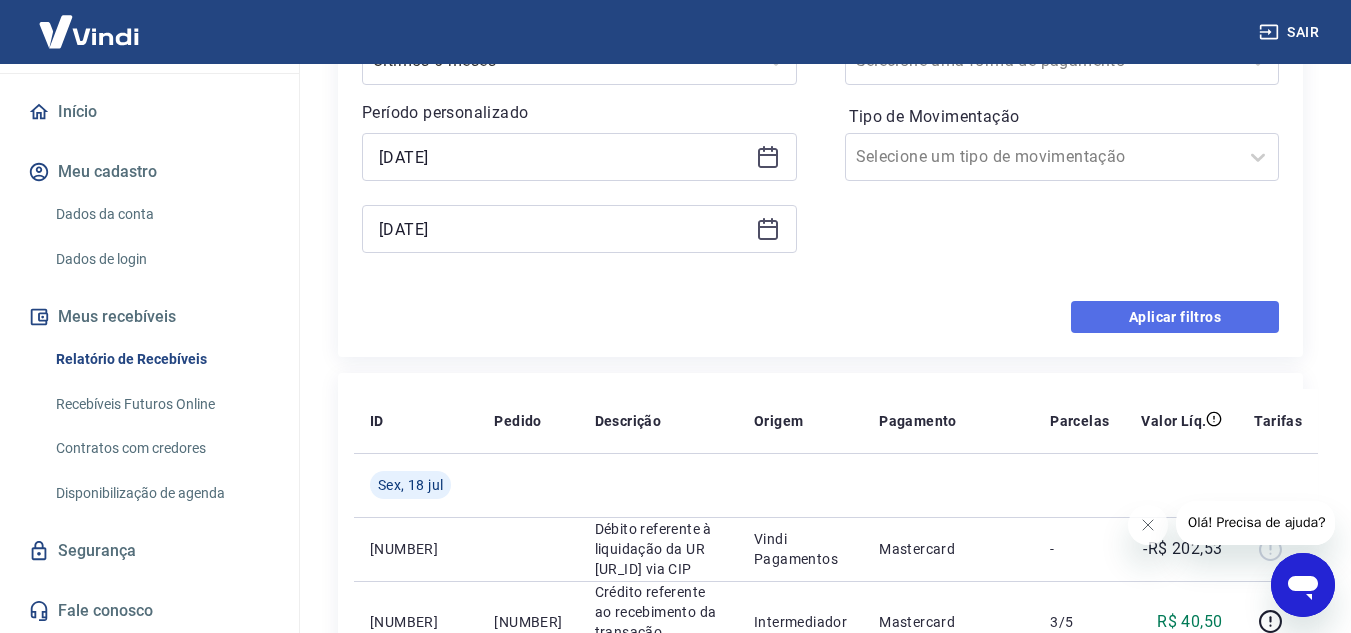click on "Aplicar filtros" at bounding box center [1175, 317] 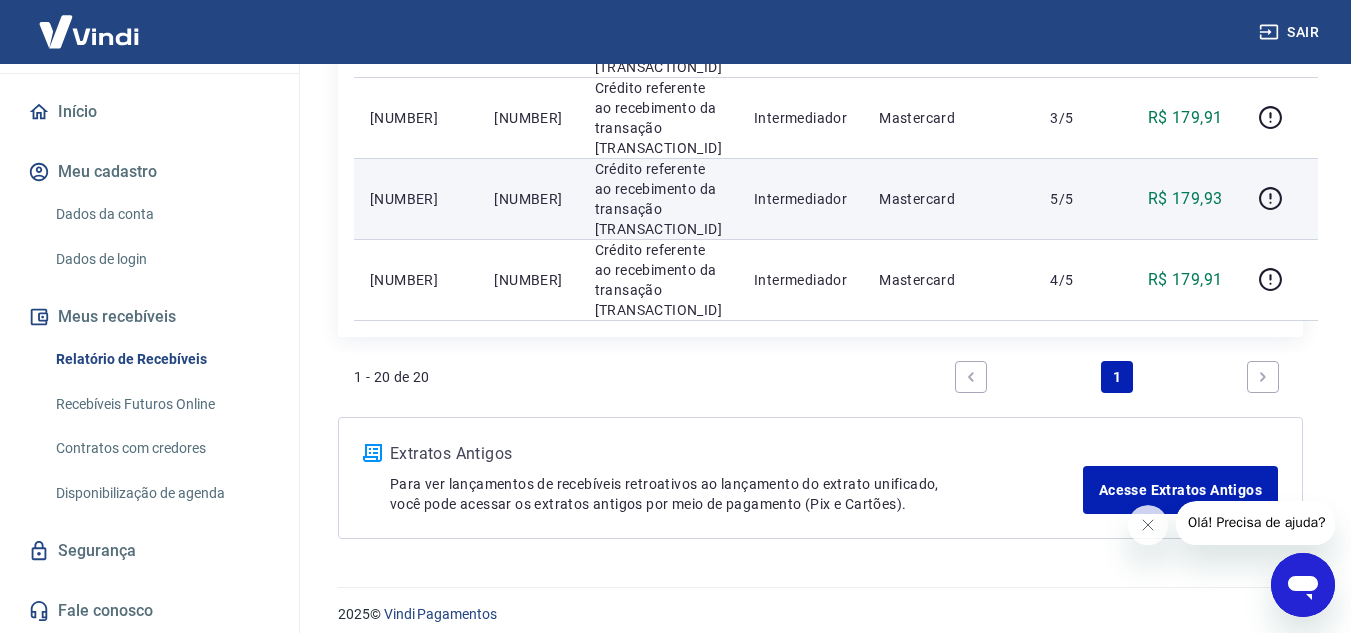 scroll, scrollTop: 1964, scrollLeft: 0, axis: vertical 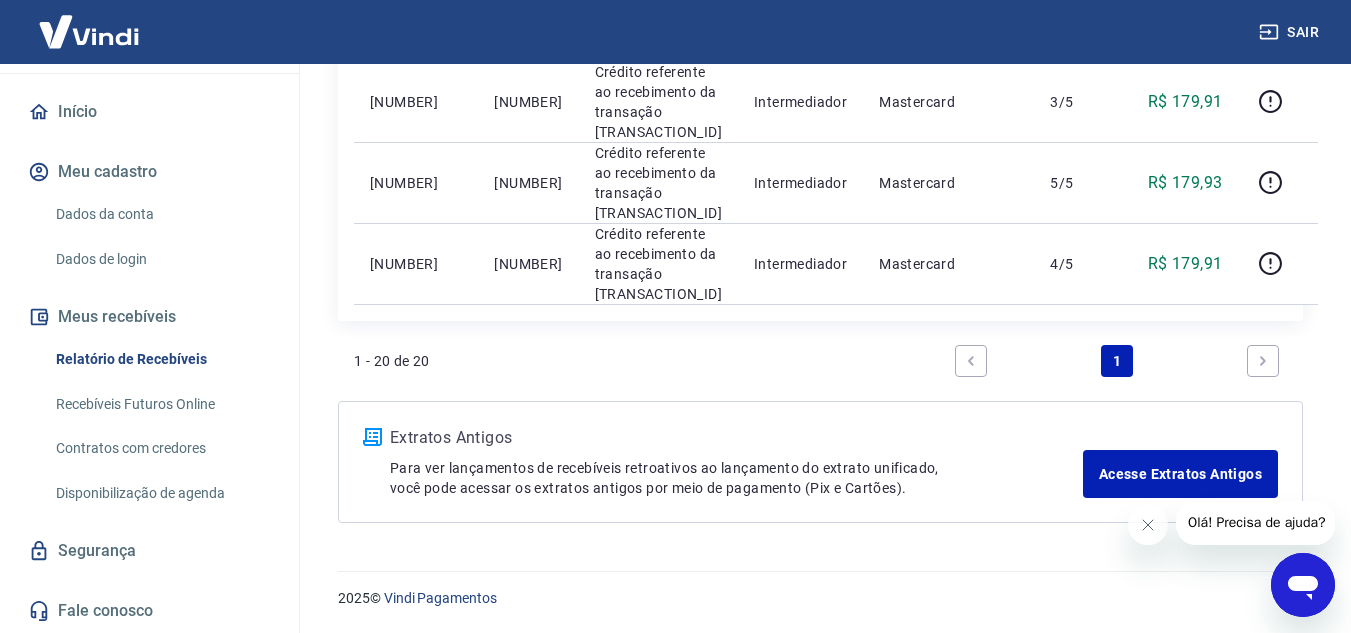 click 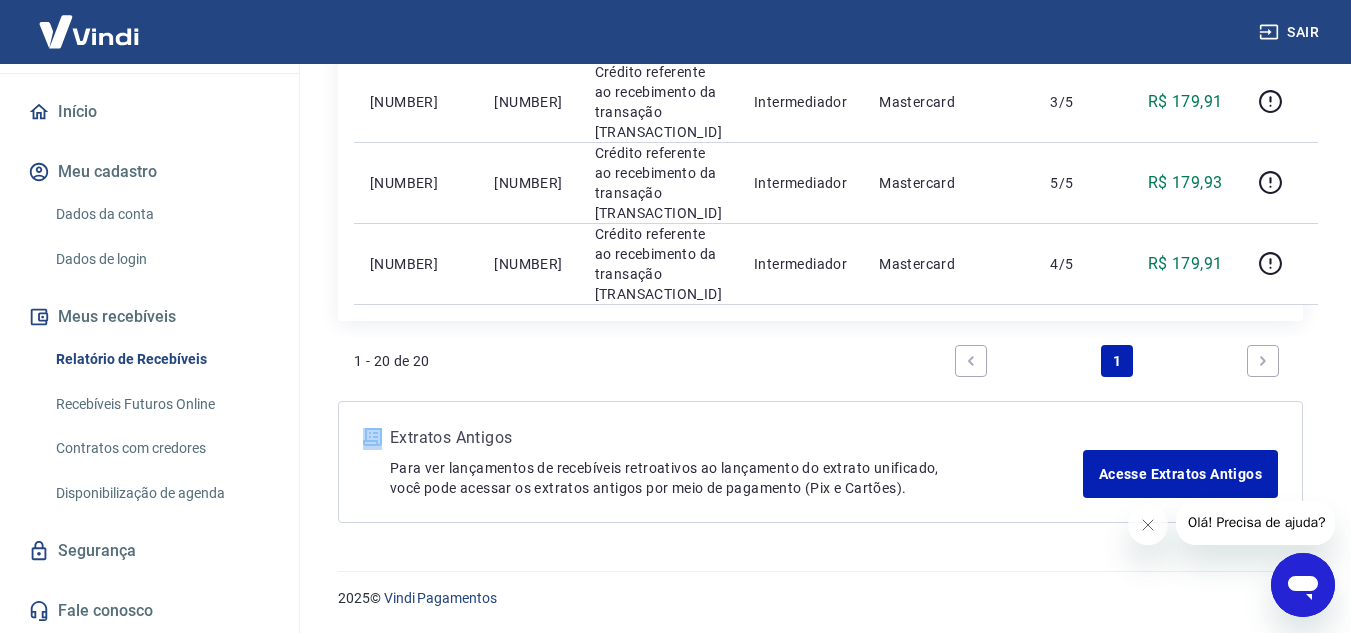 click 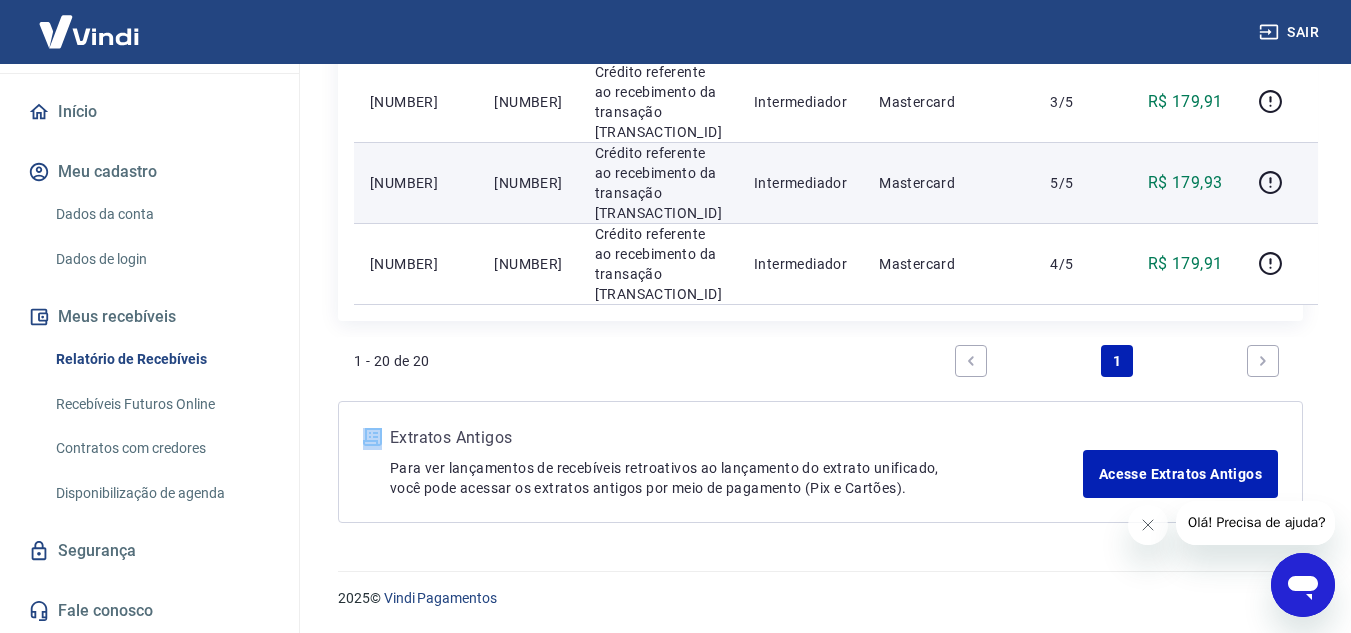 scroll, scrollTop: 1664, scrollLeft: 0, axis: vertical 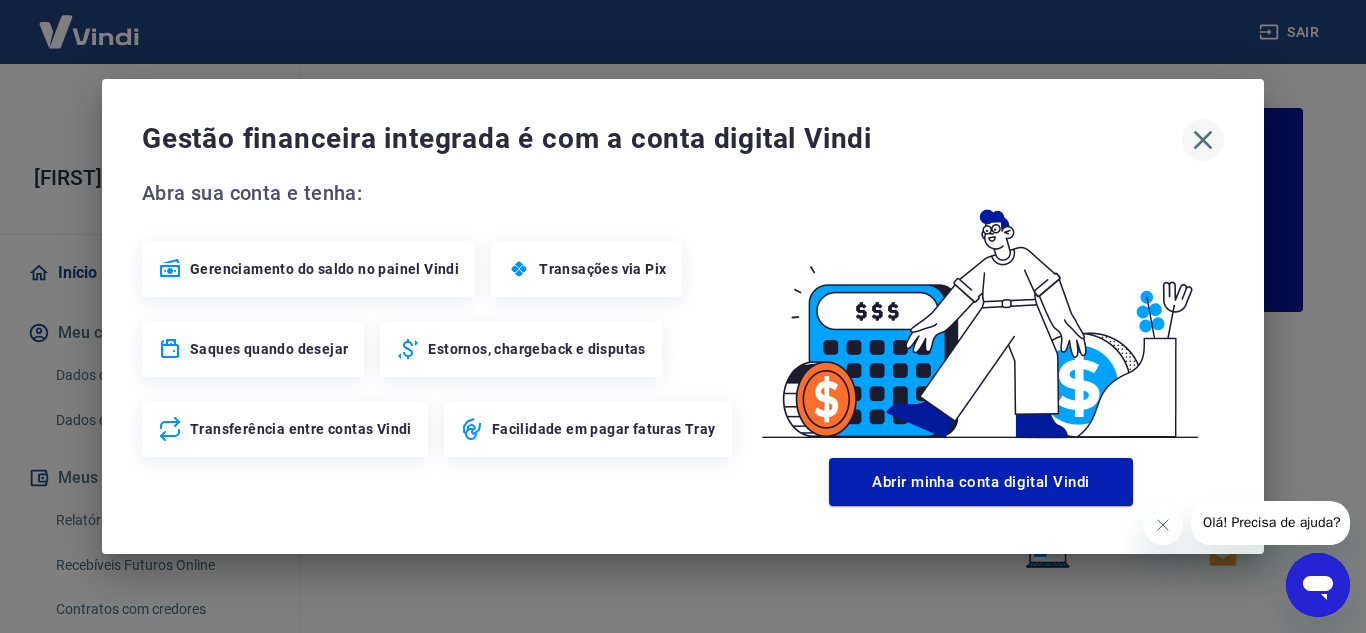 click 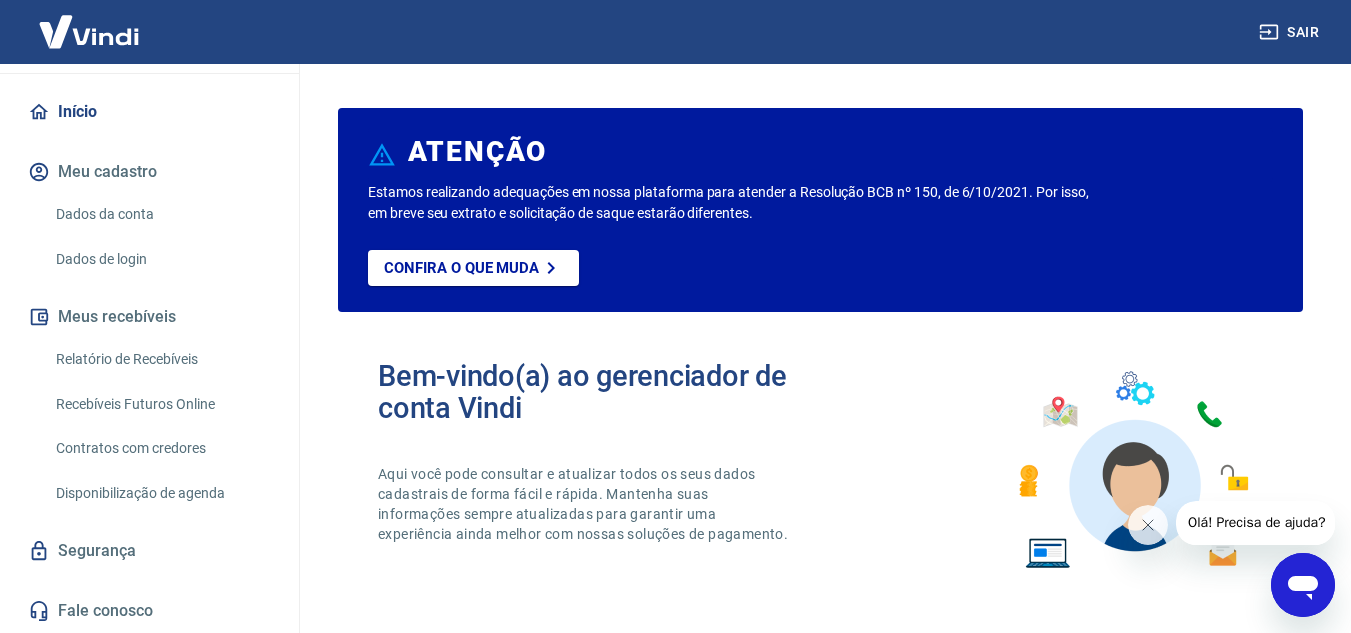 scroll, scrollTop: 182, scrollLeft: 0, axis: vertical 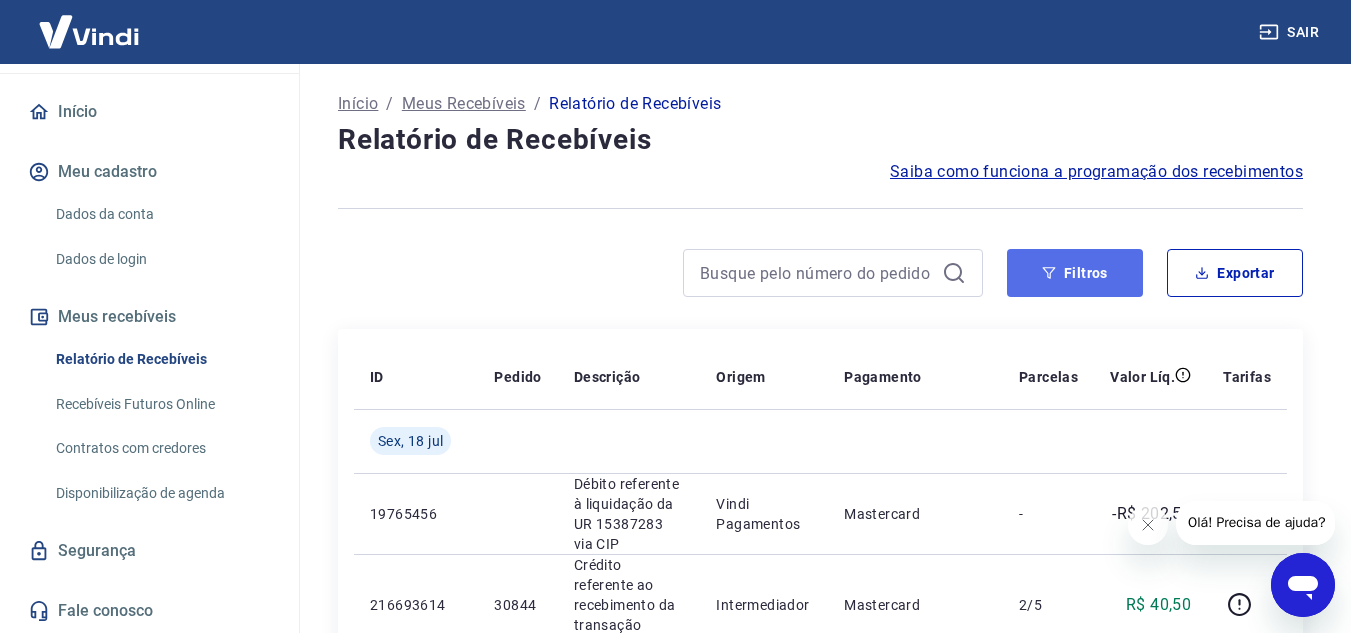 click 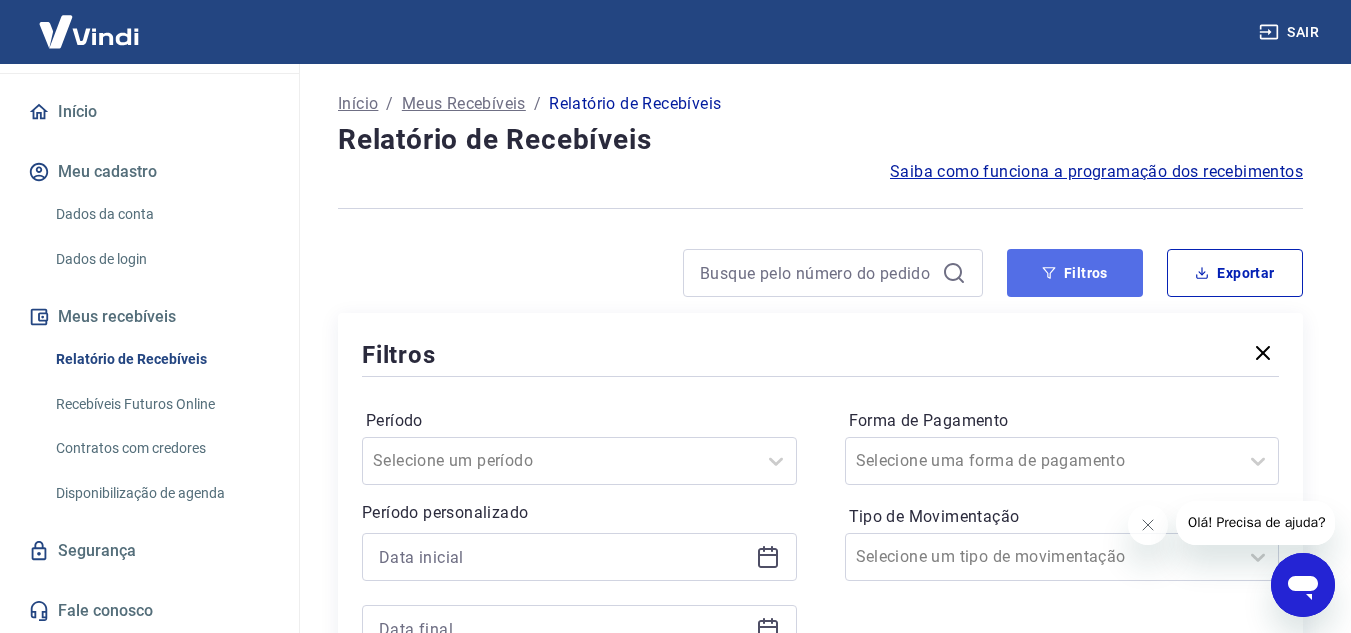 scroll, scrollTop: 0, scrollLeft: 0, axis: both 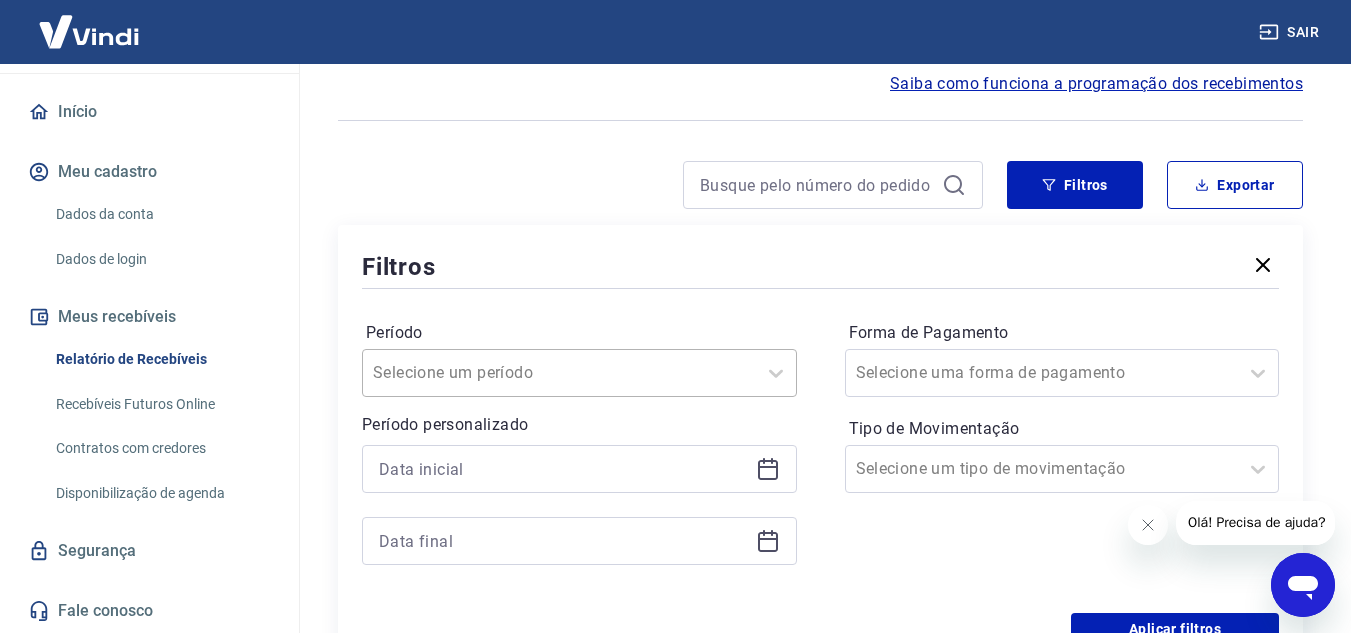 click on "Selecione um período" at bounding box center (579, 373) 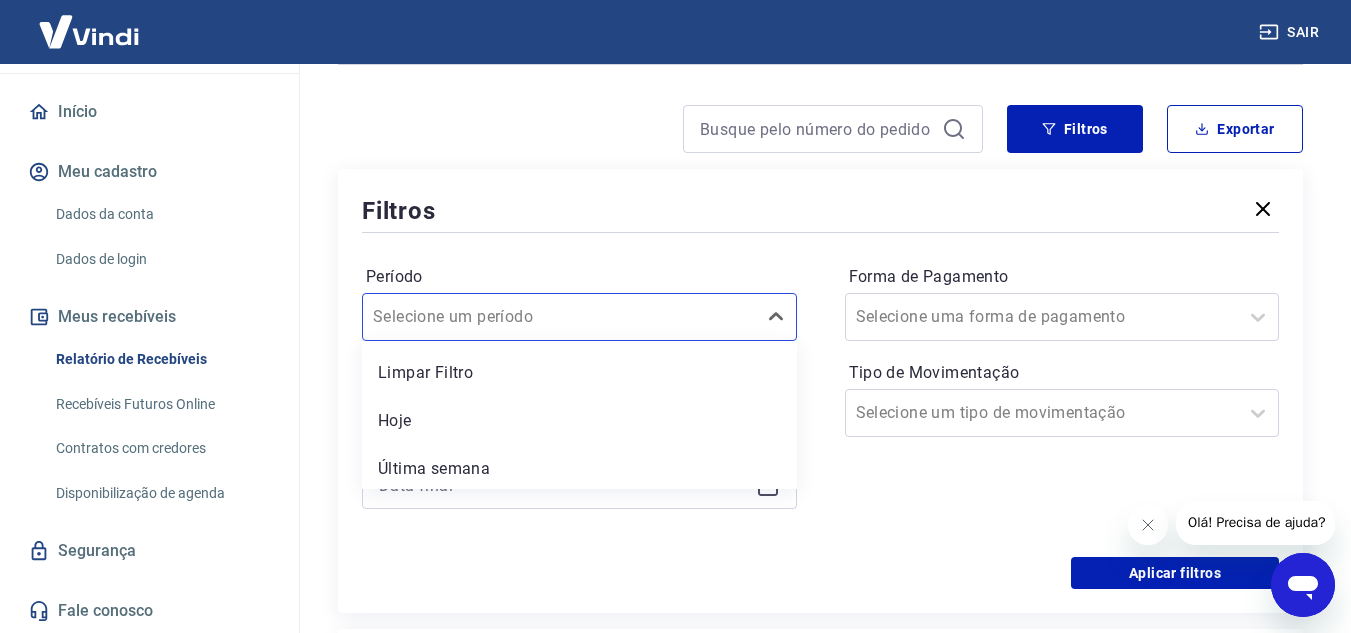 scroll, scrollTop: 152, scrollLeft: 0, axis: vertical 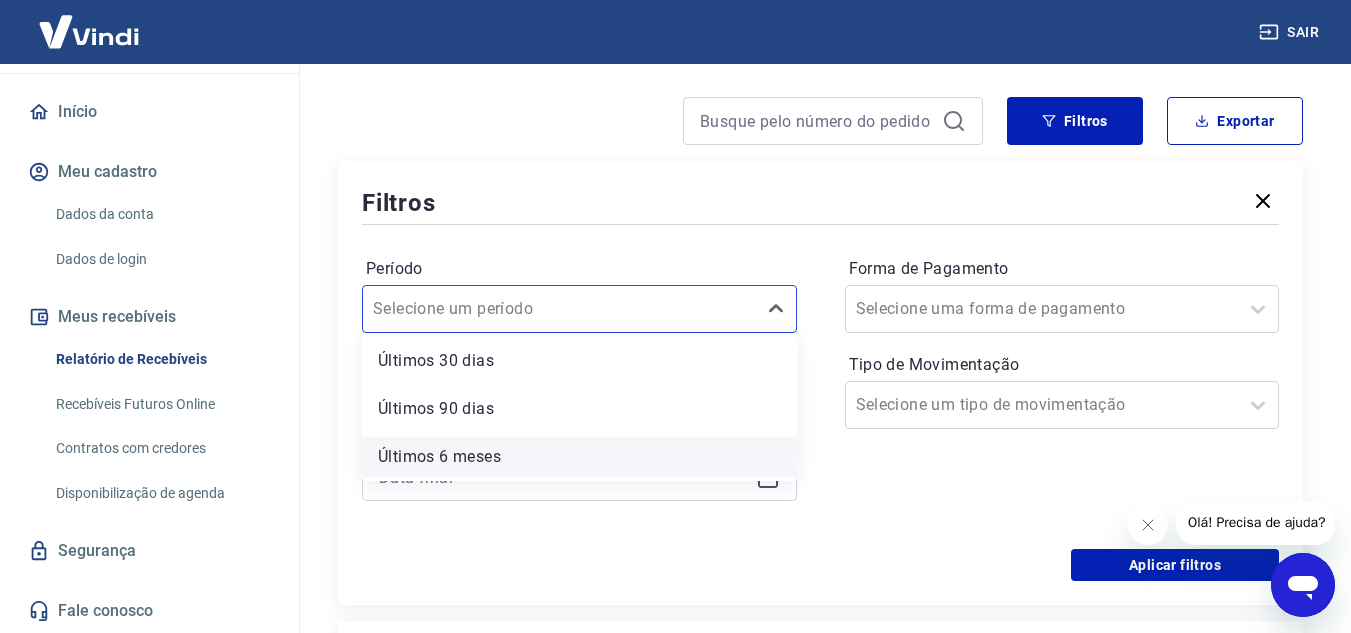 click on "Últimos 6 meses" at bounding box center [579, 457] 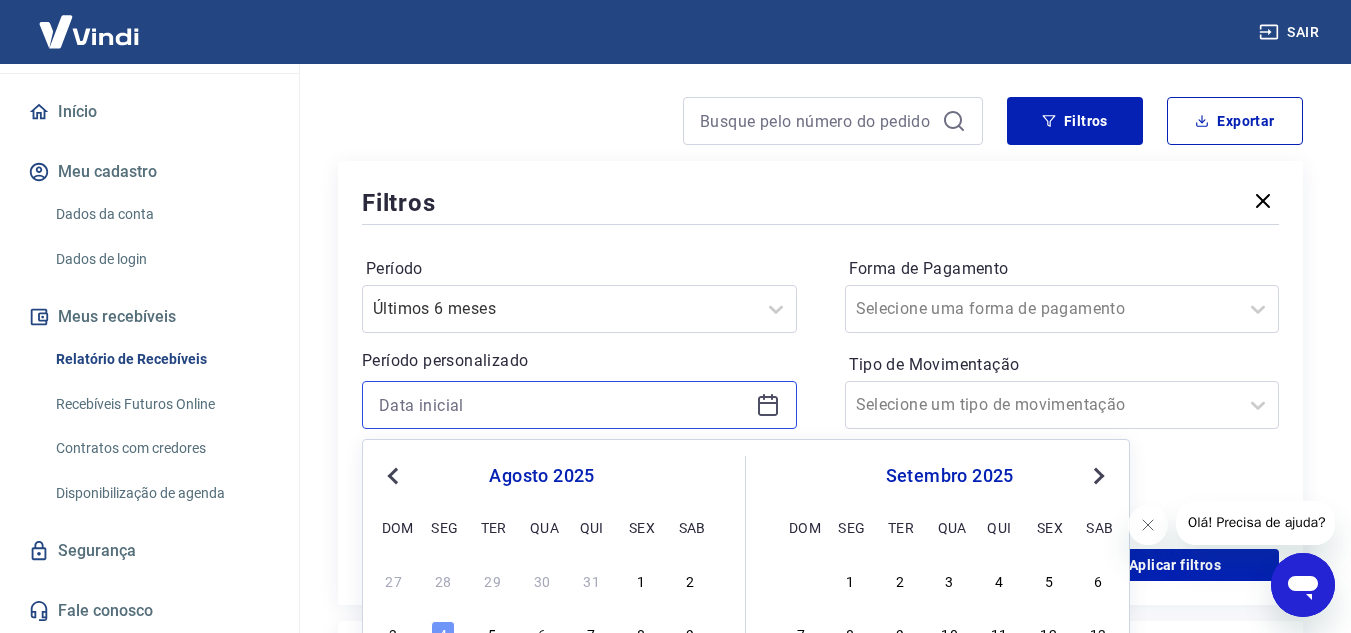 click at bounding box center (563, 405) 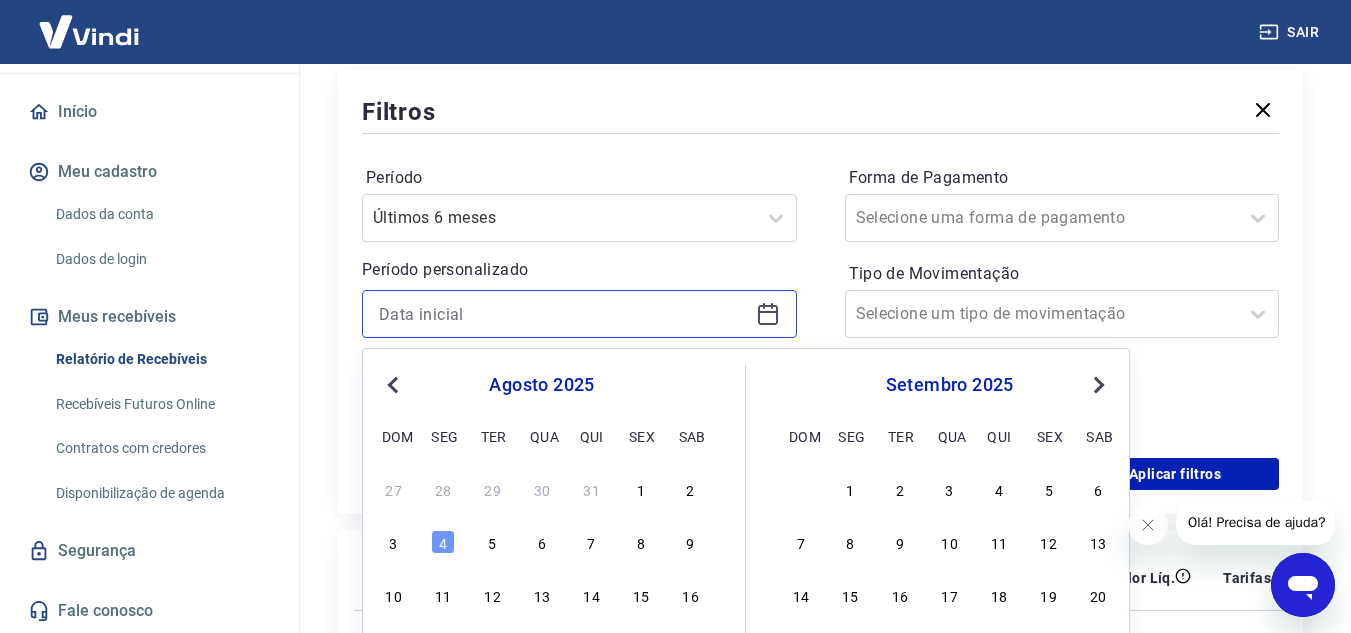 scroll, scrollTop: 352, scrollLeft: 0, axis: vertical 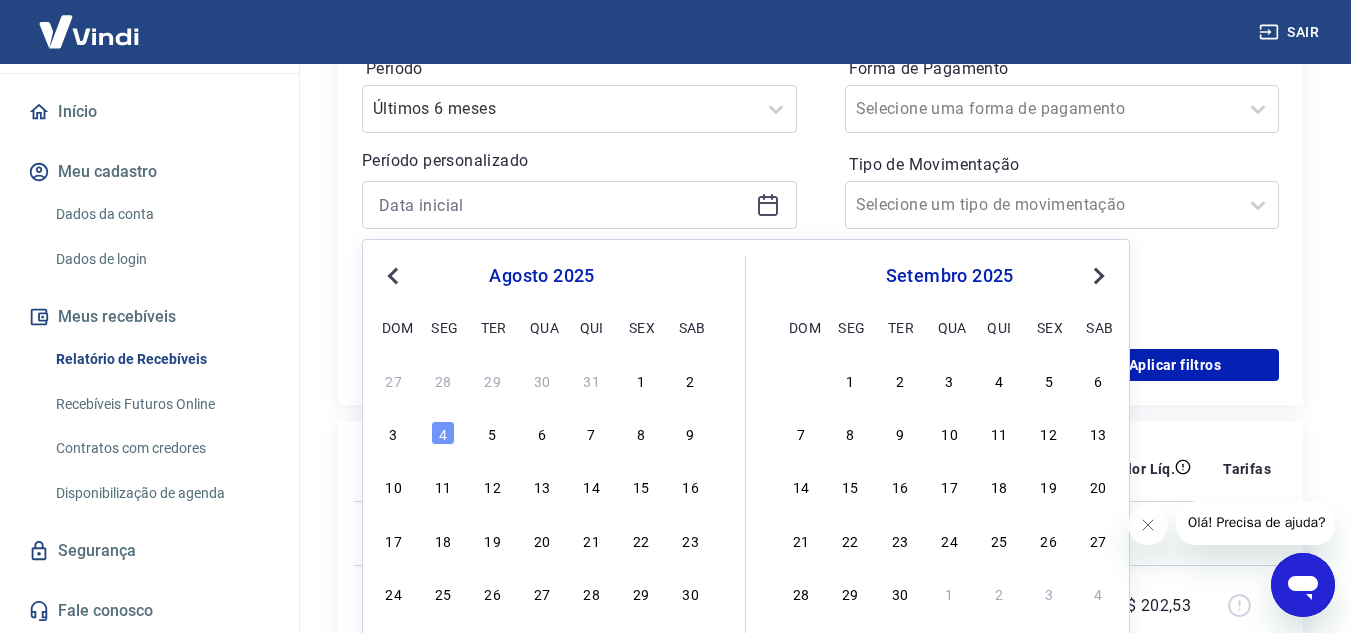 click on "Previous Month" at bounding box center [393, 276] 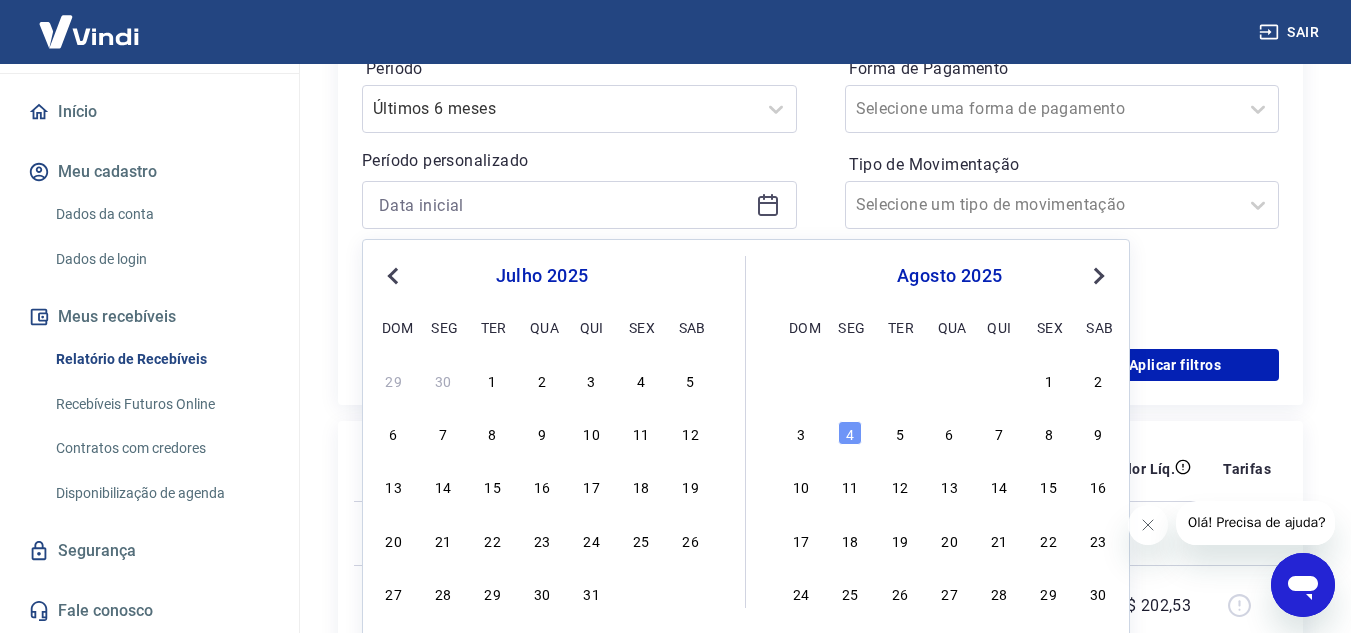 click on "Previous Month" at bounding box center (395, 275) 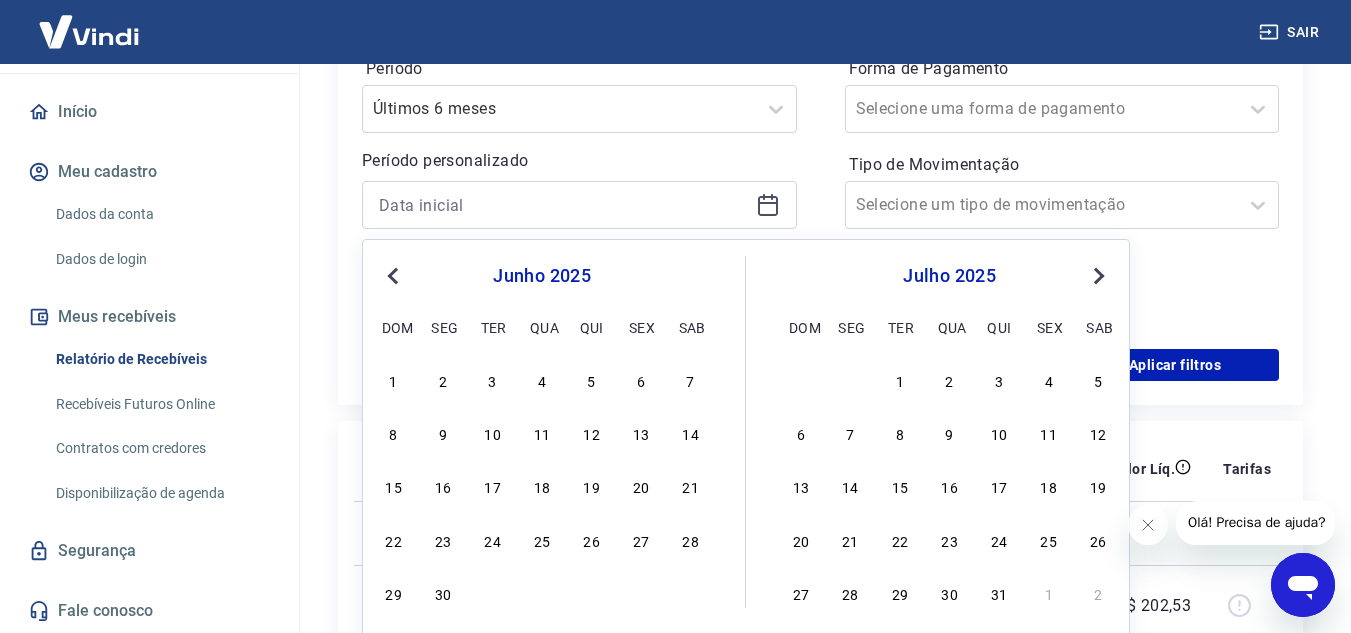 click on "Previous Month" at bounding box center (395, 275) 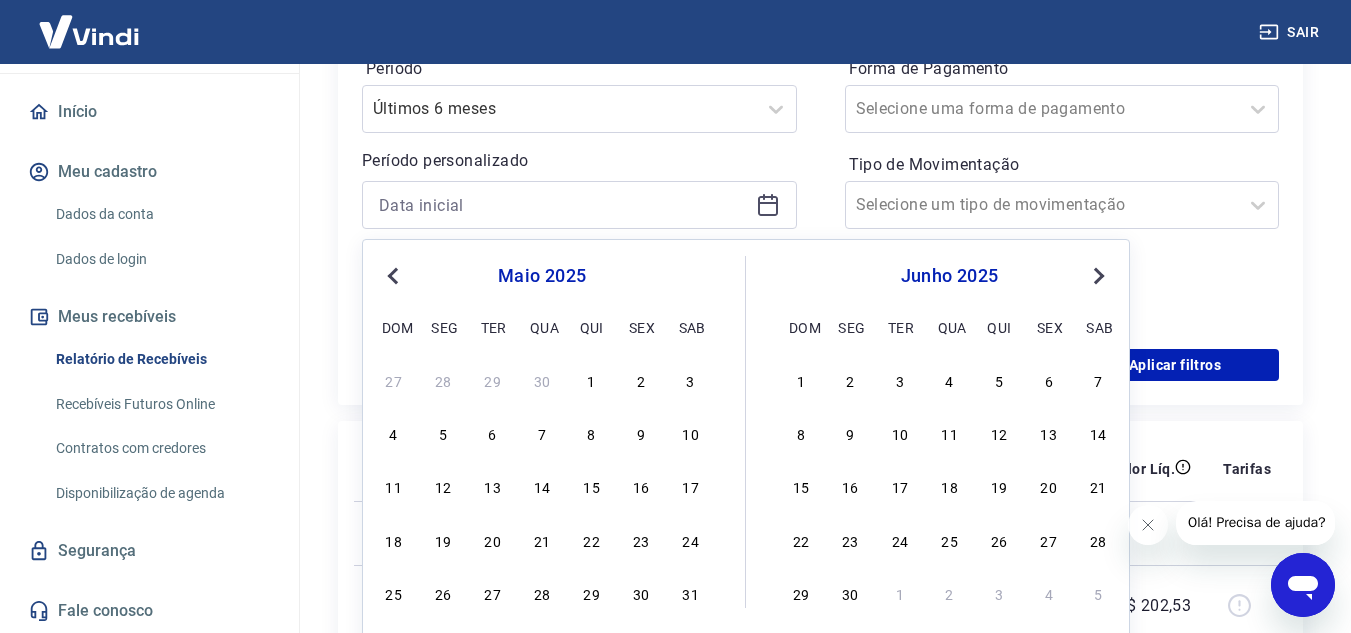 click on "Previous Month" at bounding box center [395, 275] 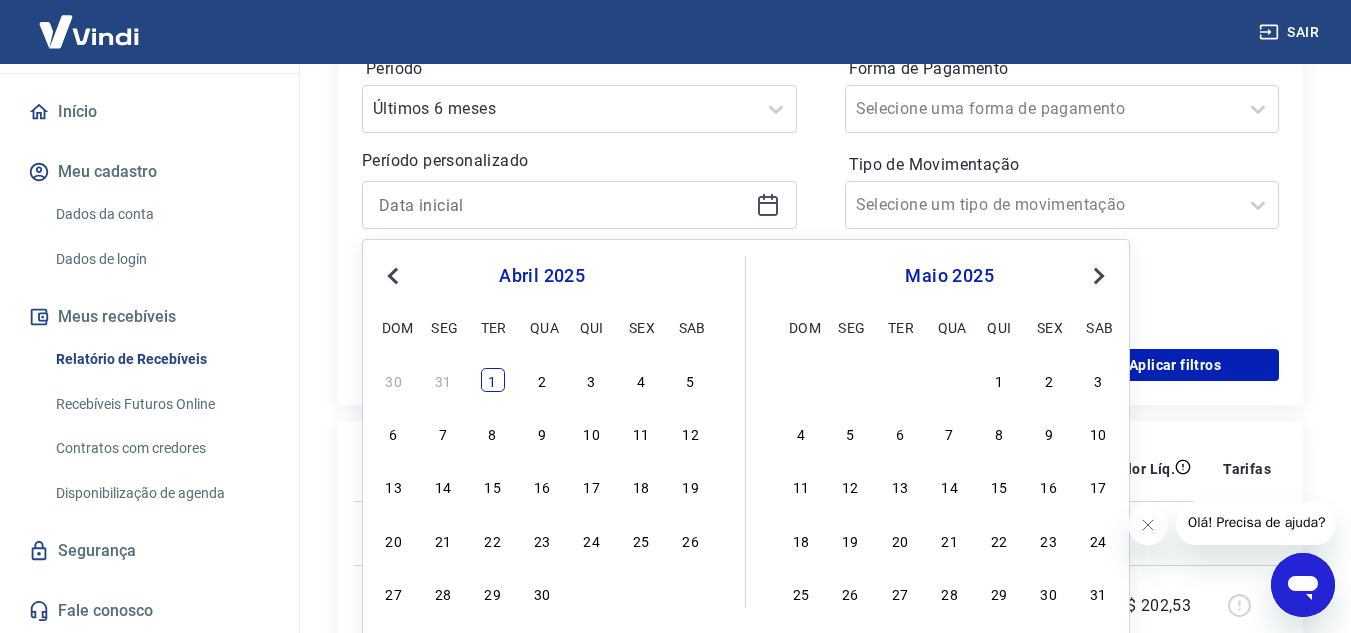 click on "1" at bounding box center [493, 380] 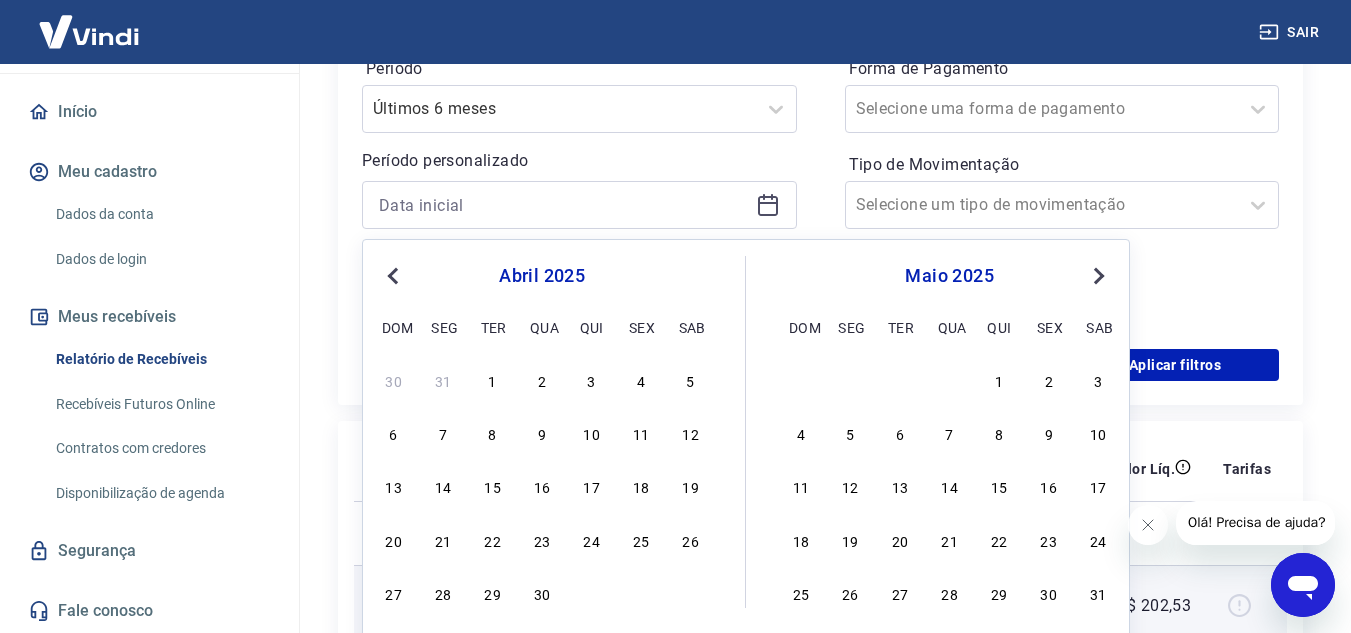 type on "[DD]/[MM]/[YYYY]" 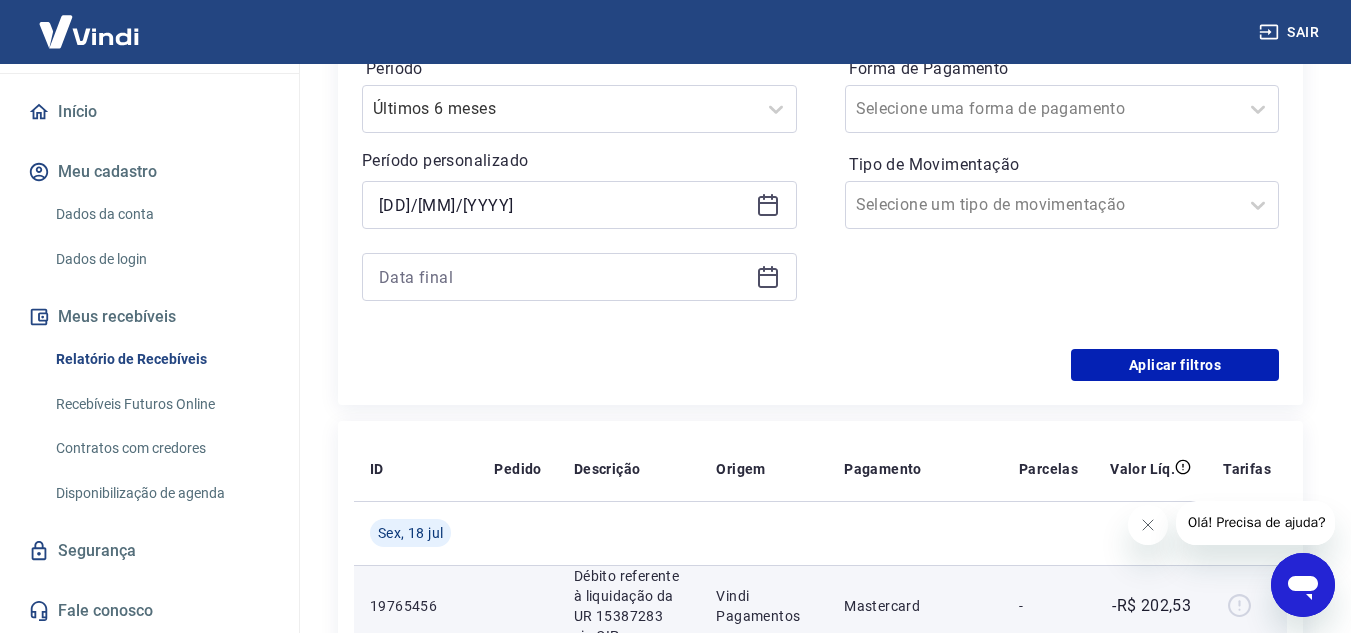 click at bounding box center [517, 605] 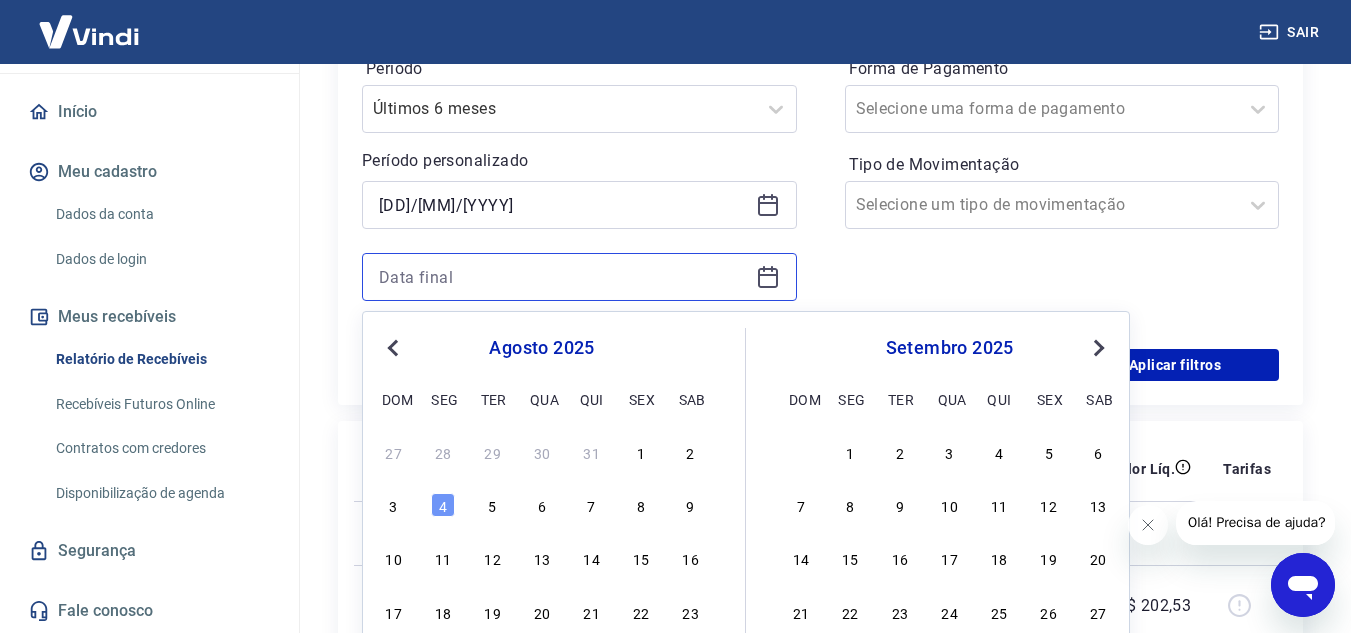 click at bounding box center (563, 277) 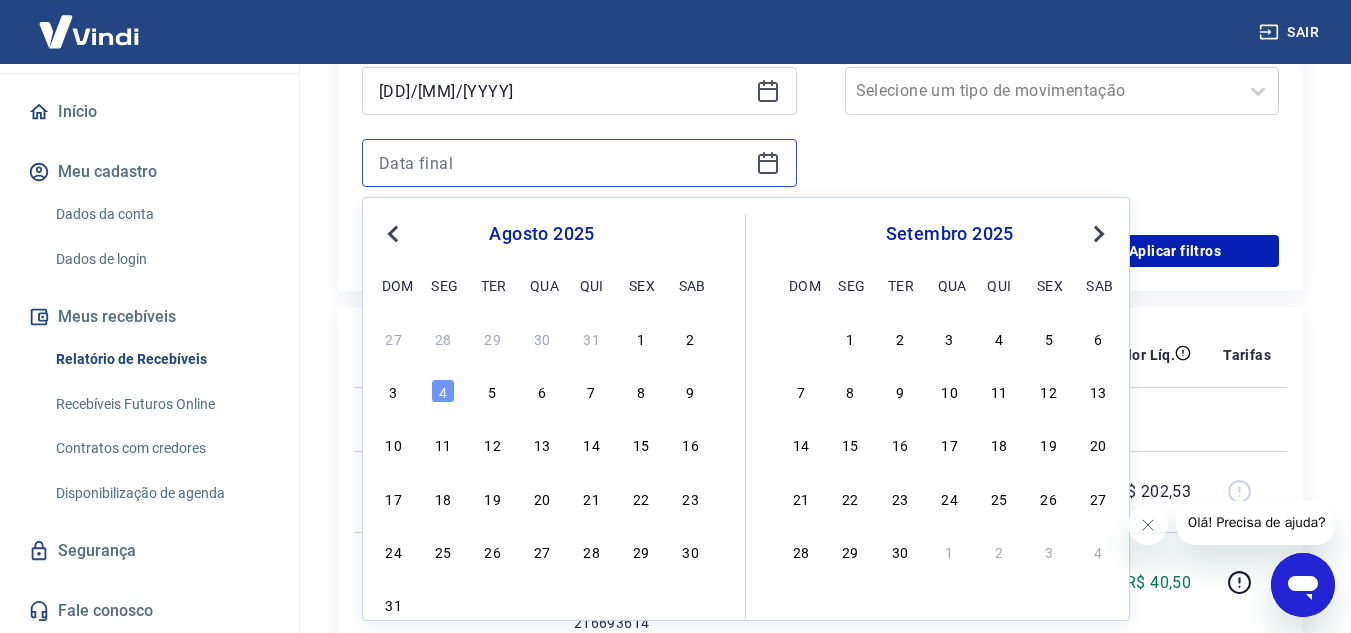 scroll, scrollTop: 452, scrollLeft: 0, axis: vertical 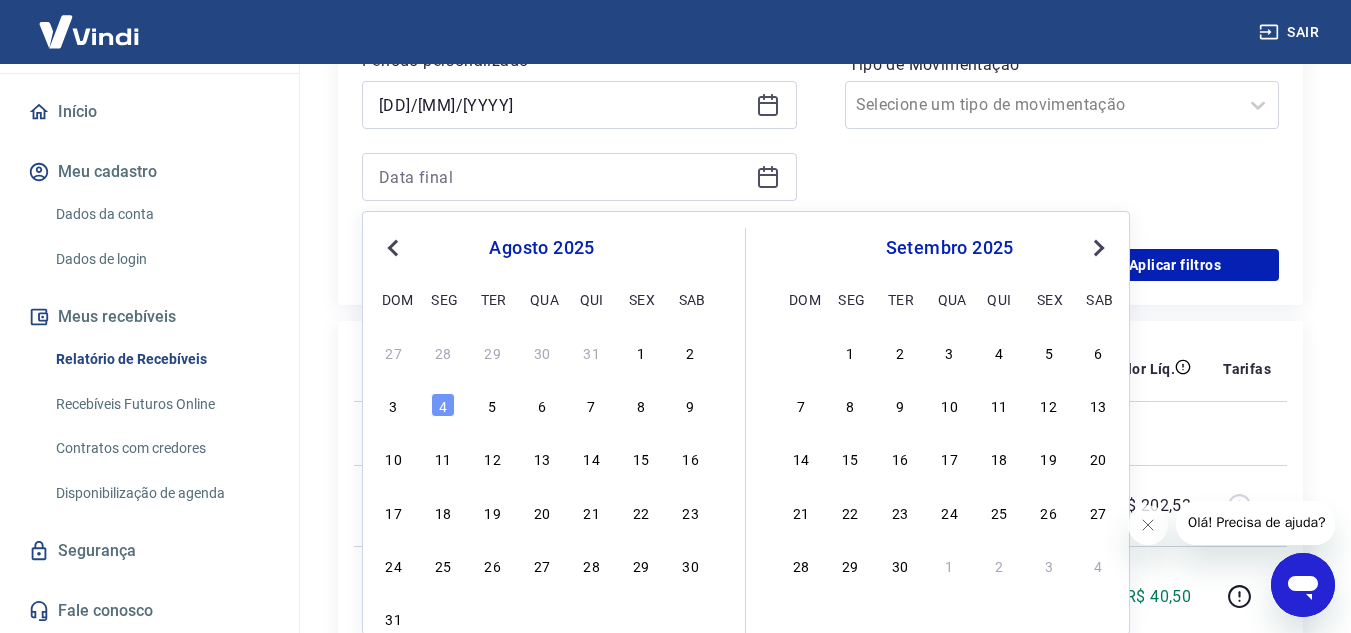 click on "Previous Month" at bounding box center (393, 248) 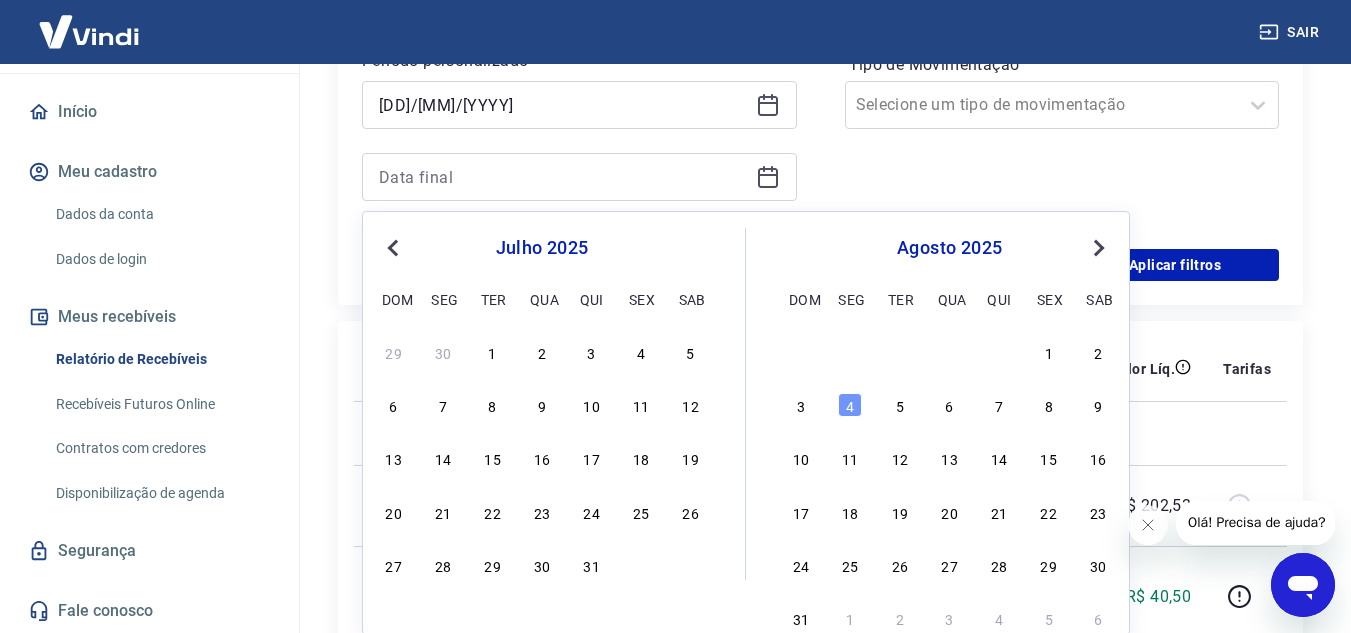 click on "Previous Month" at bounding box center (393, 248) 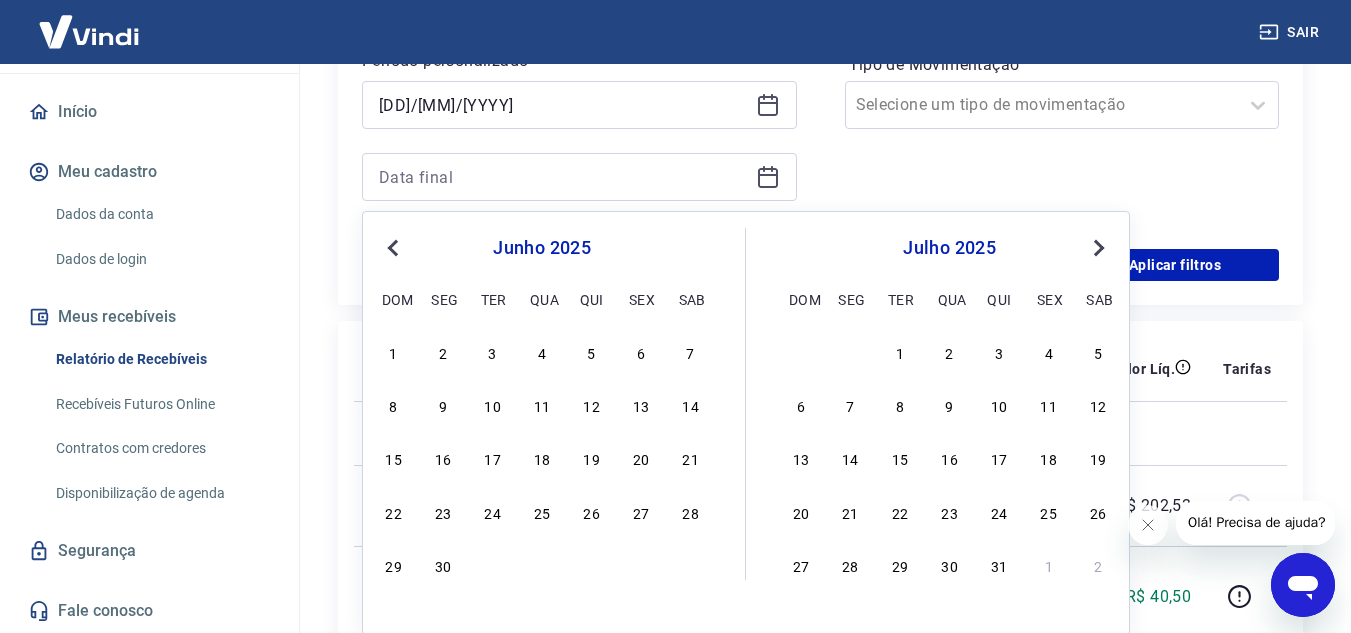 click on "Previous Month" at bounding box center [393, 248] 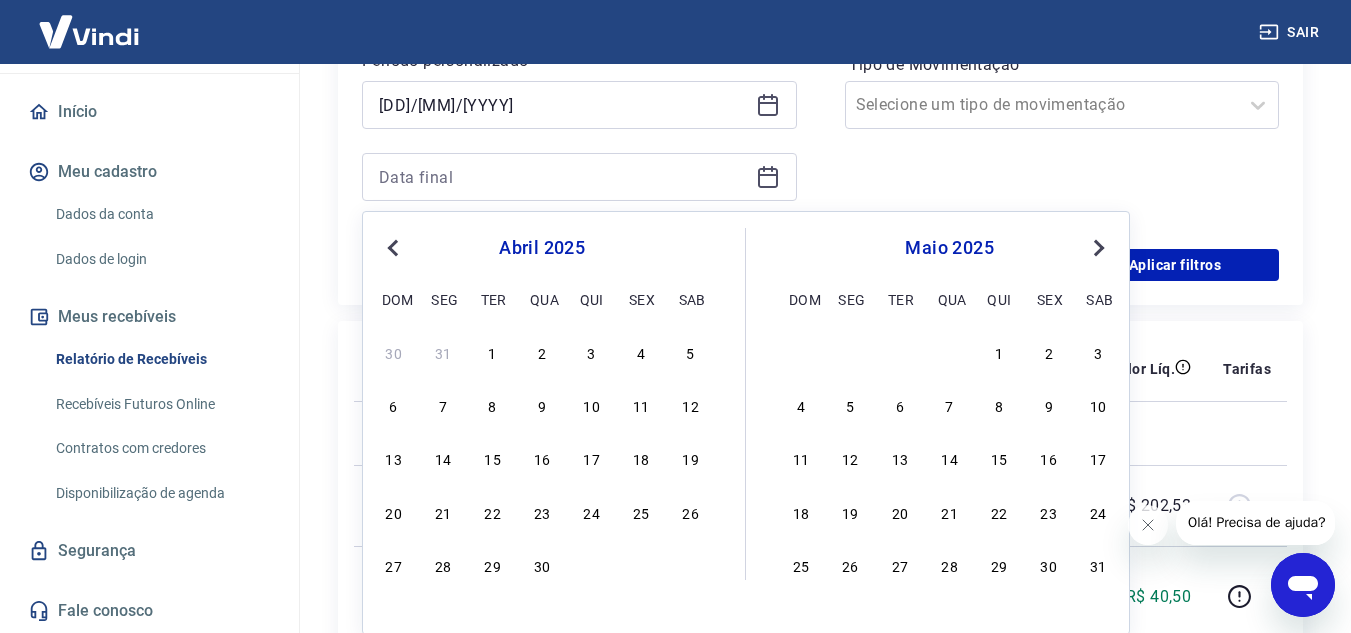 click on "27 28 29 30" at bounding box center (542, 564) 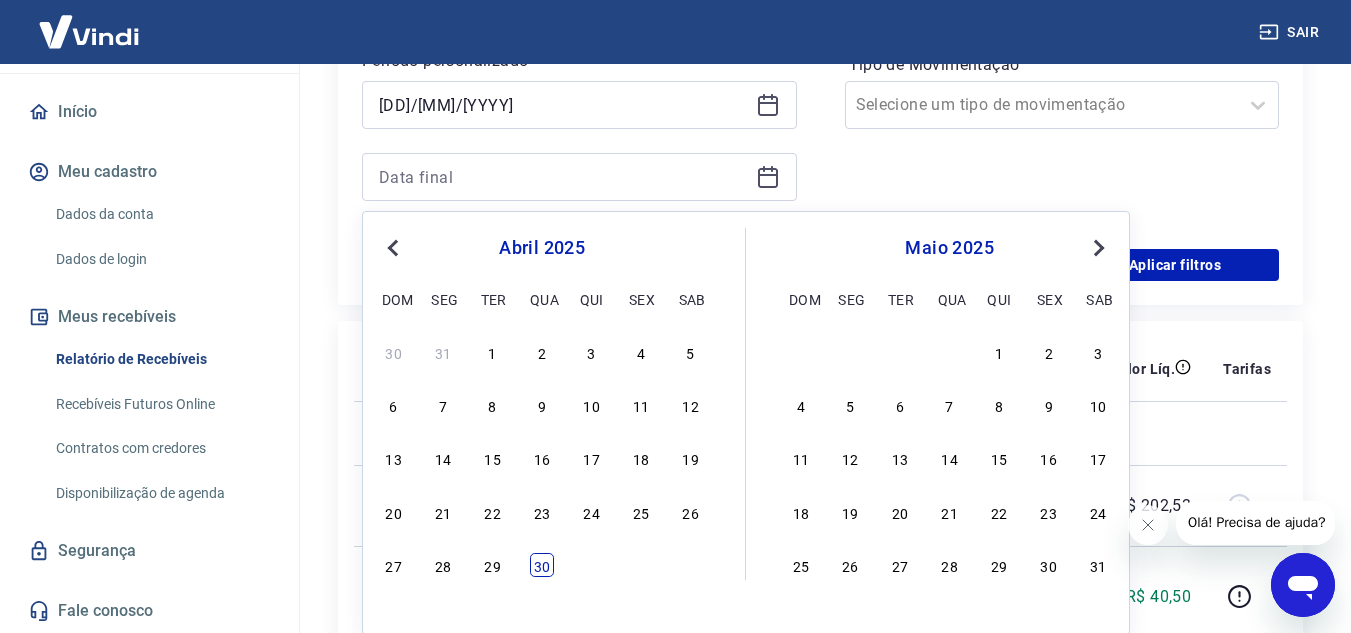 click on "30" at bounding box center (542, 565) 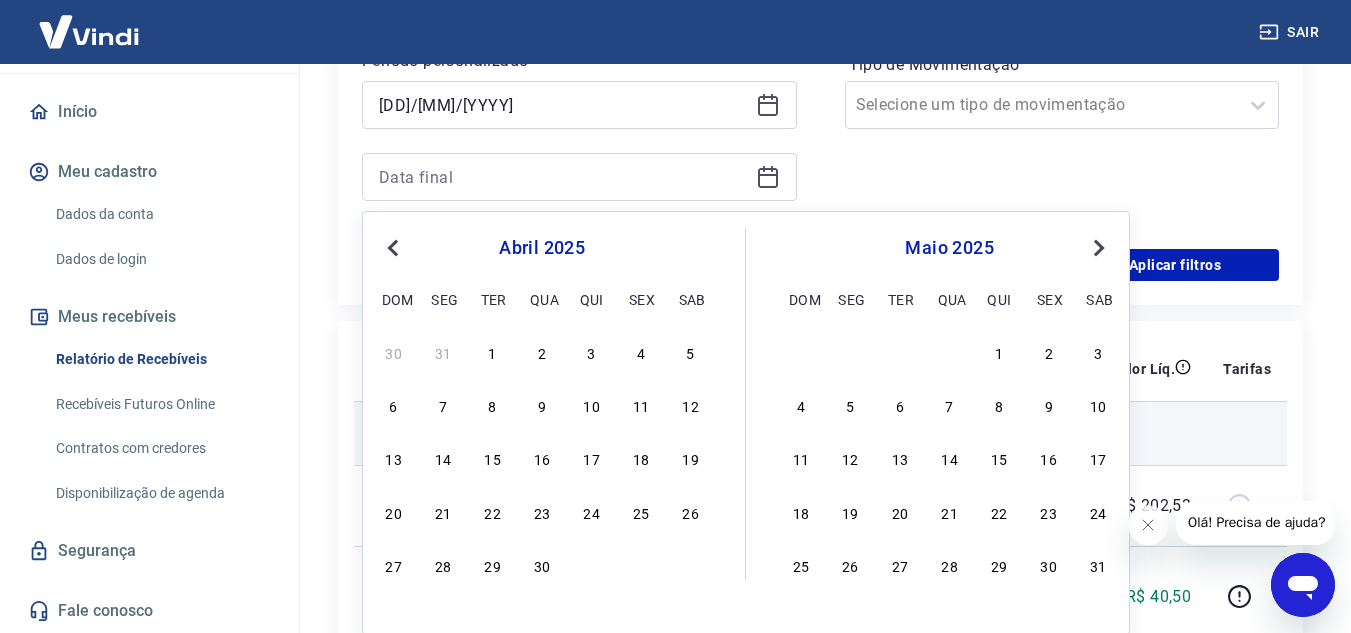 type on "[DD]/[MM]/[YYYY]" 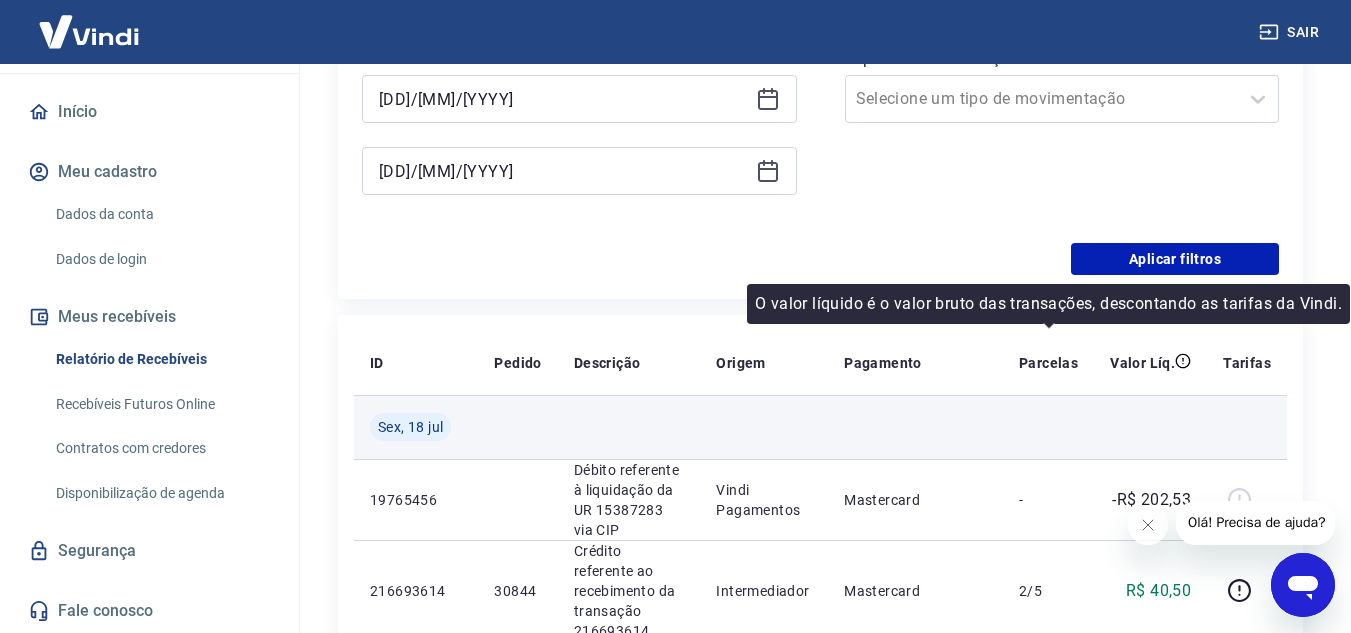 scroll, scrollTop: 552, scrollLeft: 0, axis: vertical 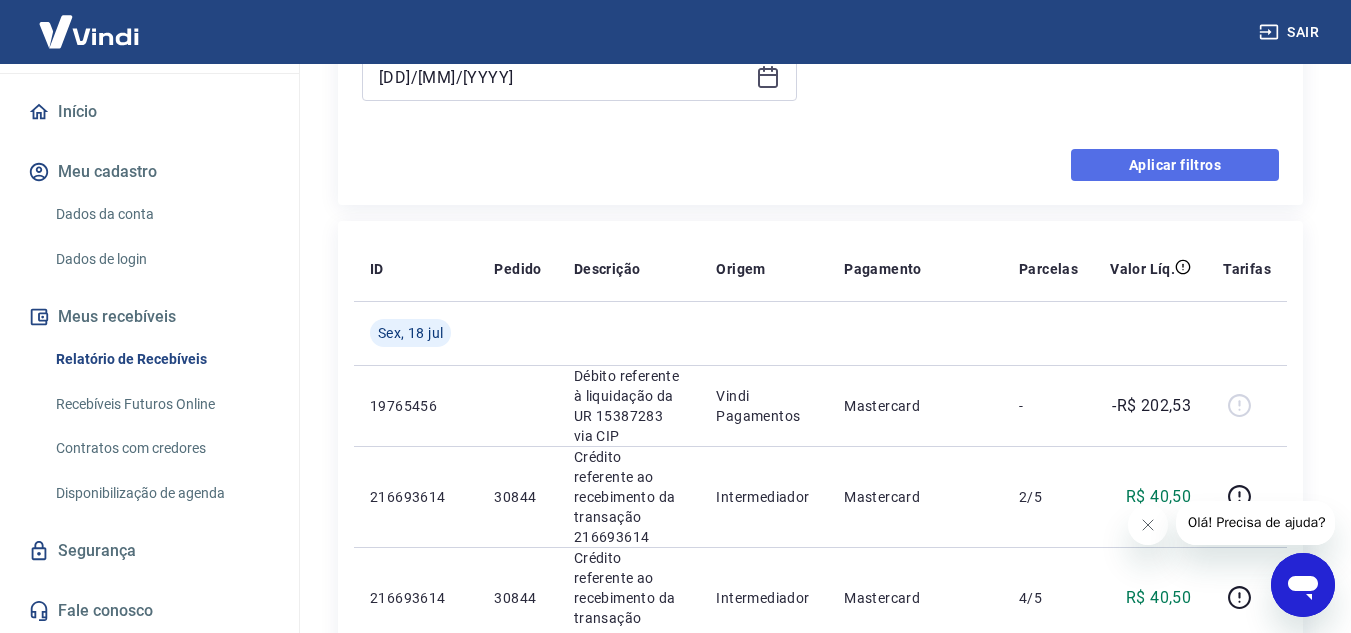 click on "Aplicar filtros" at bounding box center [1175, 165] 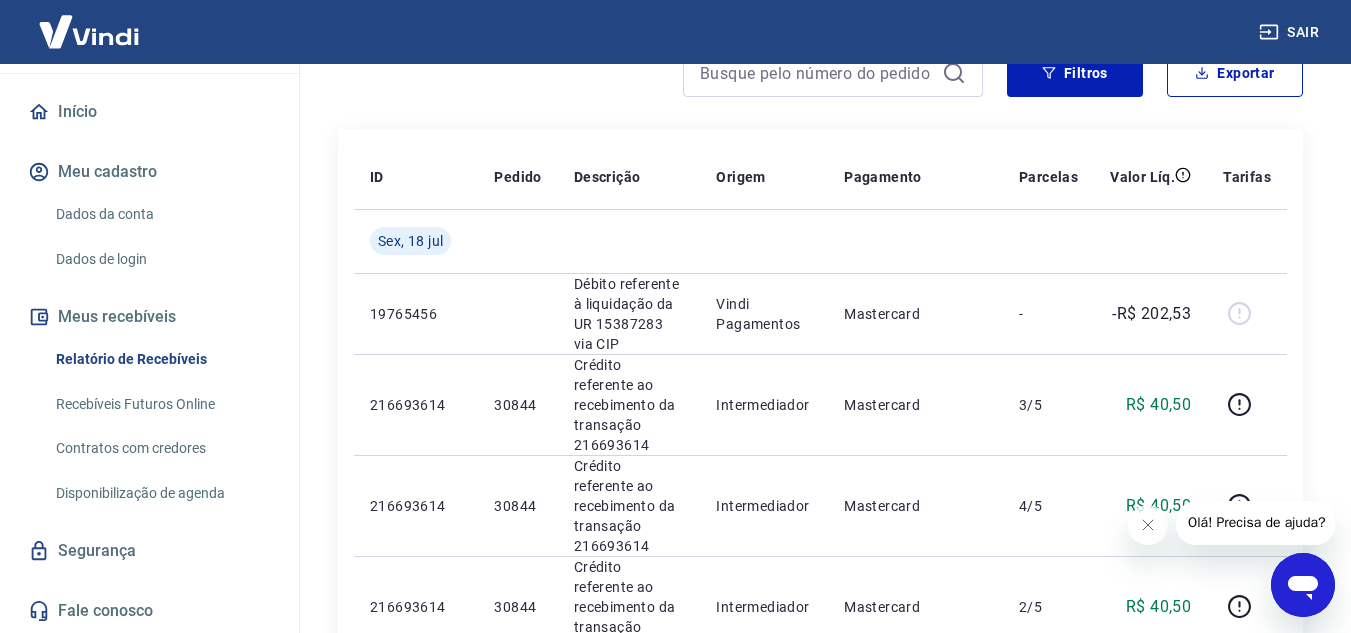 scroll, scrollTop: 0, scrollLeft: 0, axis: both 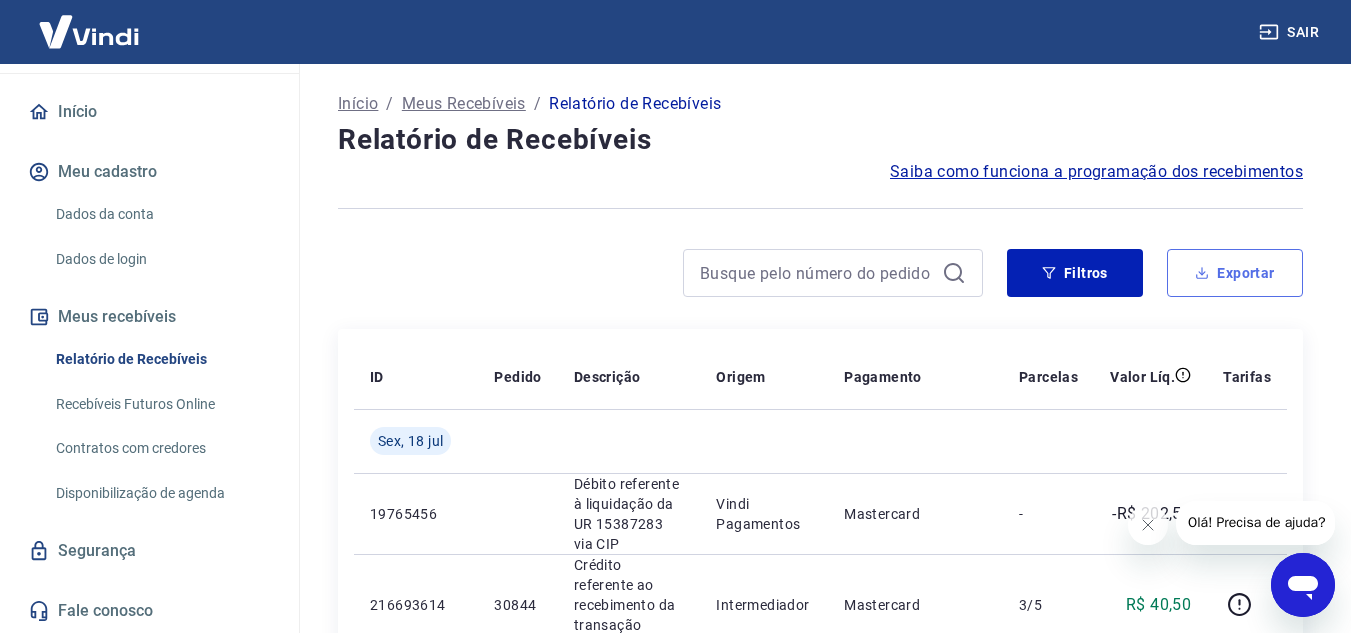 click on "Exportar" at bounding box center [1235, 273] 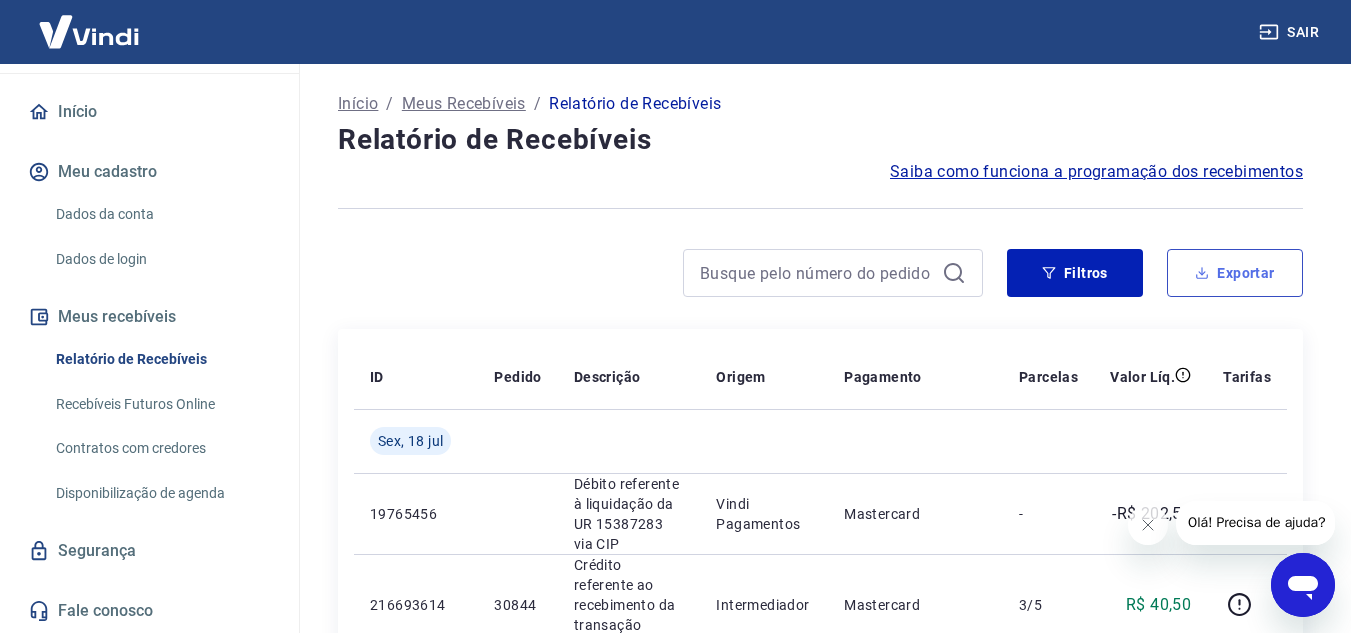 type on "[DD]/[MM]/[YYYY]" 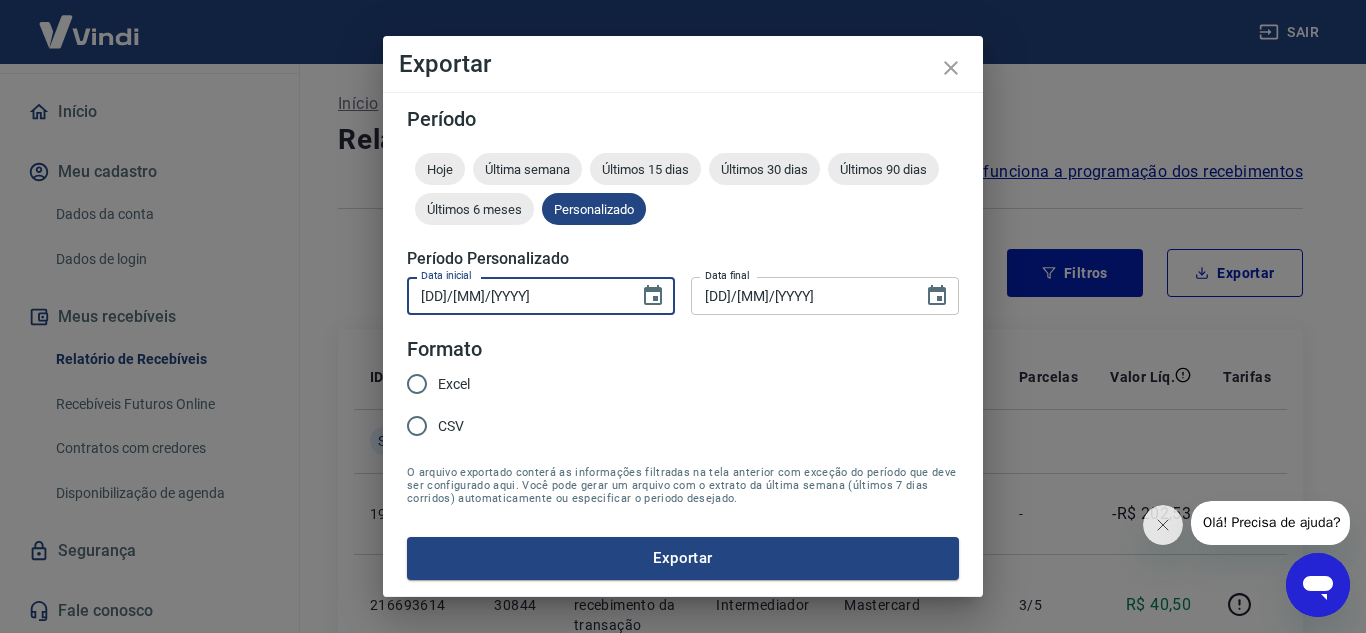 click on "[DD]/[MM]/[YYYY]" at bounding box center (516, 295) 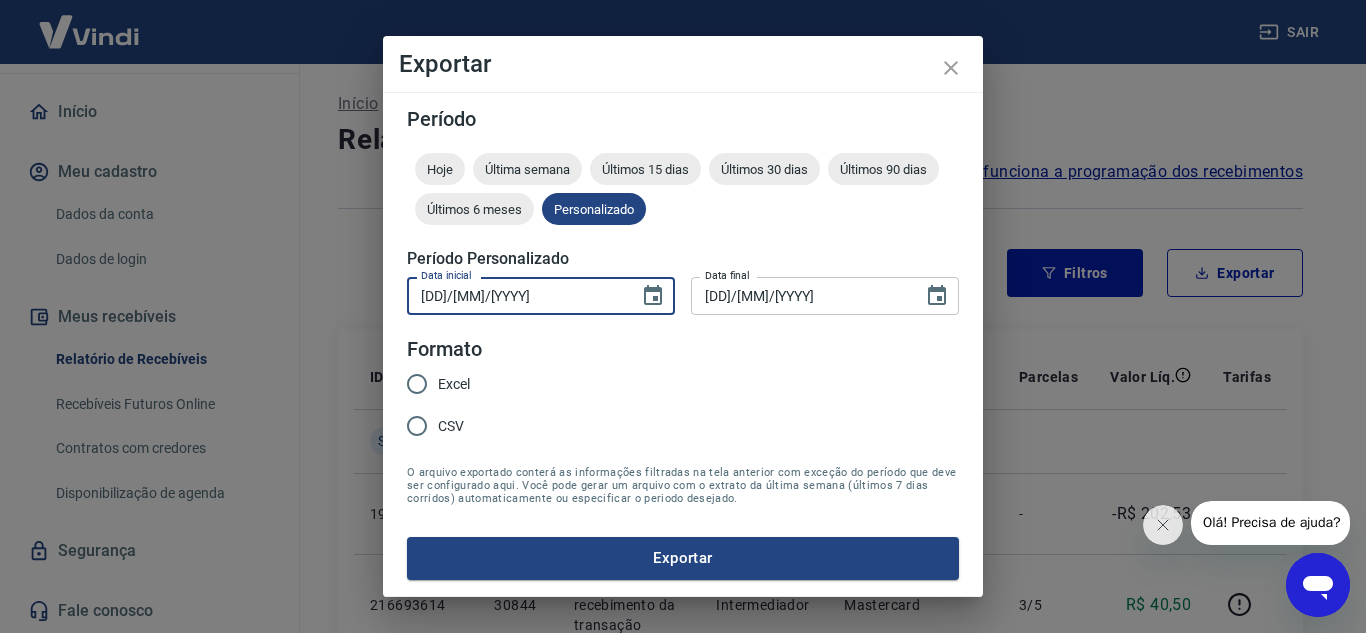 click on "Excel" at bounding box center [417, 384] 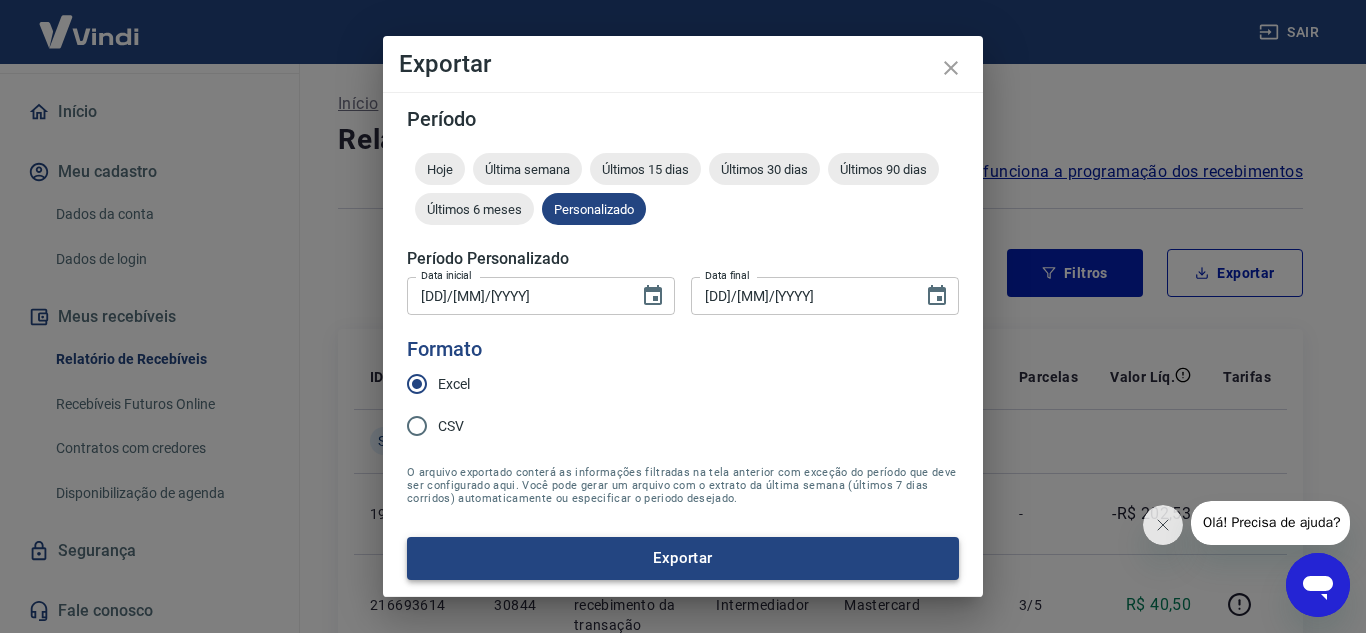 click on "Exportar" at bounding box center (683, 558) 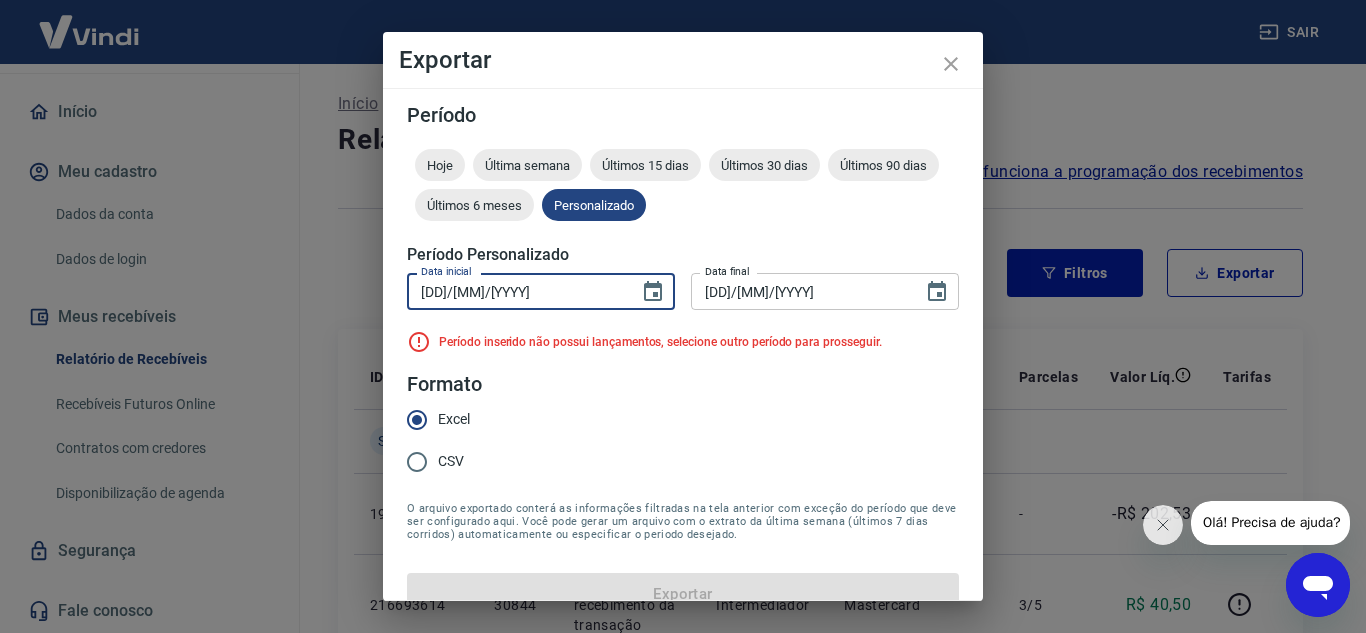 click on "[DD]/[MM]/[YYYY]" at bounding box center (516, 291) 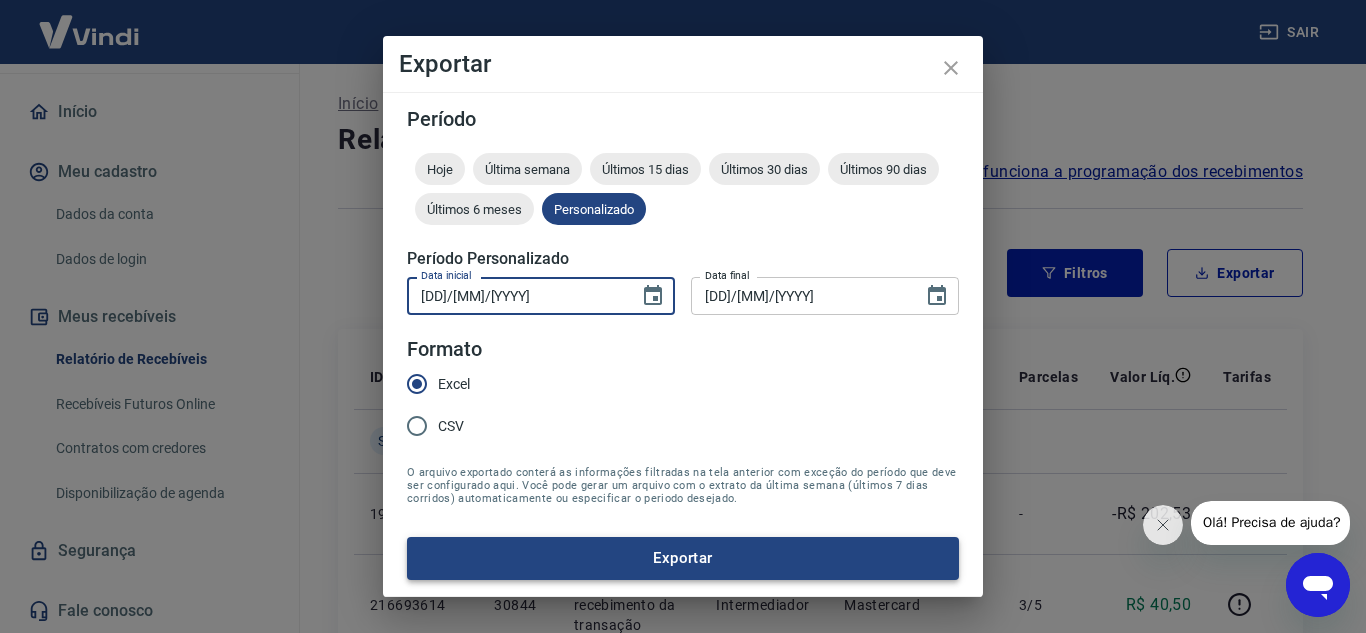 type on "[DD]/[MM]/[YYYY]" 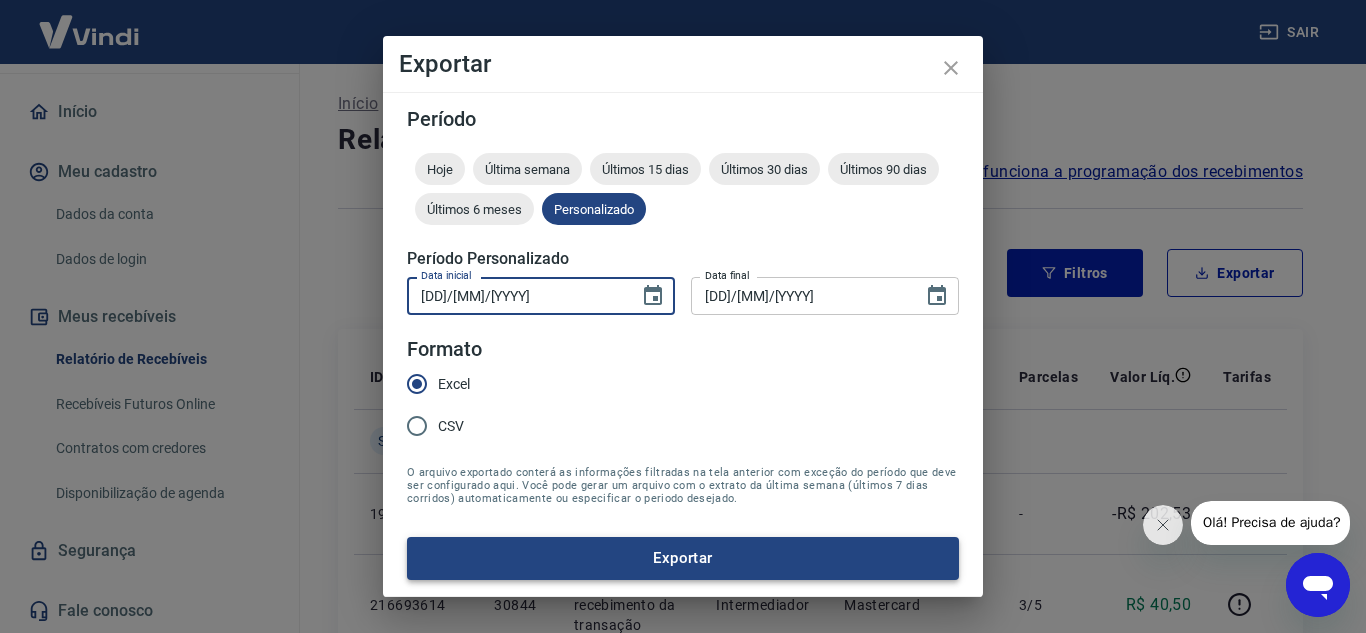 click on "Exportar" at bounding box center (683, 558) 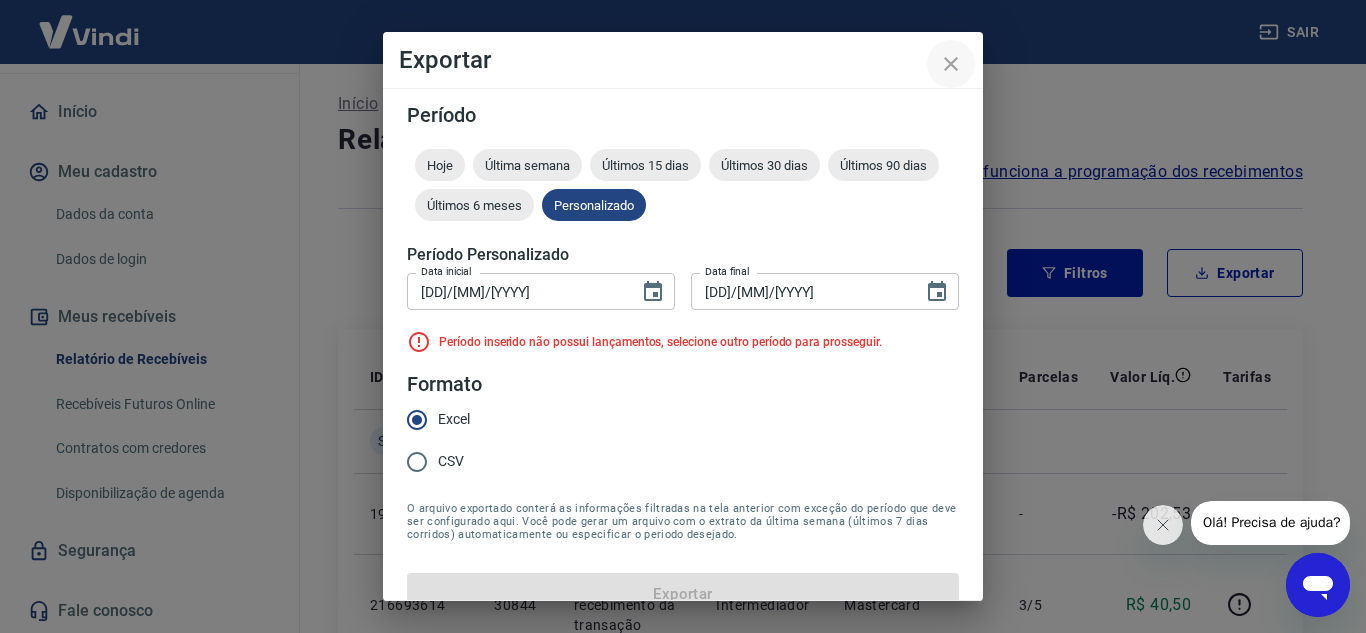 click 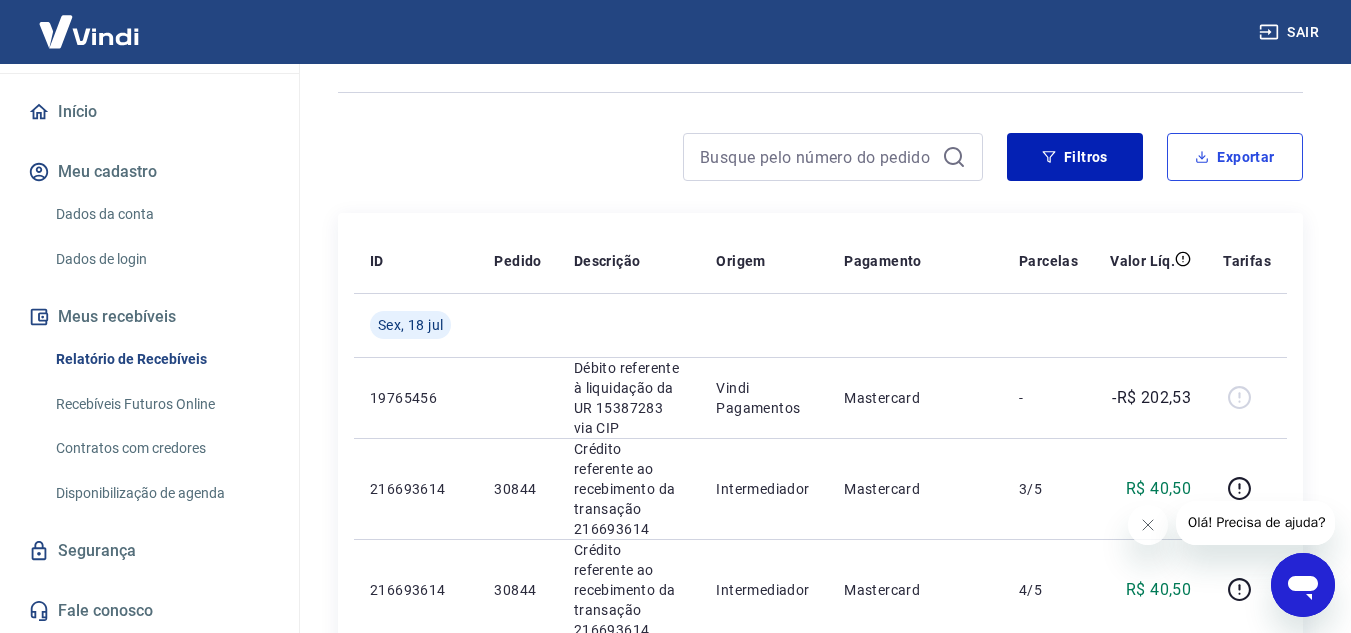 scroll, scrollTop: 0, scrollLeft: 0, axis: both 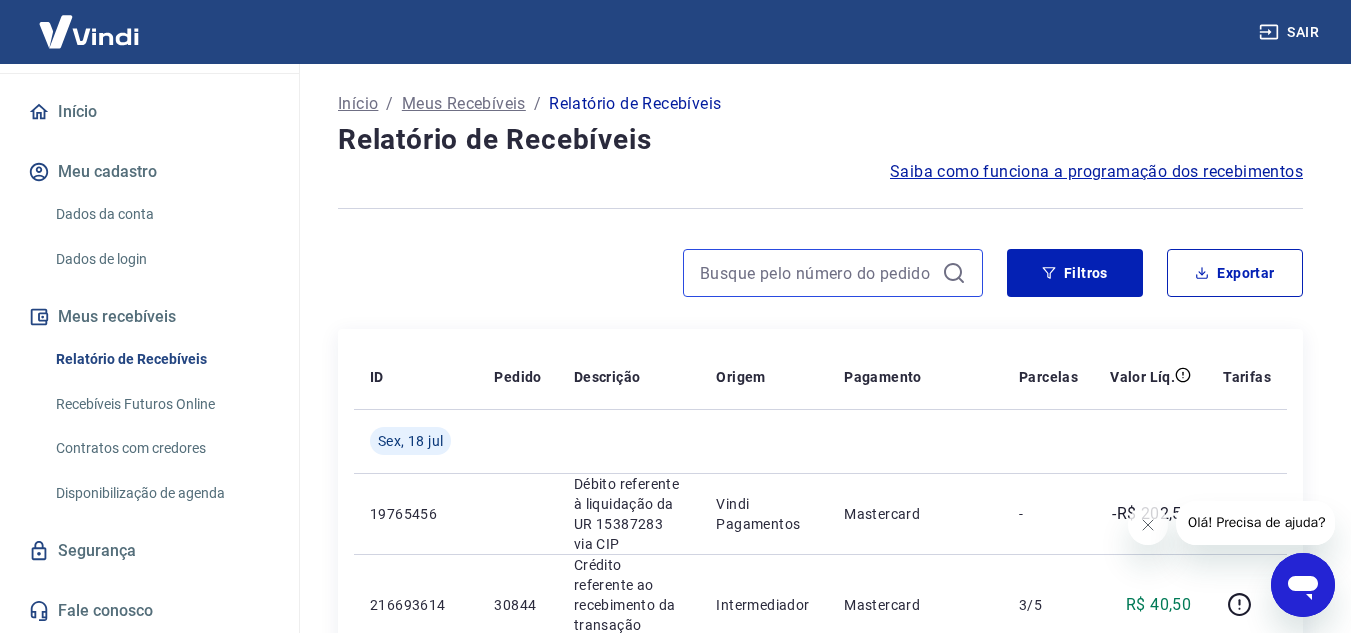 click at bounding box center (817, 273) 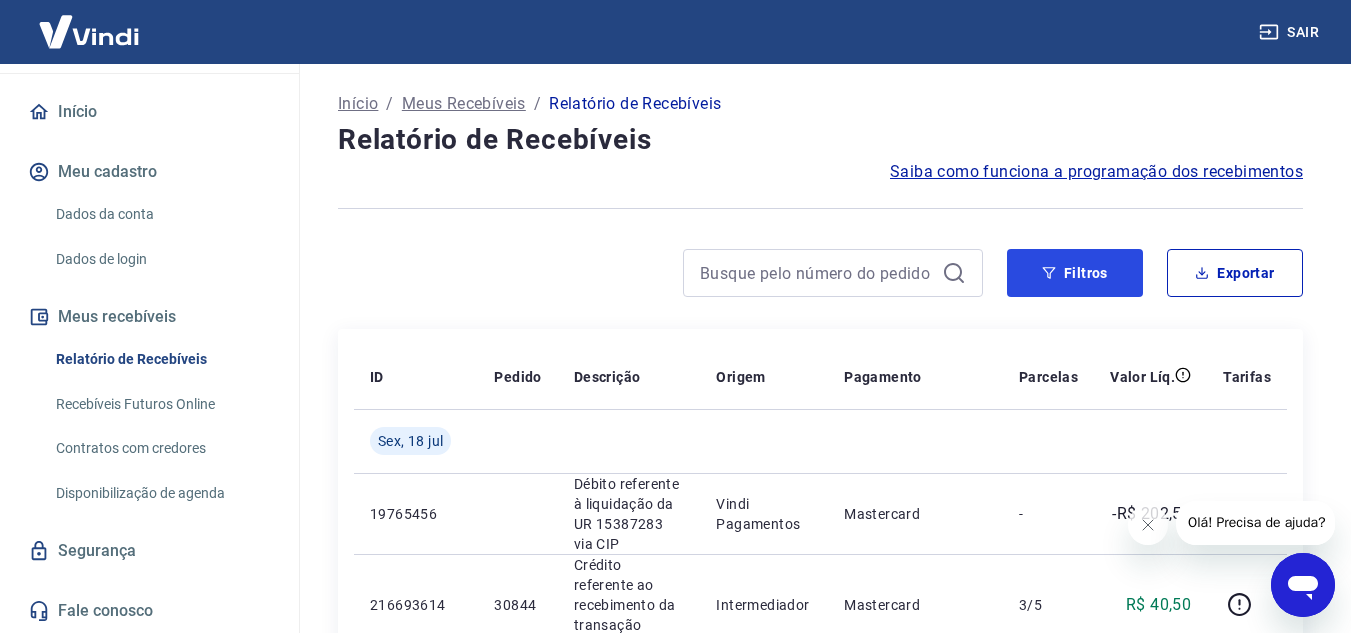 click on "Filtros" at bounding box center [1075, 273] 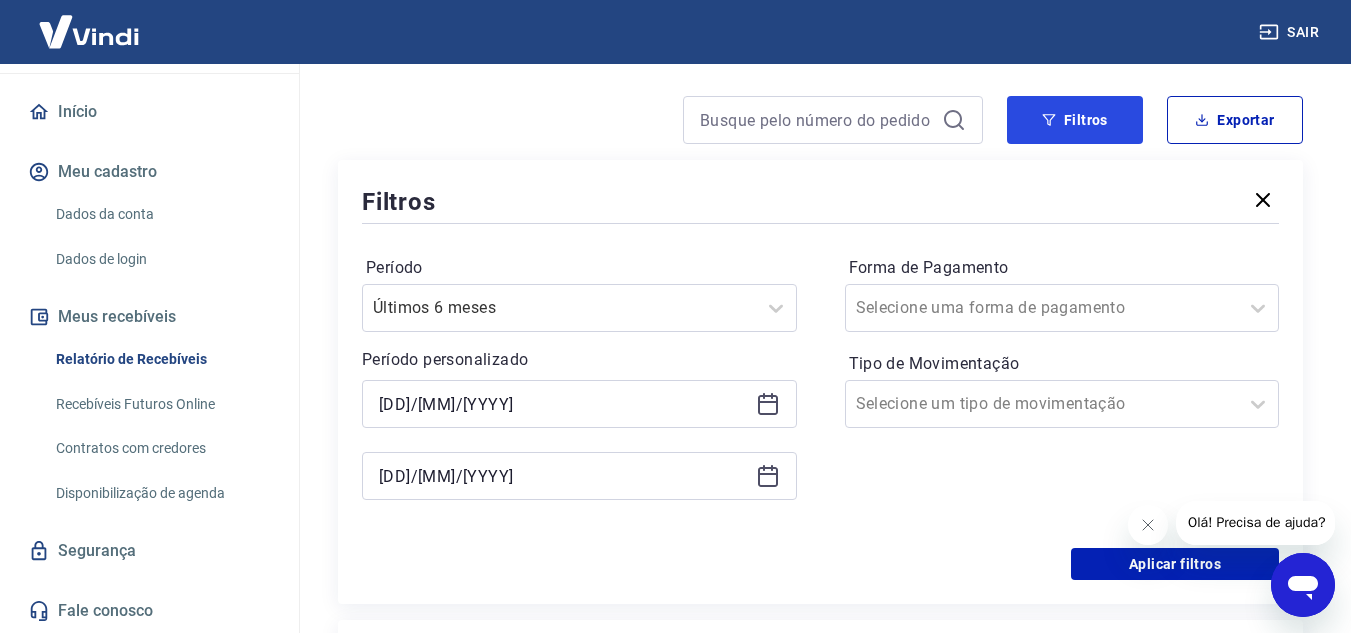 scroll, scrollTop: 200, scrollLeft: 0, axis: vertical 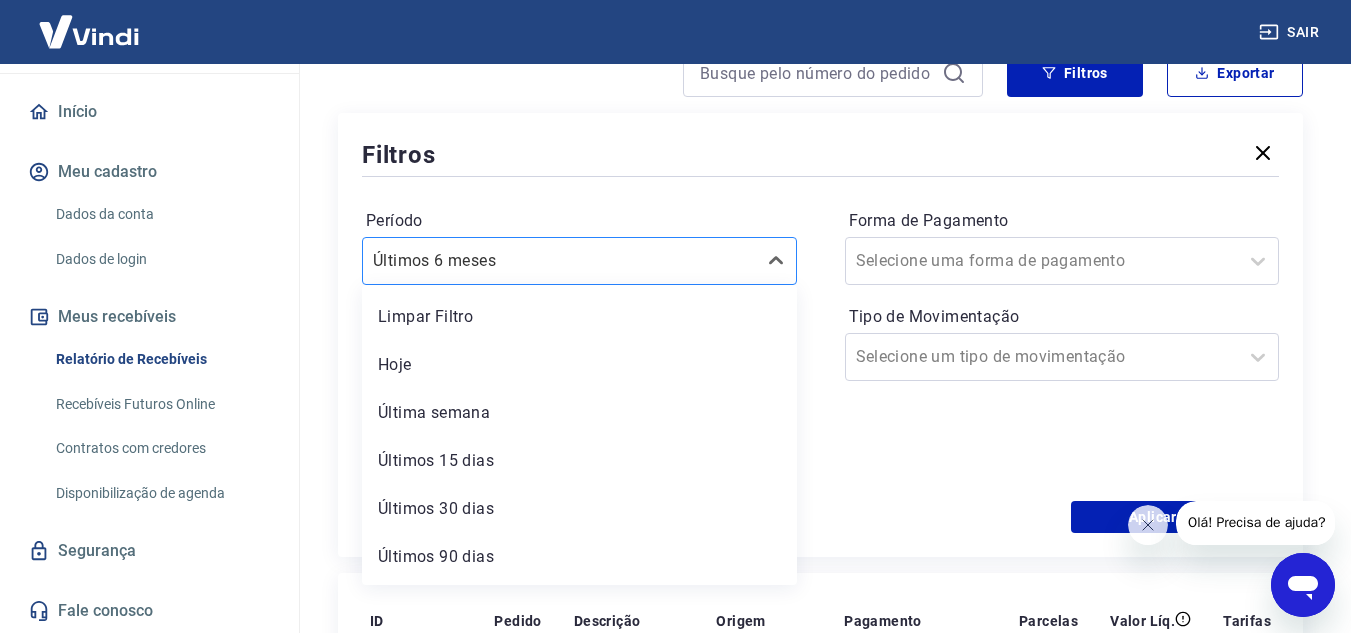 drag, startPoint x: 607, startPoint y: 267, endPoint x: 633, endPoint y: 267, distance: 26 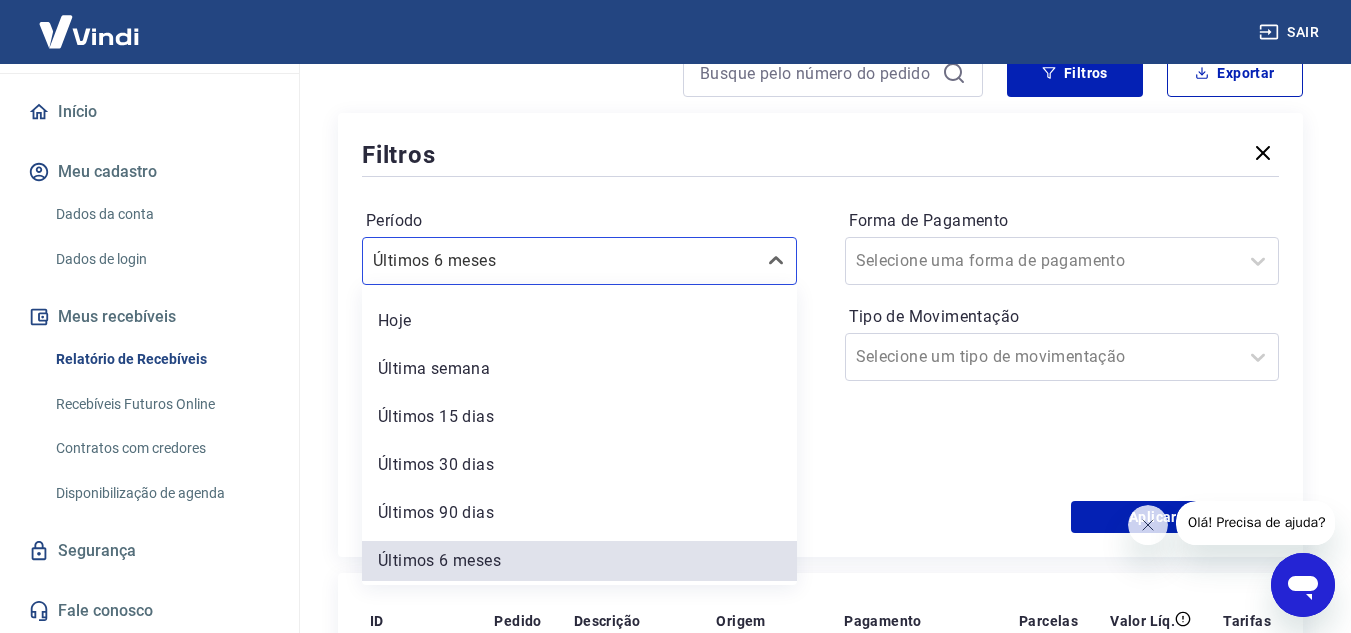 click on "Início" at bounding box center [149, 112] 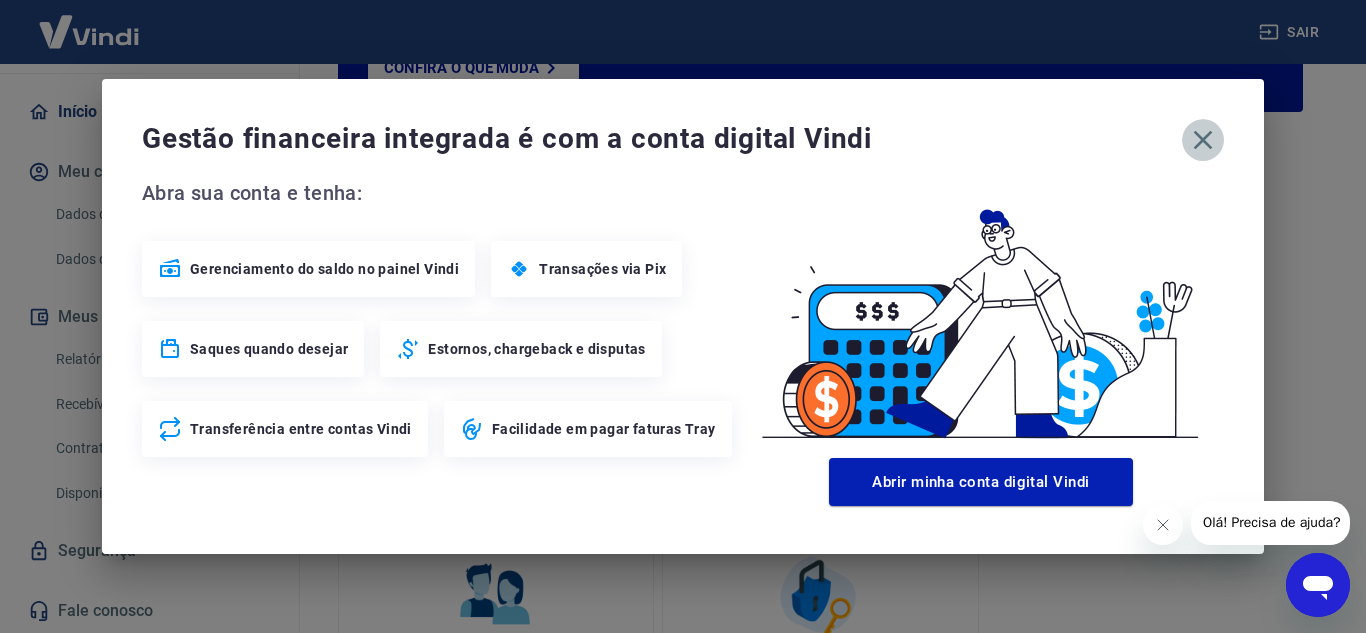 click 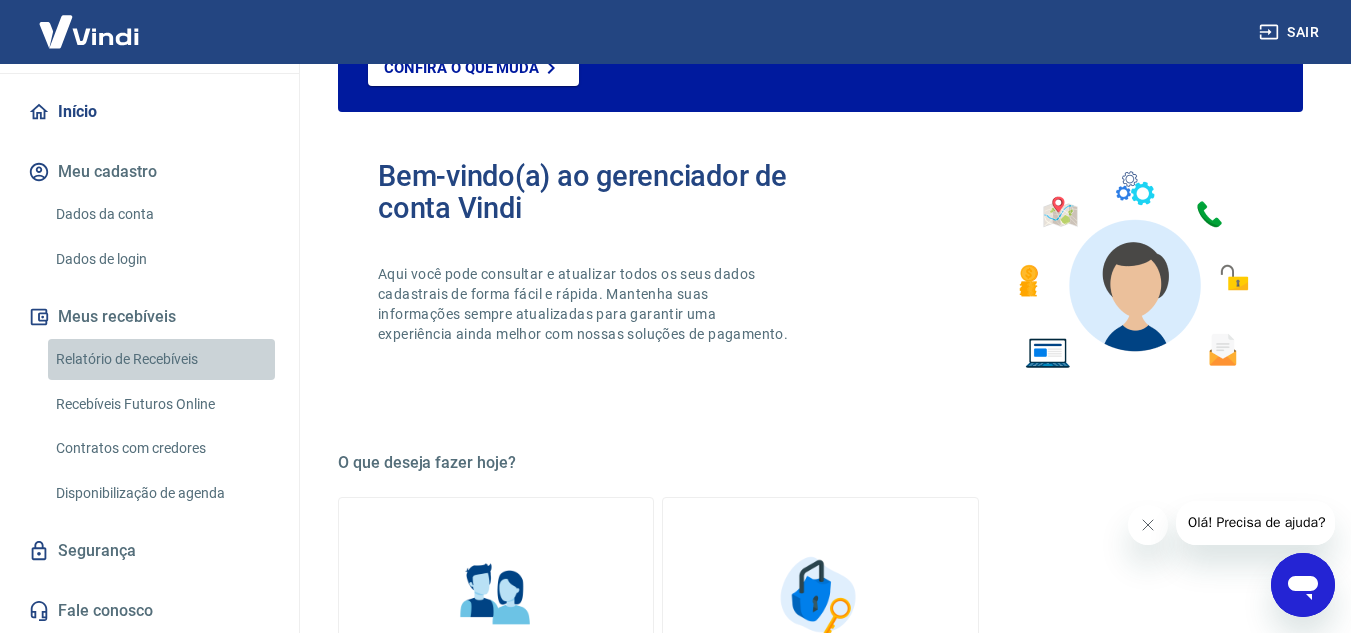 click on "Relatório de Recebíveis" at bounding box center [161, 359] 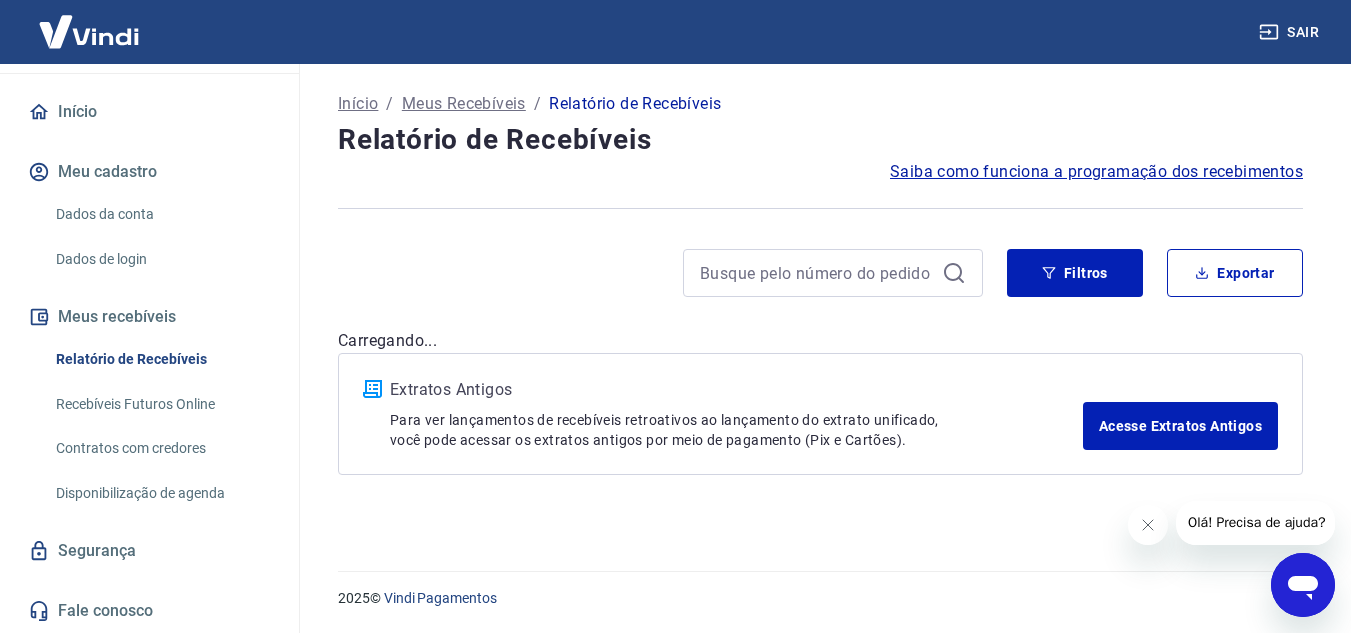 scroll, scrollTop: 0, scrollLeft: 0, axis: both 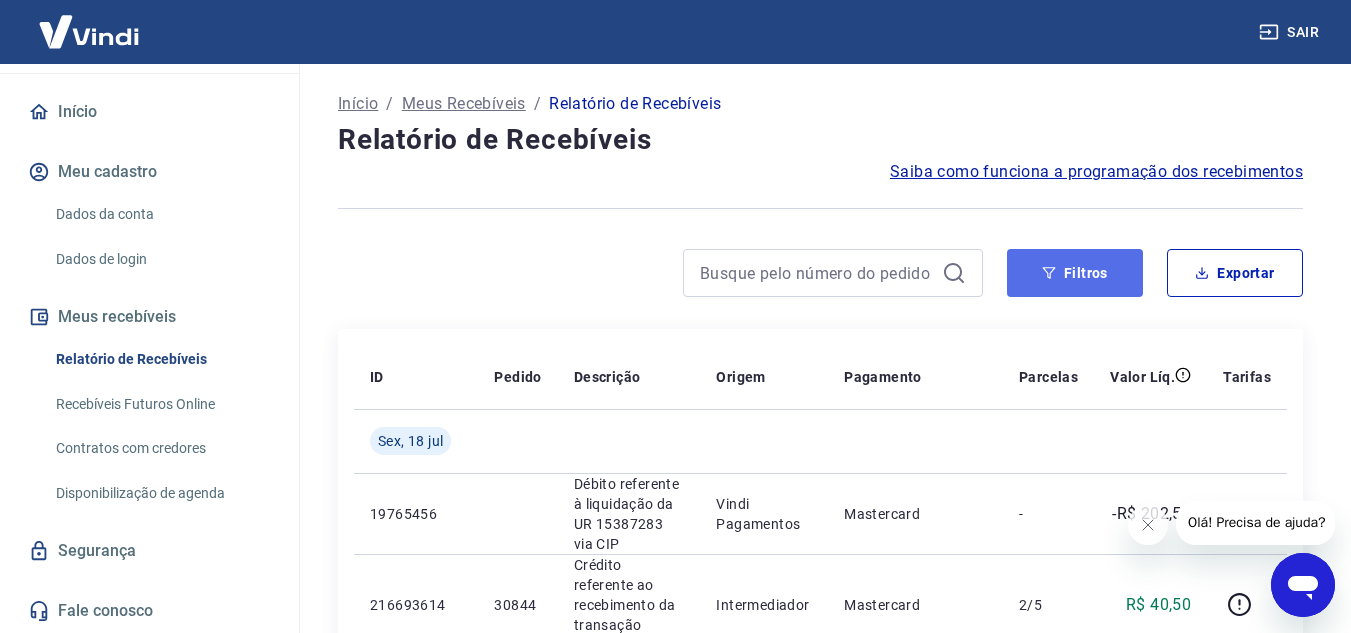 click on "Filtros" at bounding box center [1075, 273] 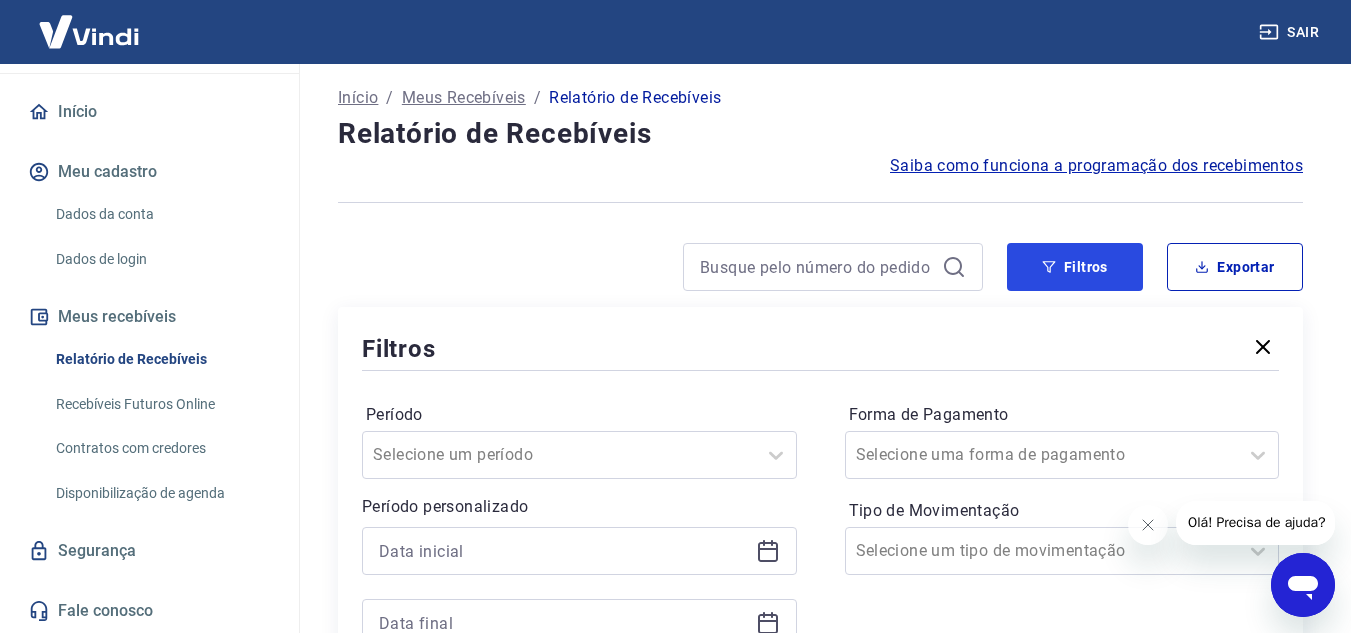 scroll, scrollTop: 200, scrollLeft: 0, axis: vertical 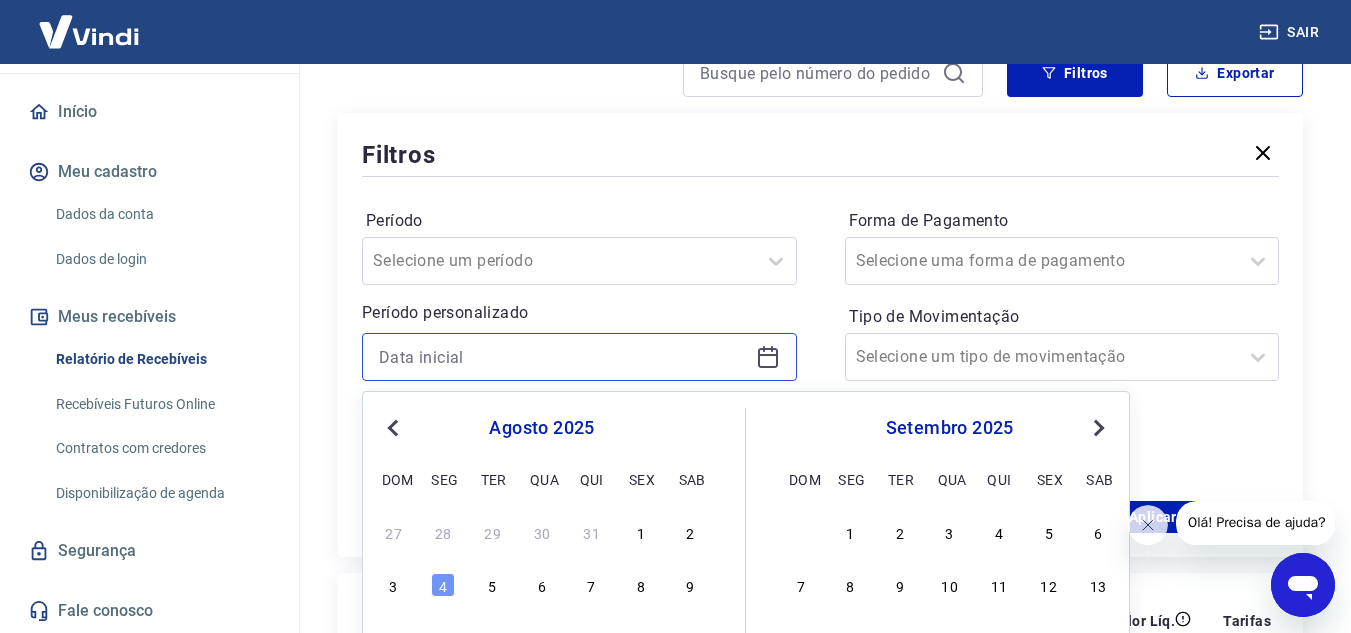 click at bounding box center [563, 357] 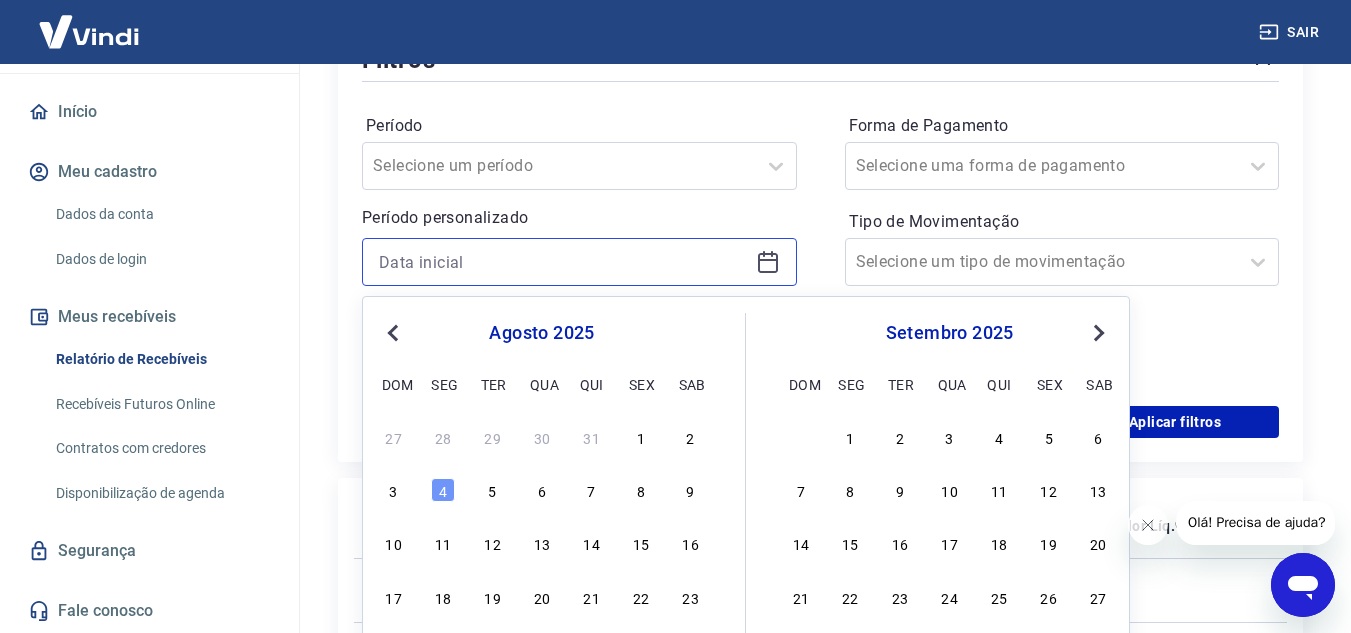 scroll, scrollTop: 400, scrollLeft: 0, axis: vertical 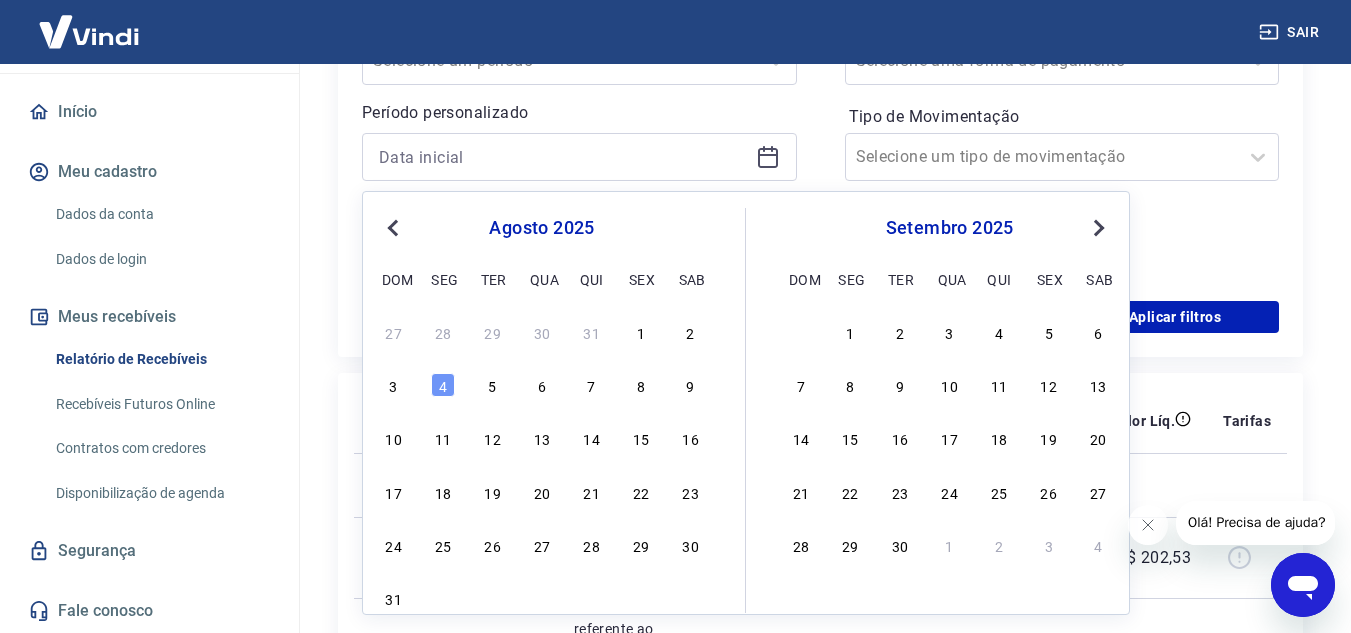 click on "Previous Month" at bounding box center [393, 228] 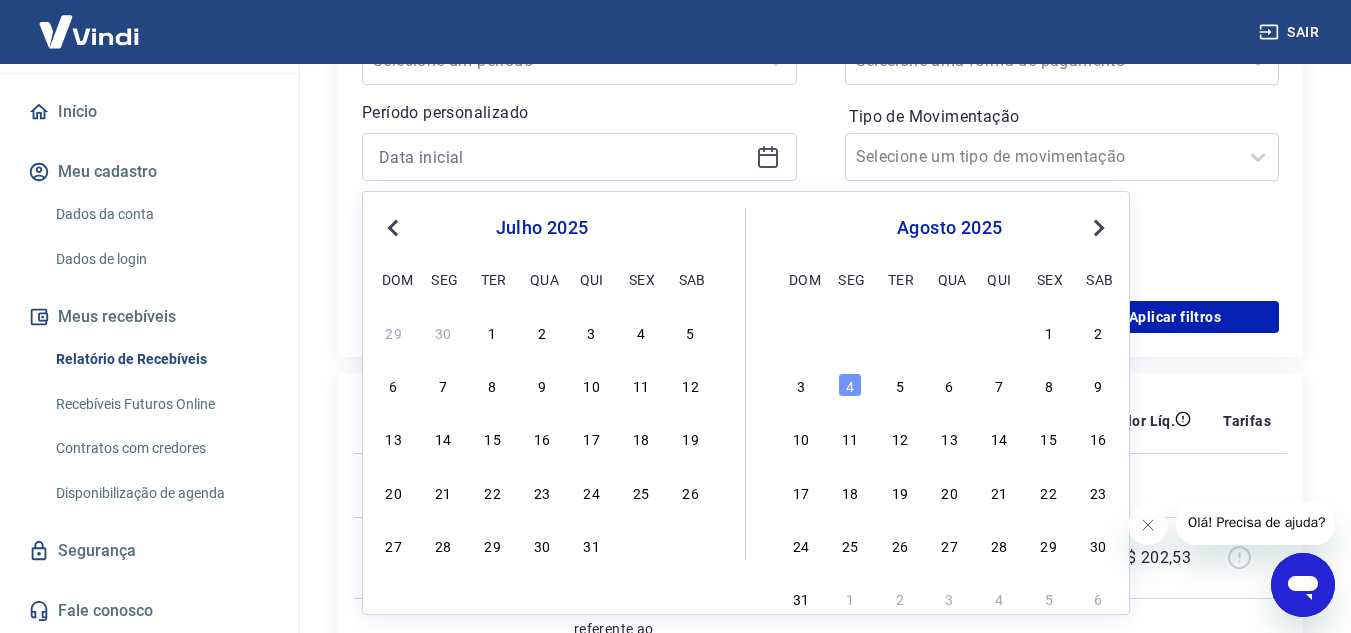 click on "Previous Month" at bounding box center [393, 228] 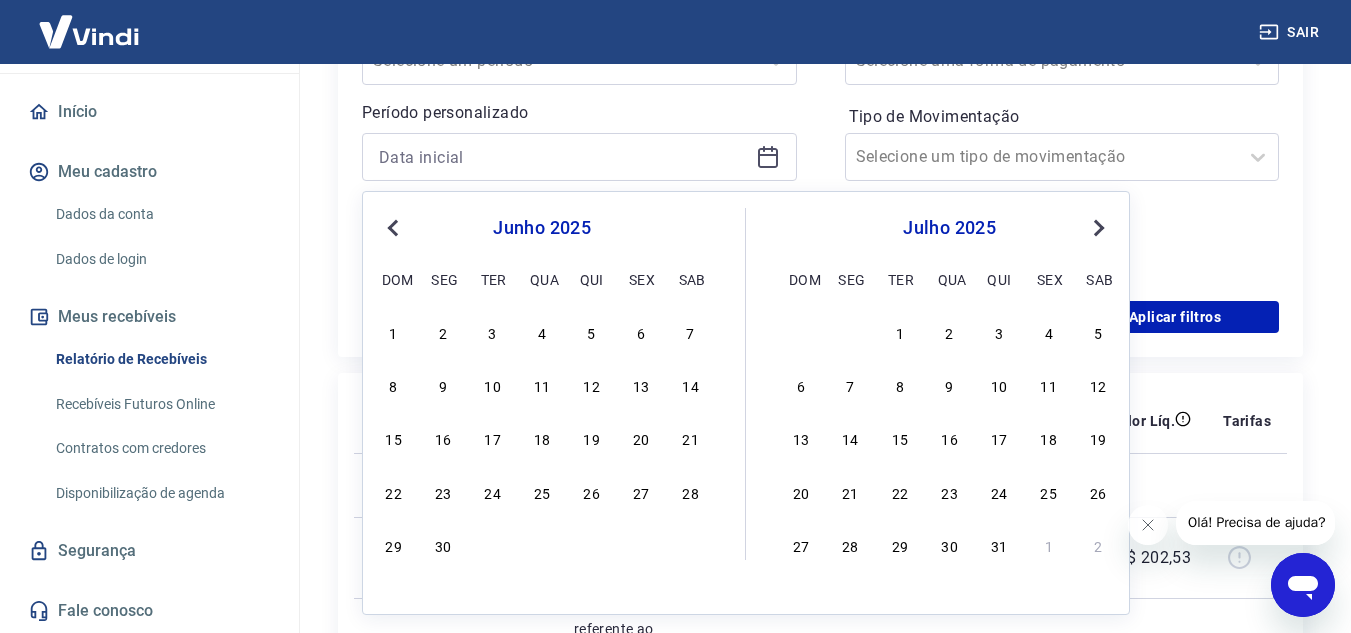 click on "Previous Month" at bounding box center [393, 228] 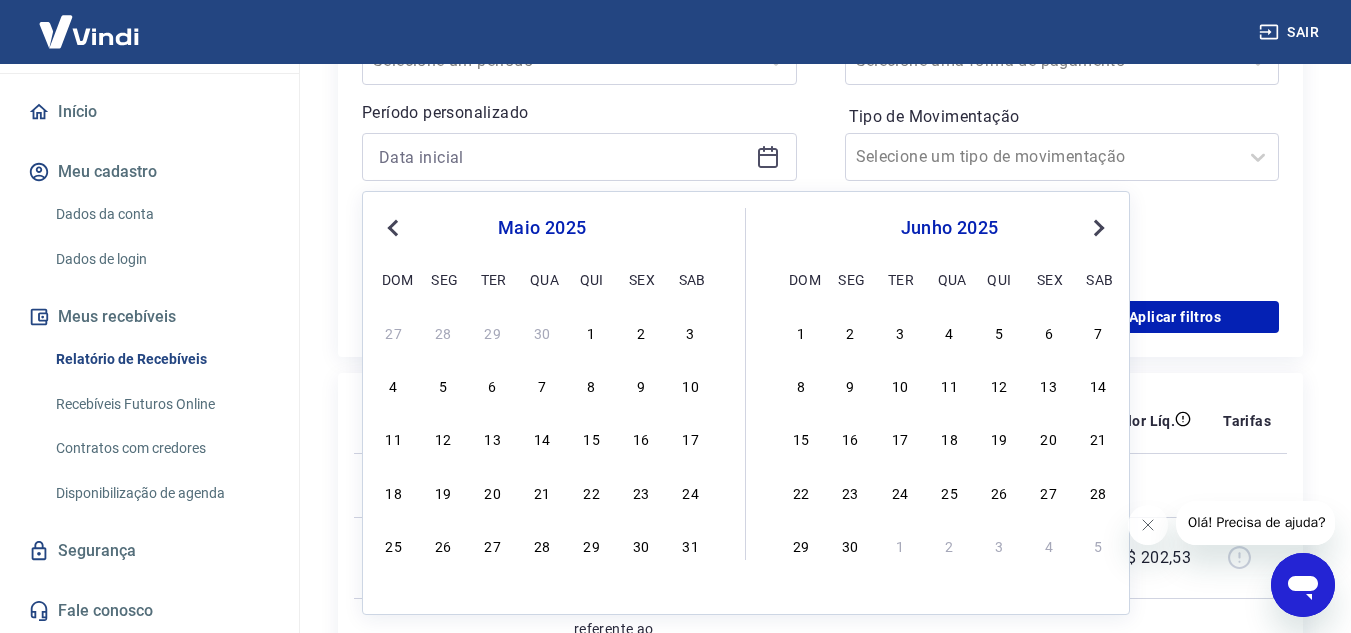 click on "Previous Month" at bounding box center (393, 228) 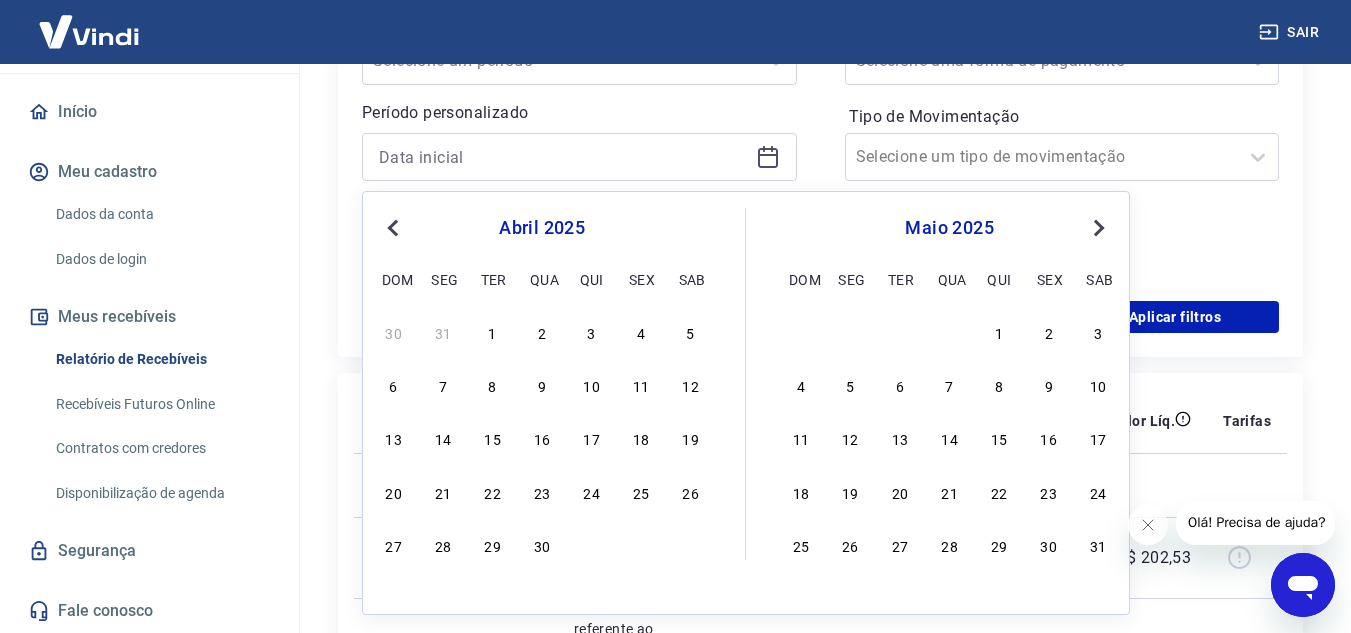 click on "Previous Month" at bounding box center (393, 228) 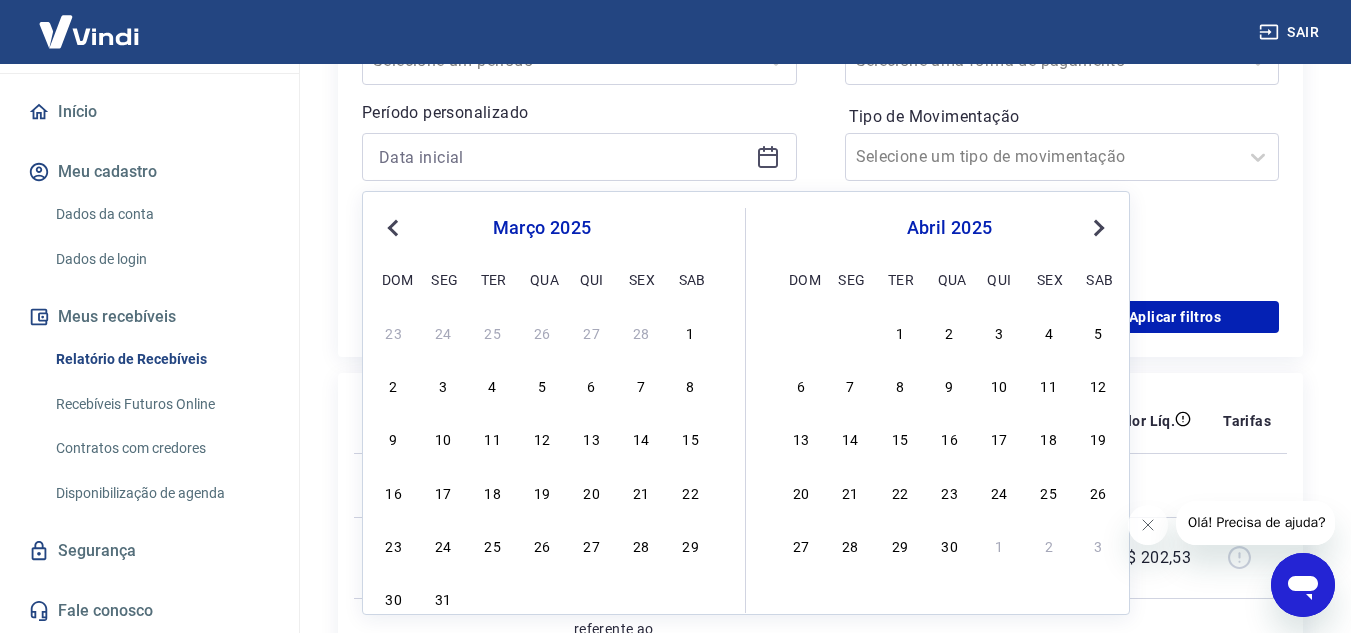 click on "23 24 25 26 27 28 1 2 3 4 5 6 7 8 9 10 11 12 13 14 15 16 17 18 19 20 21 22 23 24 25 26 27 28 29 30 31" at bounding box center [542, 465] 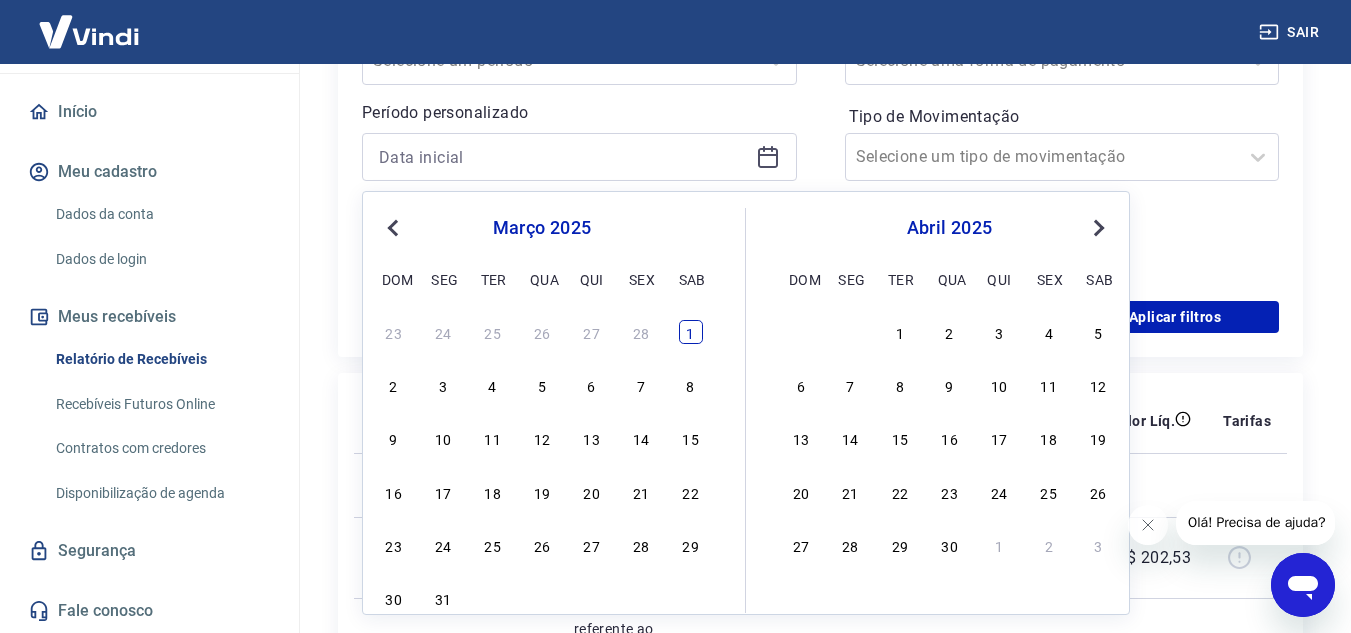 click on "1" at bounding box center [691, 332] 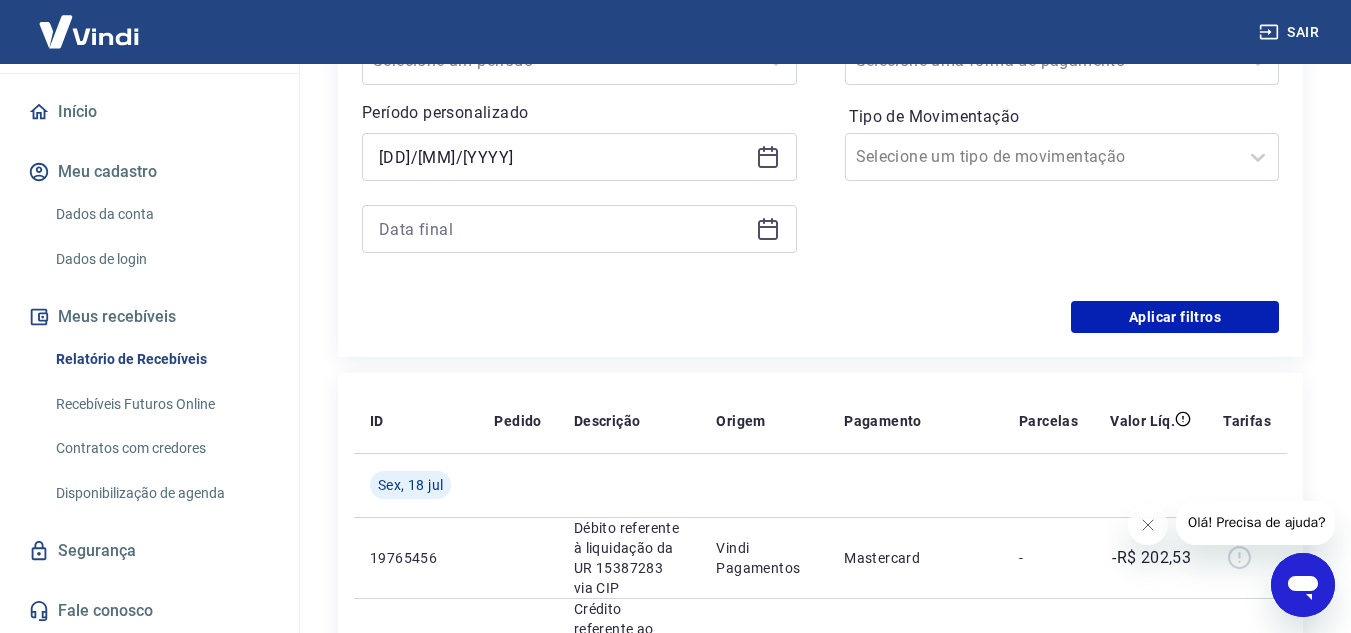 type on "[DD]/[MM]/[YYYY]" 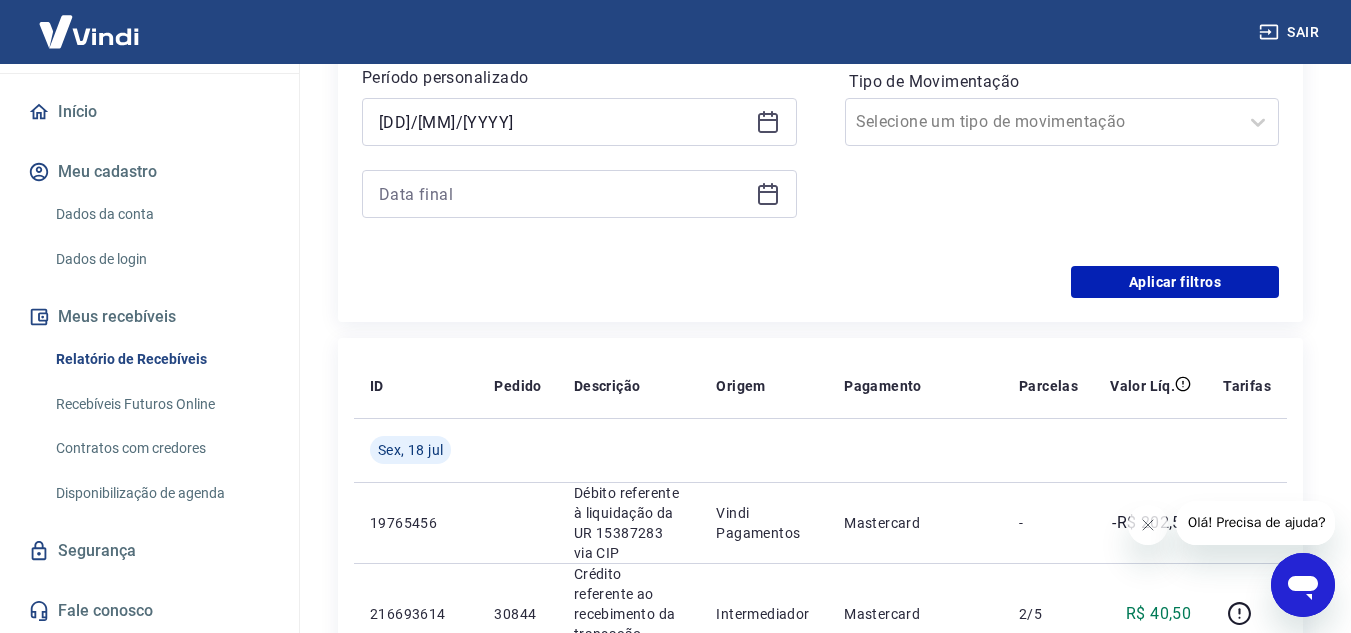 scroll, scrollTop: 400, scrollLeft: 0, axis: vertical 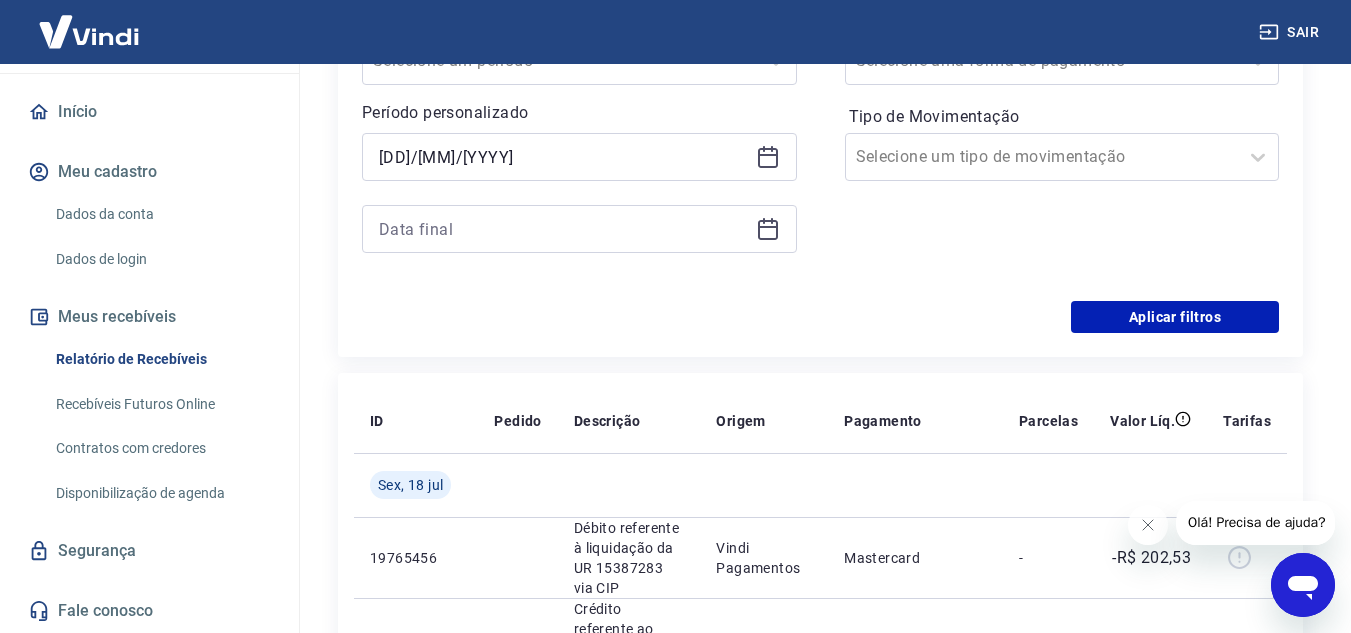 click at bounding box center [579, 229] 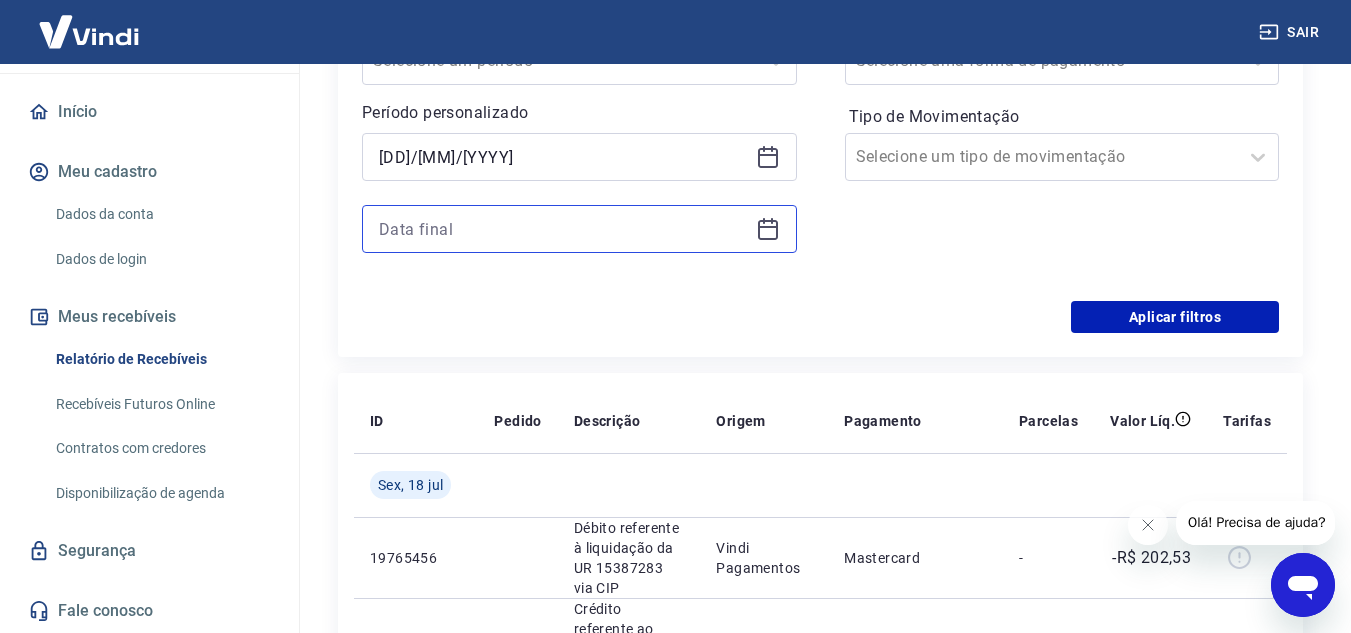 click at bounding box center [563, 229] 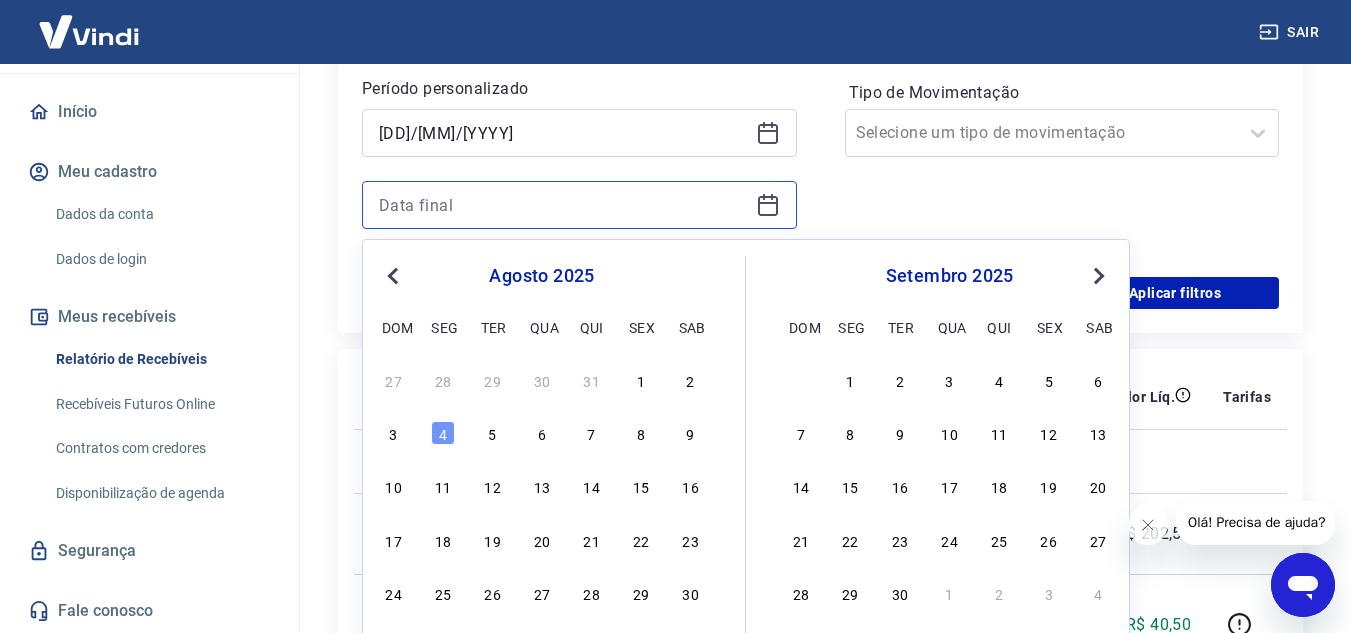 scroll, scrollTop: 400, scrollLeft: 0, axis: vertical 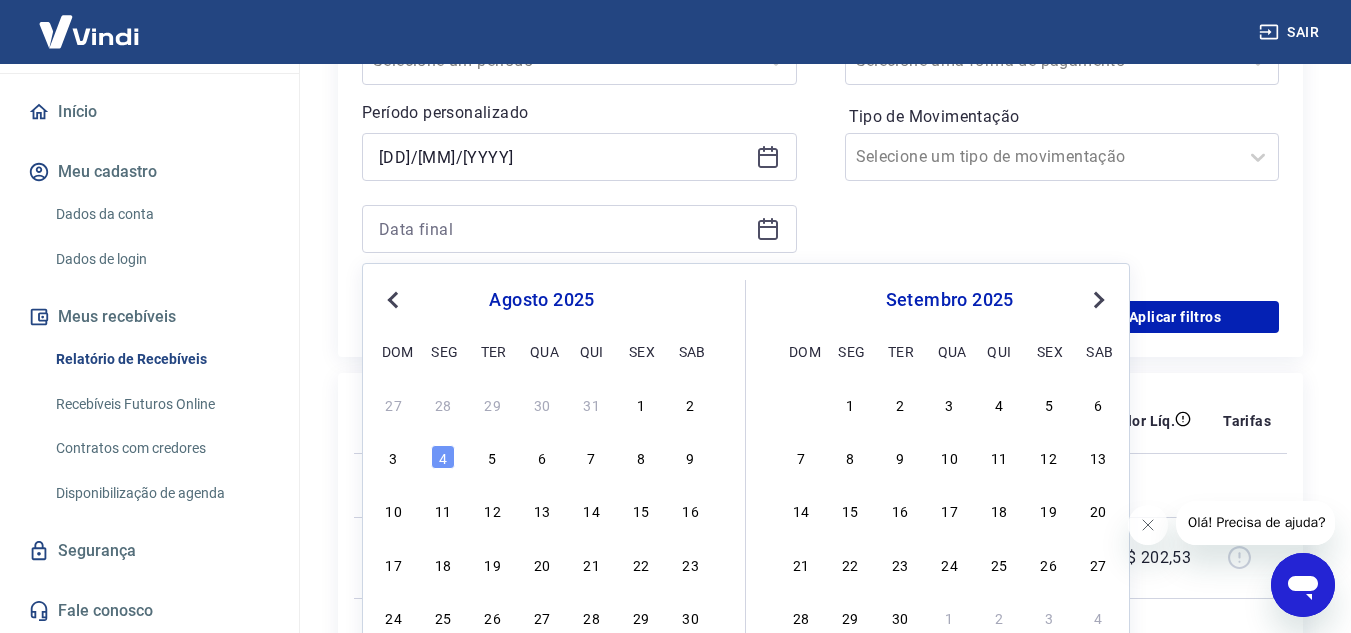 click on "Previous Month" at bounding box center [395, 299] 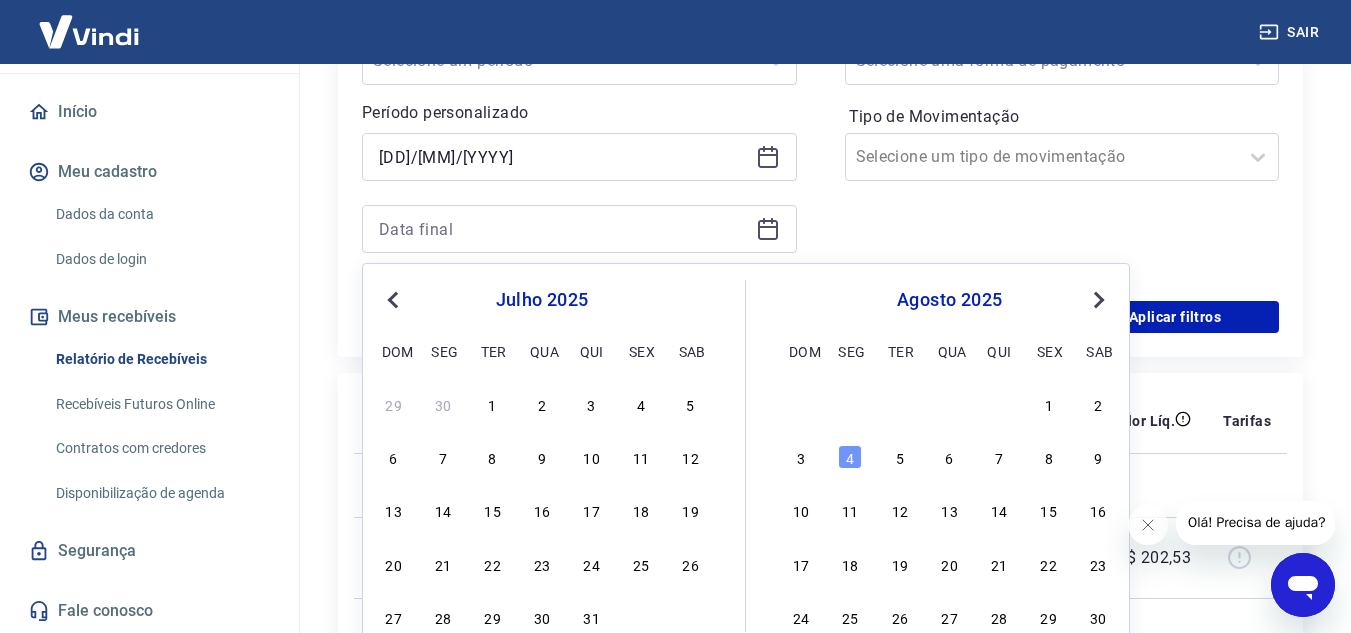 click on "Previous Month" at bounding box center [395, 299] 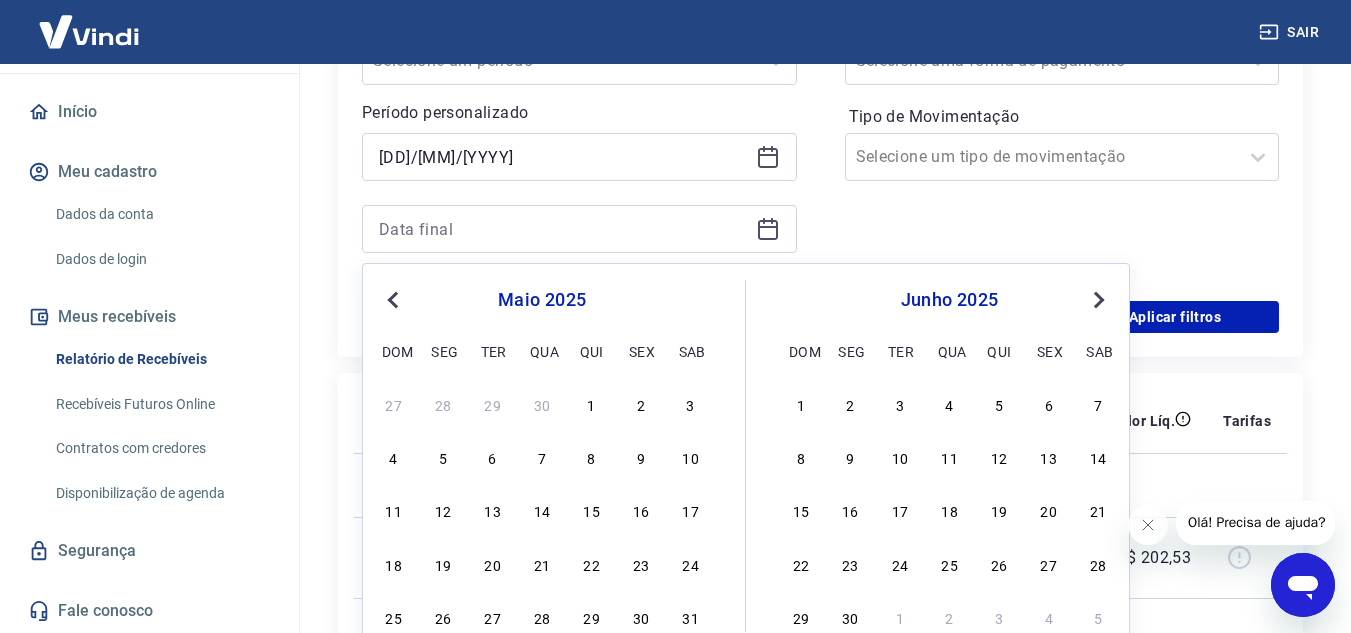 click on "Previous Month" at bounding box center [395, 299] 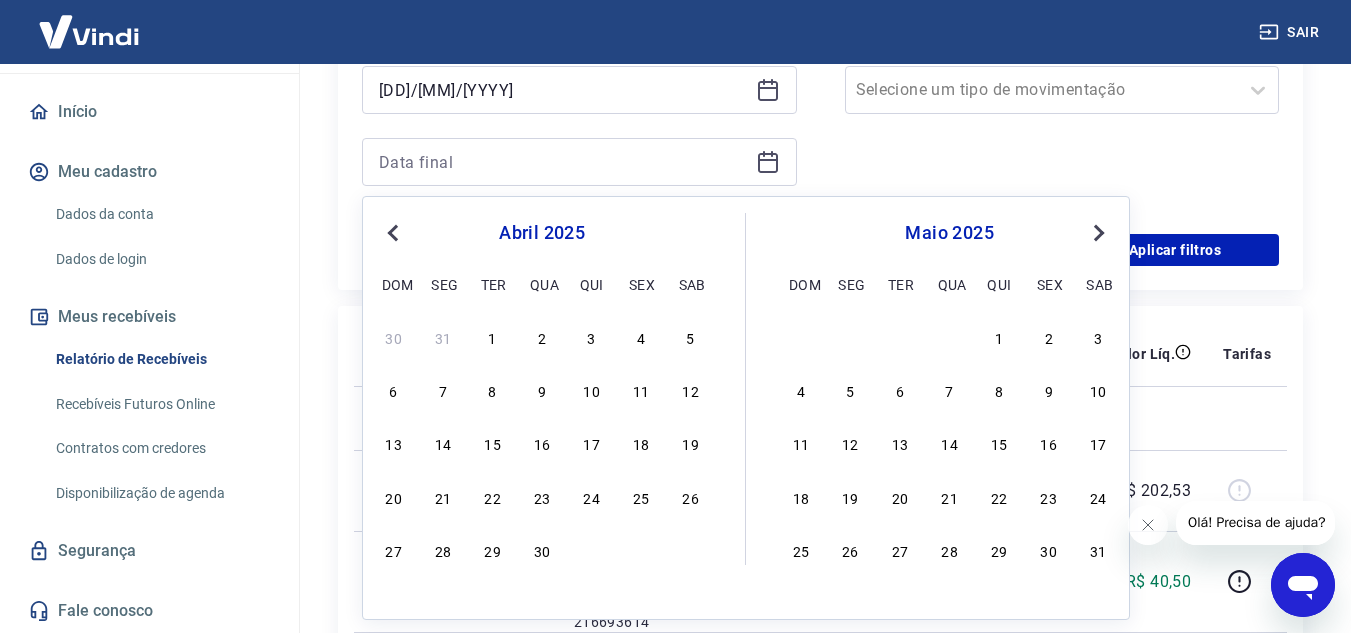 scroll, scrollTop: 500, scrollLeft: 0, axis: vertical 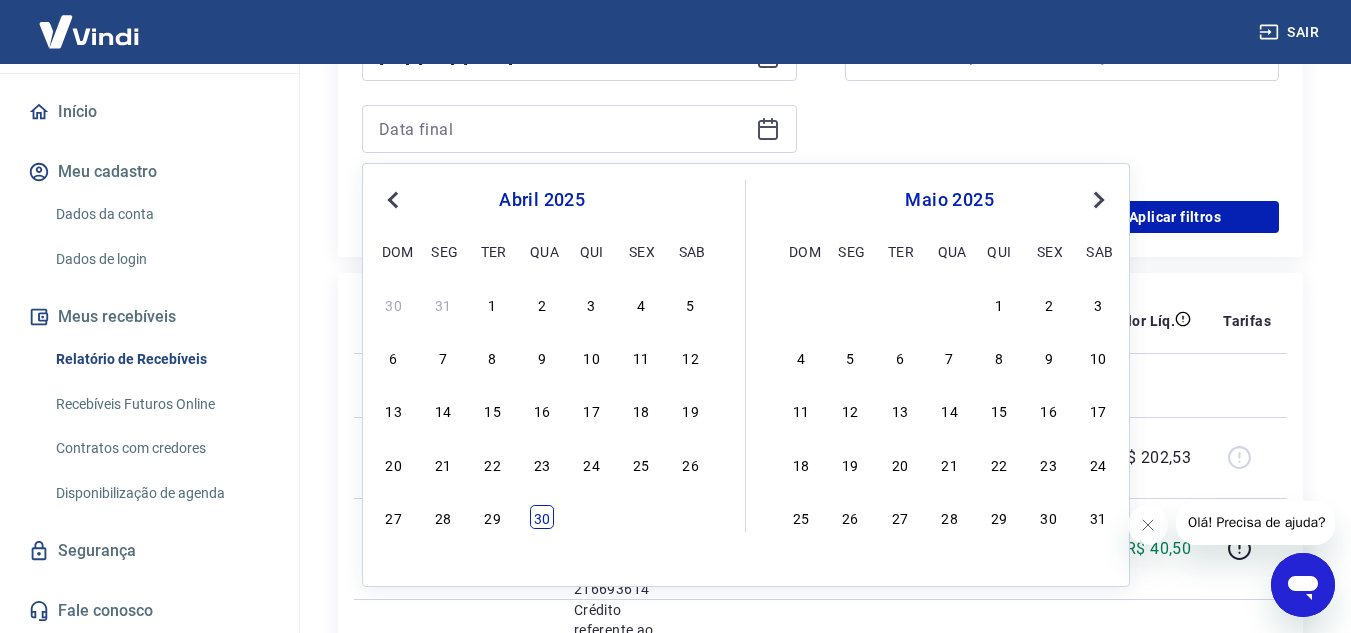 click on "30" at bounding box center [542, 517] 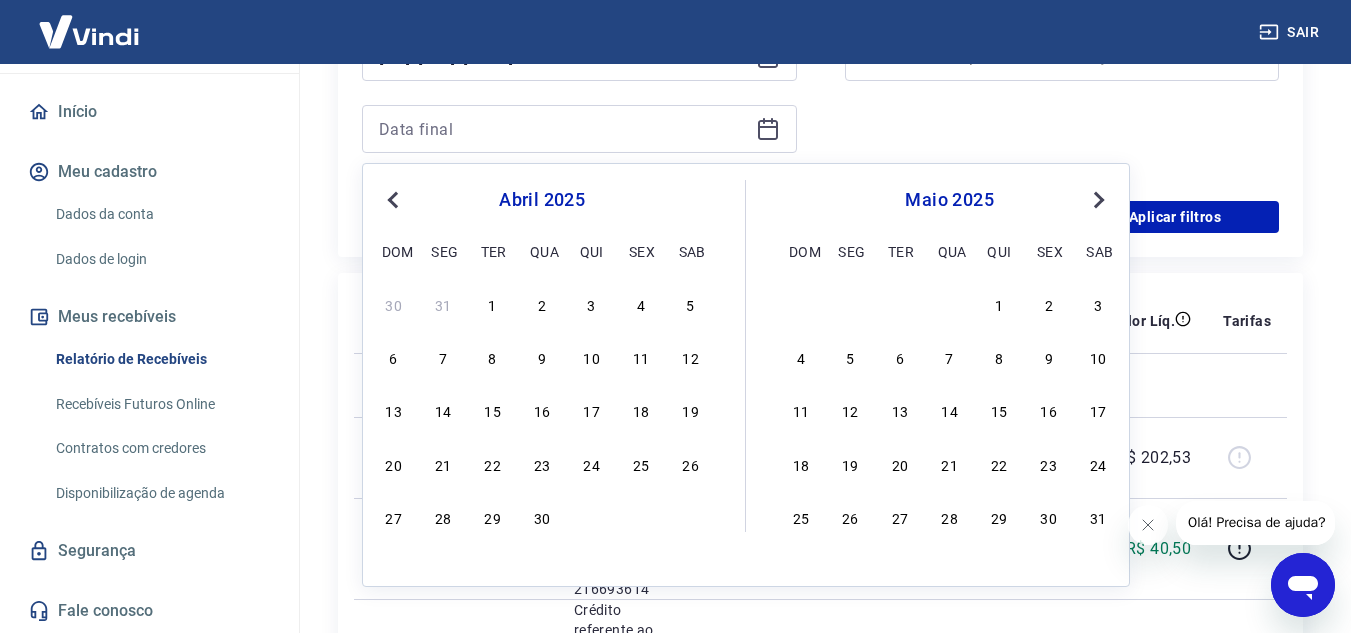 type on "[DD]/[MM]/[YYYY]" 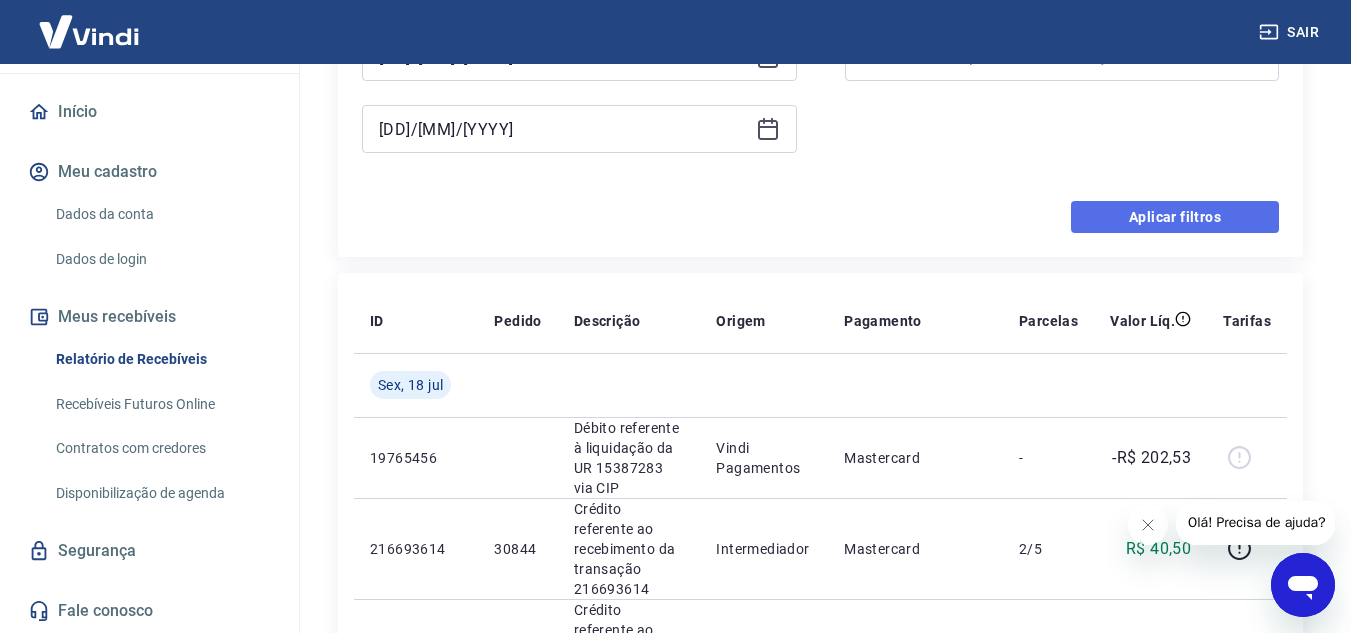 click on "Aplicar filtros" at bounding box center (1175, 217) 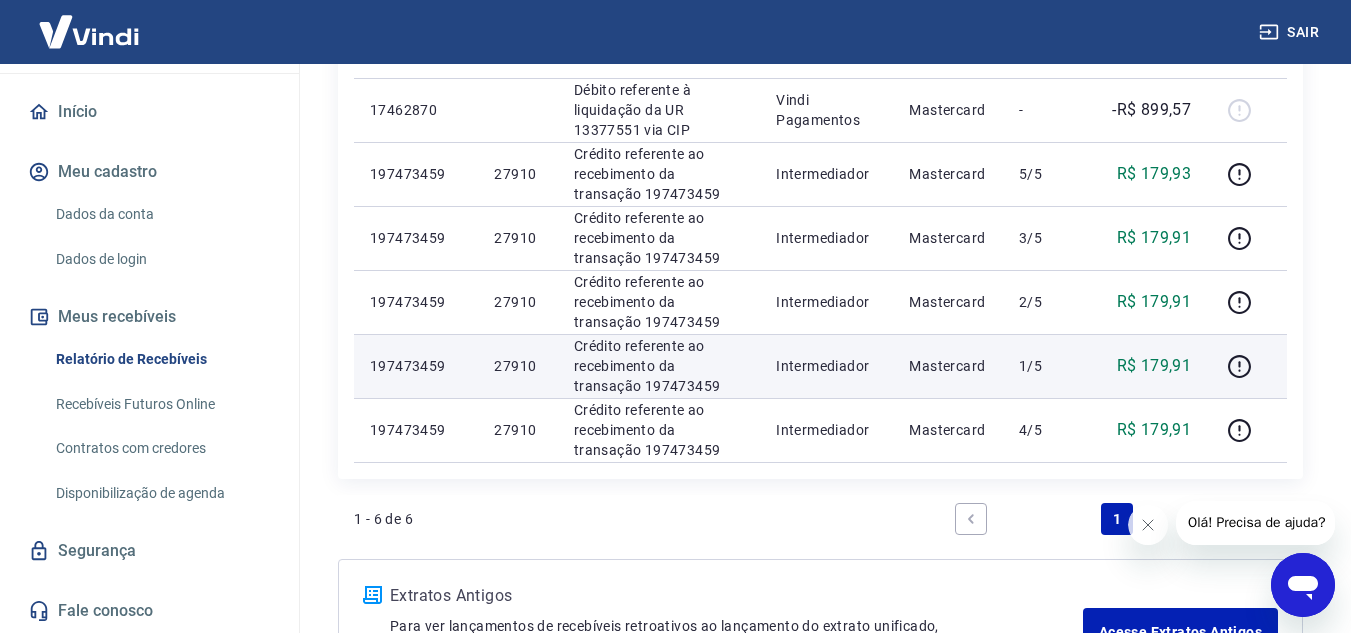 scroll, scrollTop: 453, scrollLeft: 0, axis: vertical 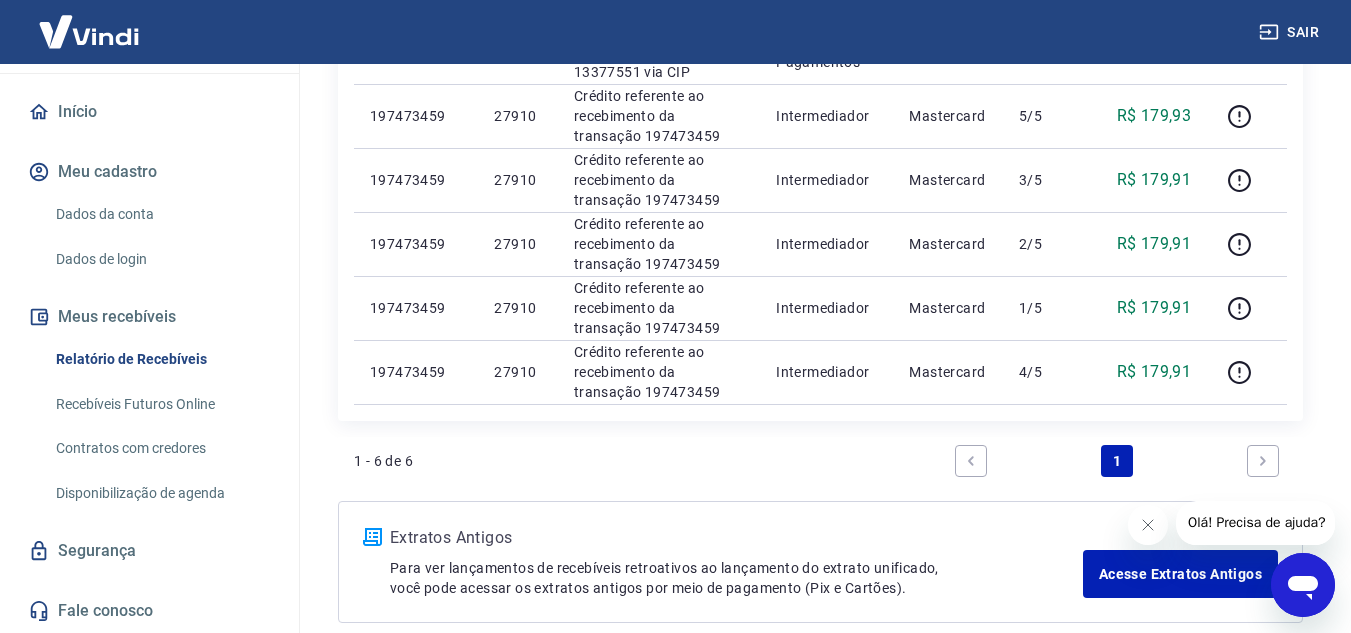 click 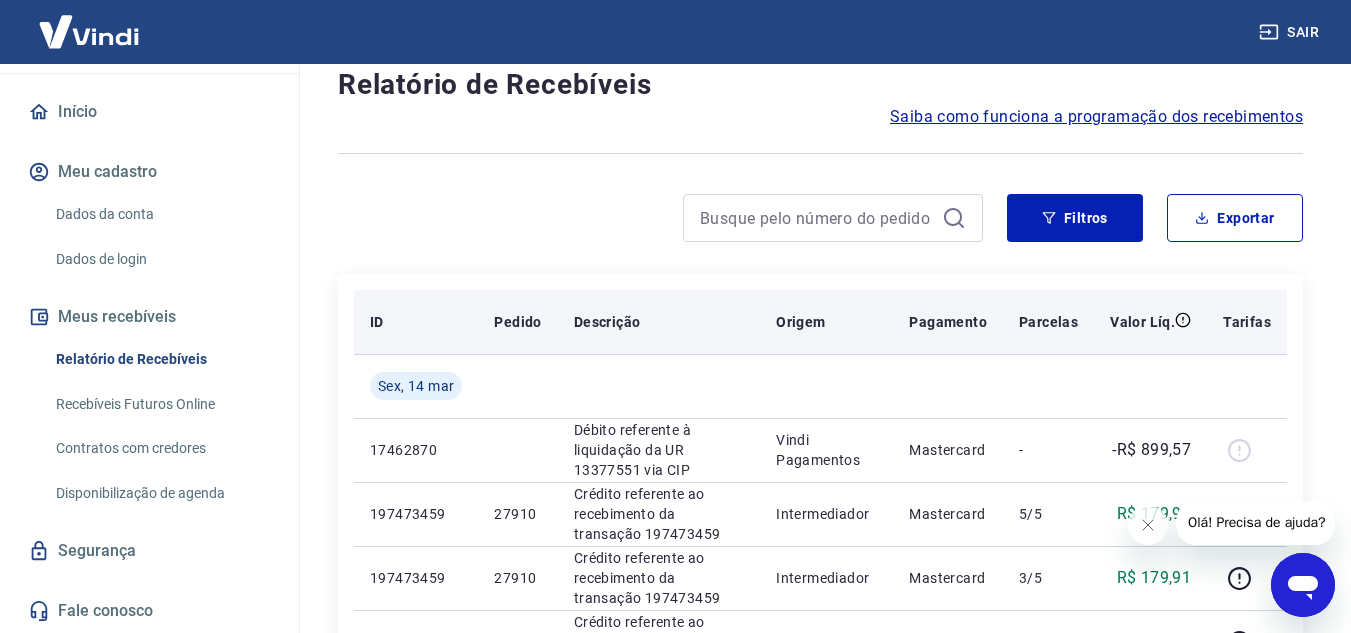 scroll, scrollTop: 53, scrollLeft: 0, axis: vertical 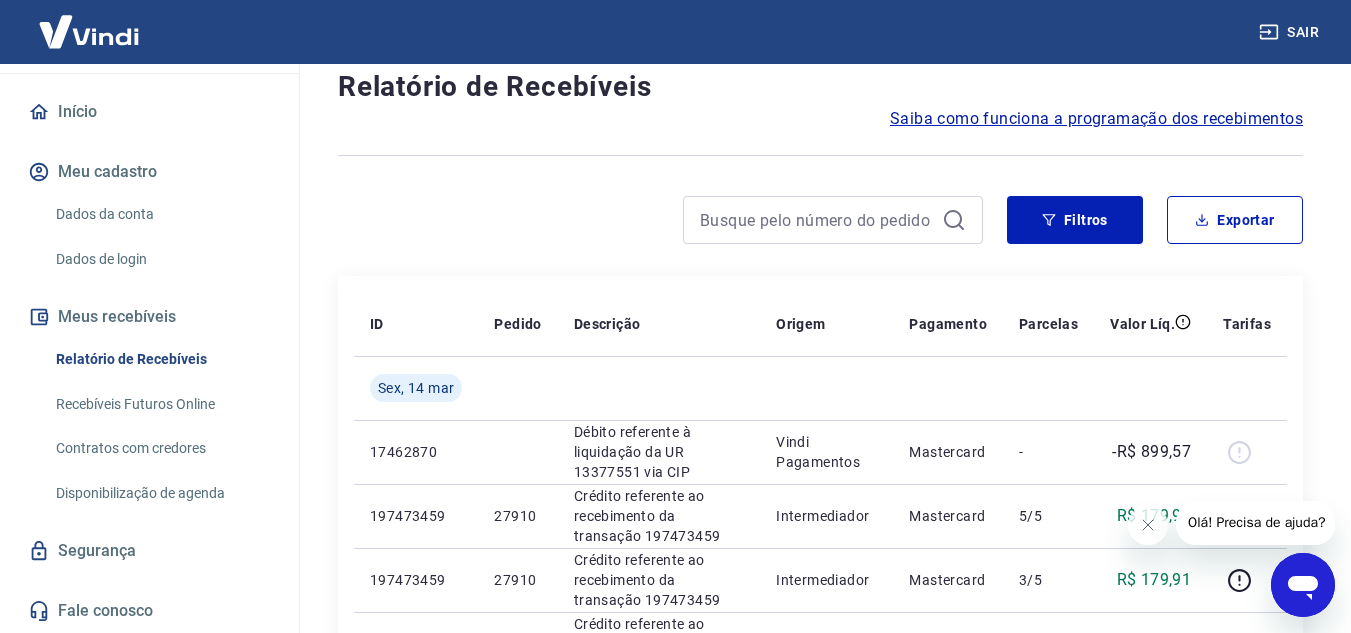 click on "Filtros Exportar" at bounding box center [820, 228] 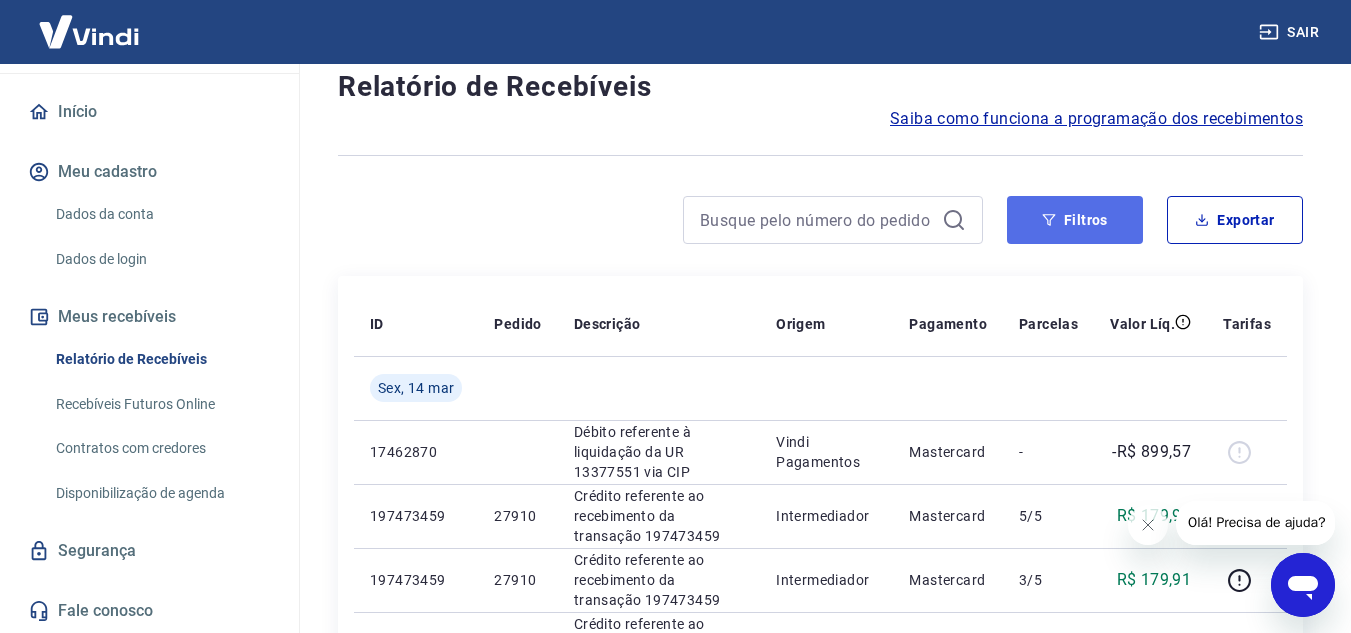 click on "Filtros" at bounding box center [1075, 220] 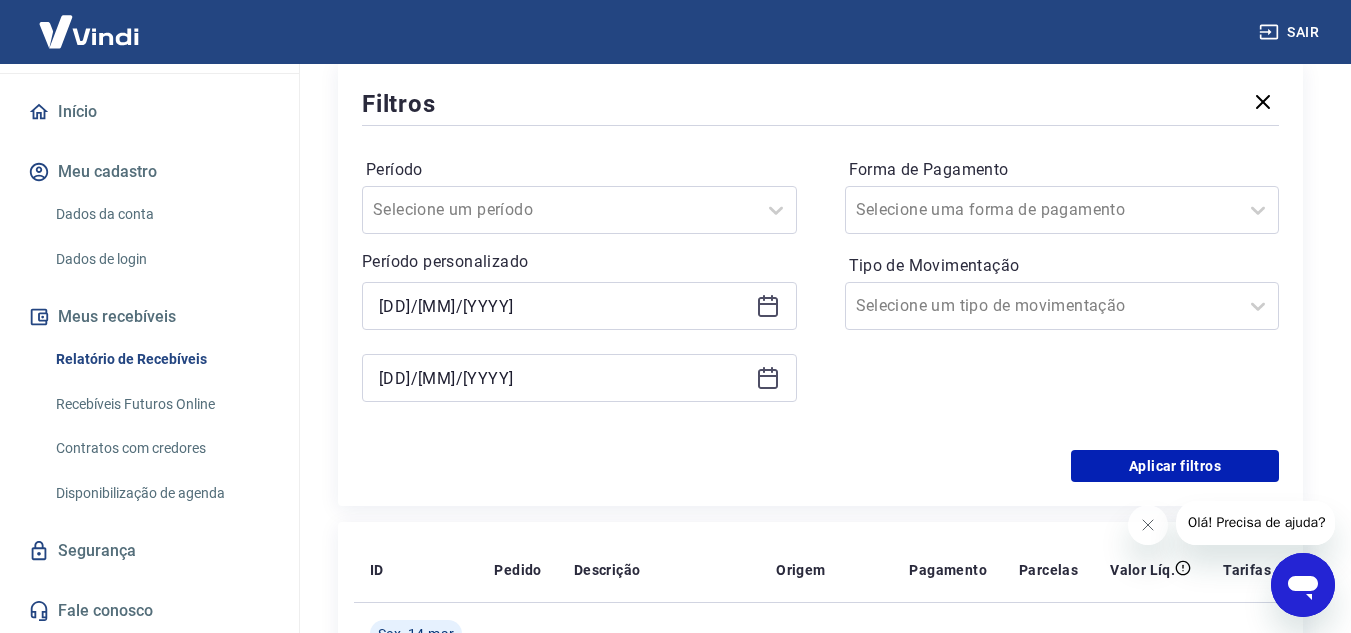 scroll, scrollTop: 253, scrollLeft: 0, axis: vertical 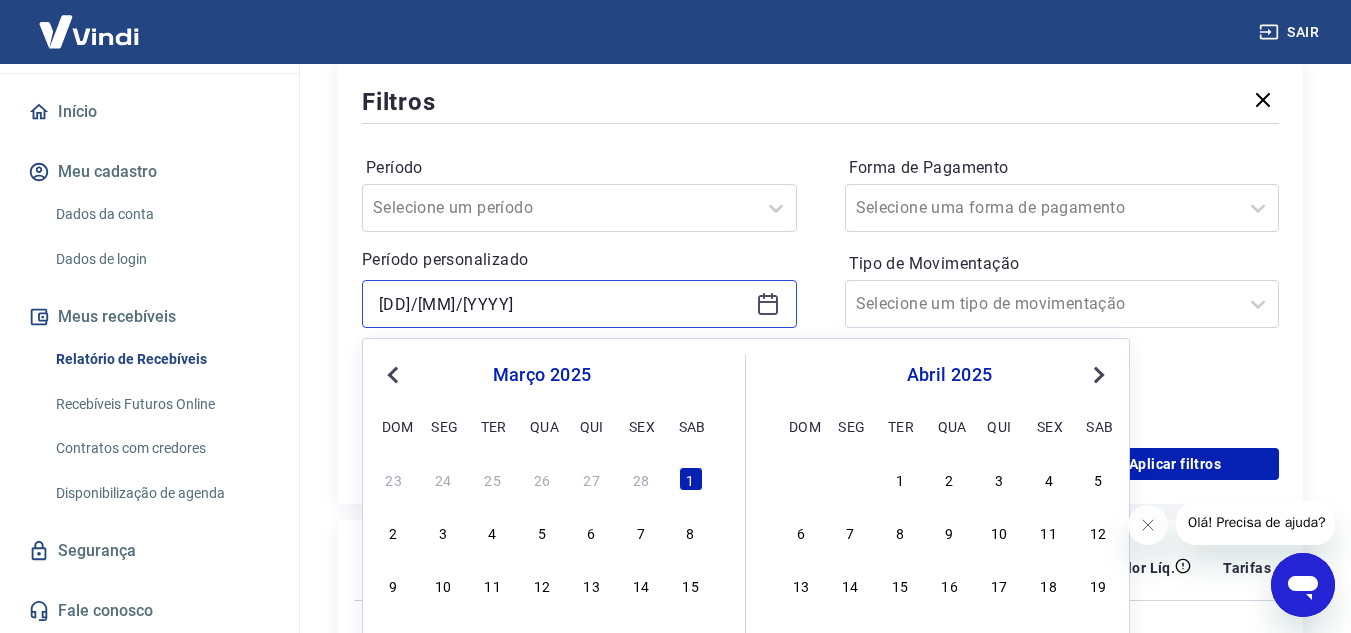 click on "[DD]/[MM]/[YYYY]" at bounding box center (563, 304) 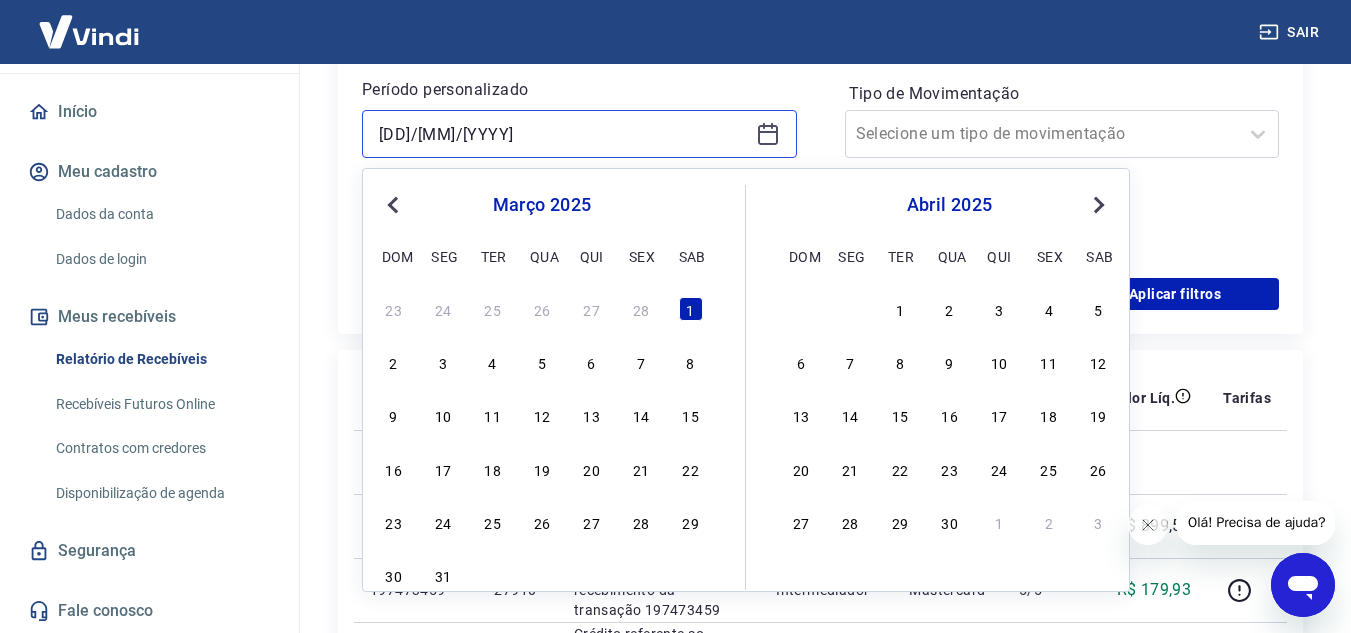 scroll, scrollTop: 553, scrollLeft: 0, axis: vertical 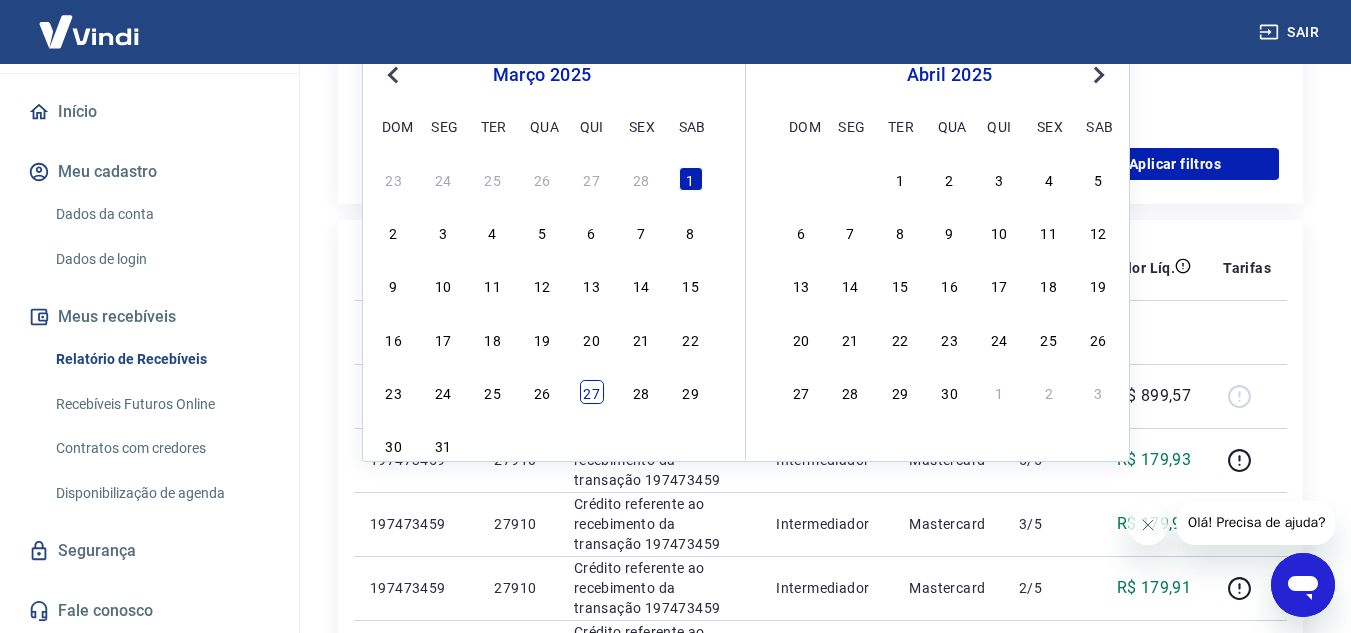 click on "27" at bounding box center (592, 392) 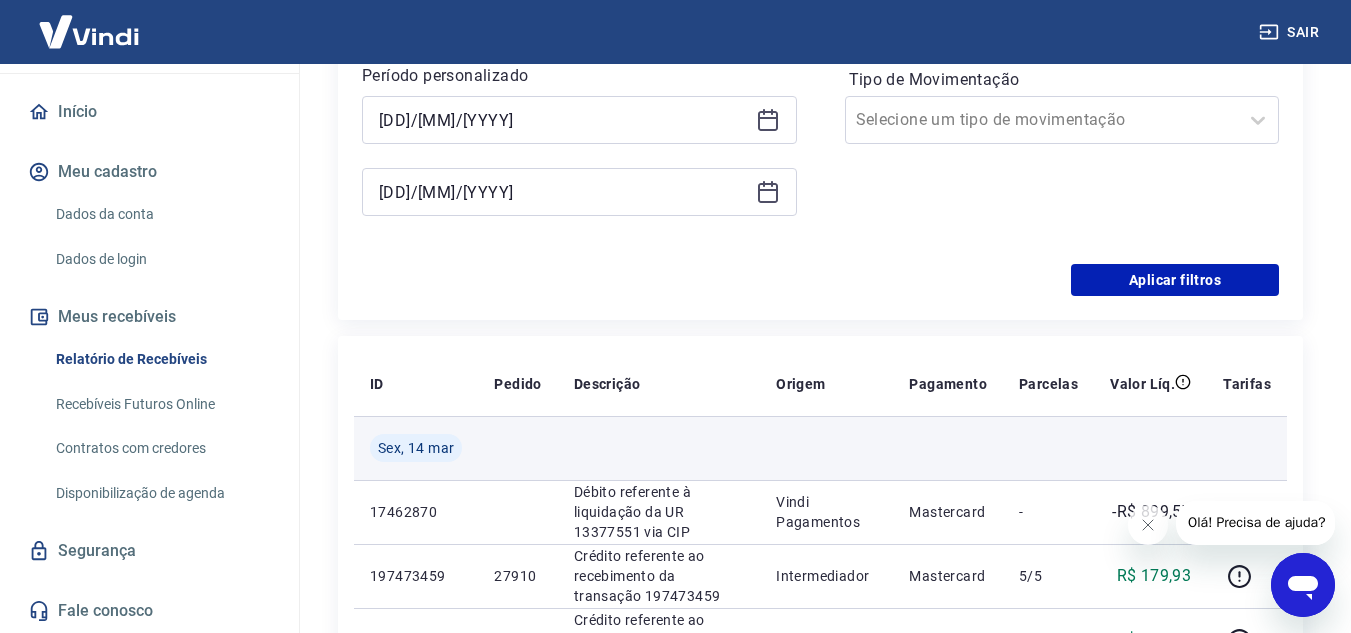scroll, scrollTop: 553, scrollLeft: 0, axis: vertical 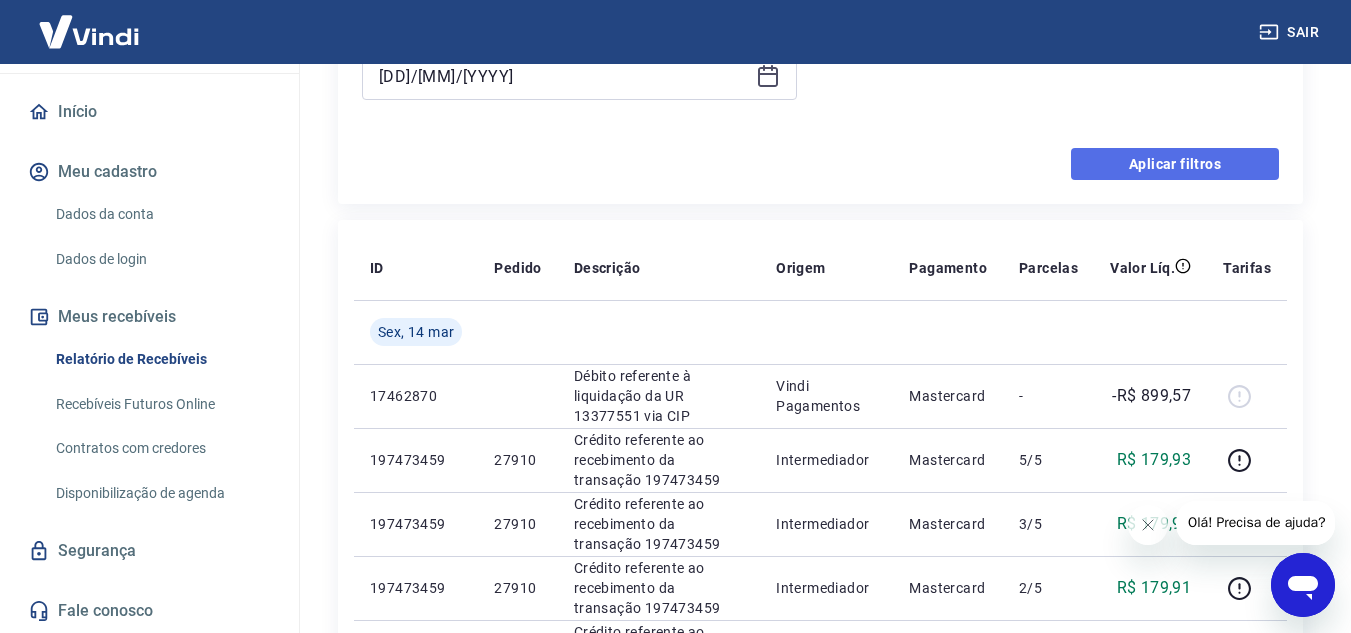 click on "Aplicar filtros" at bounding box center [1175, 164] 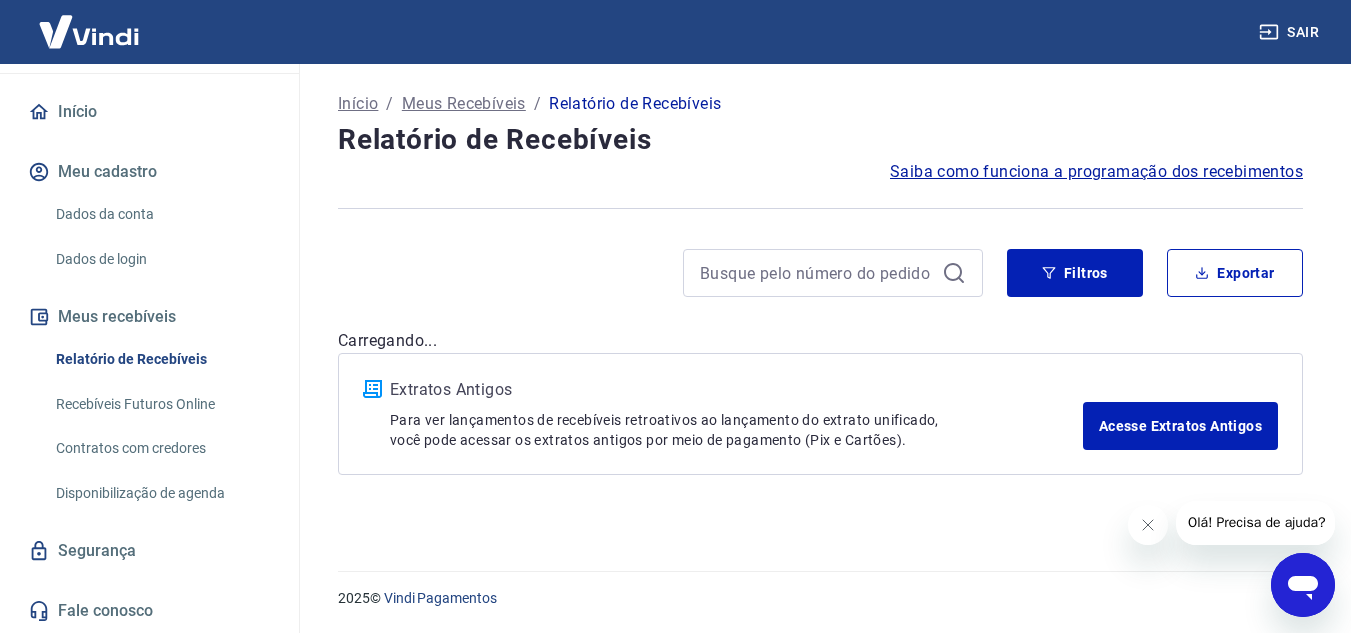 scroll, scrollTop: 0, scrollLeft: 0, axis: both 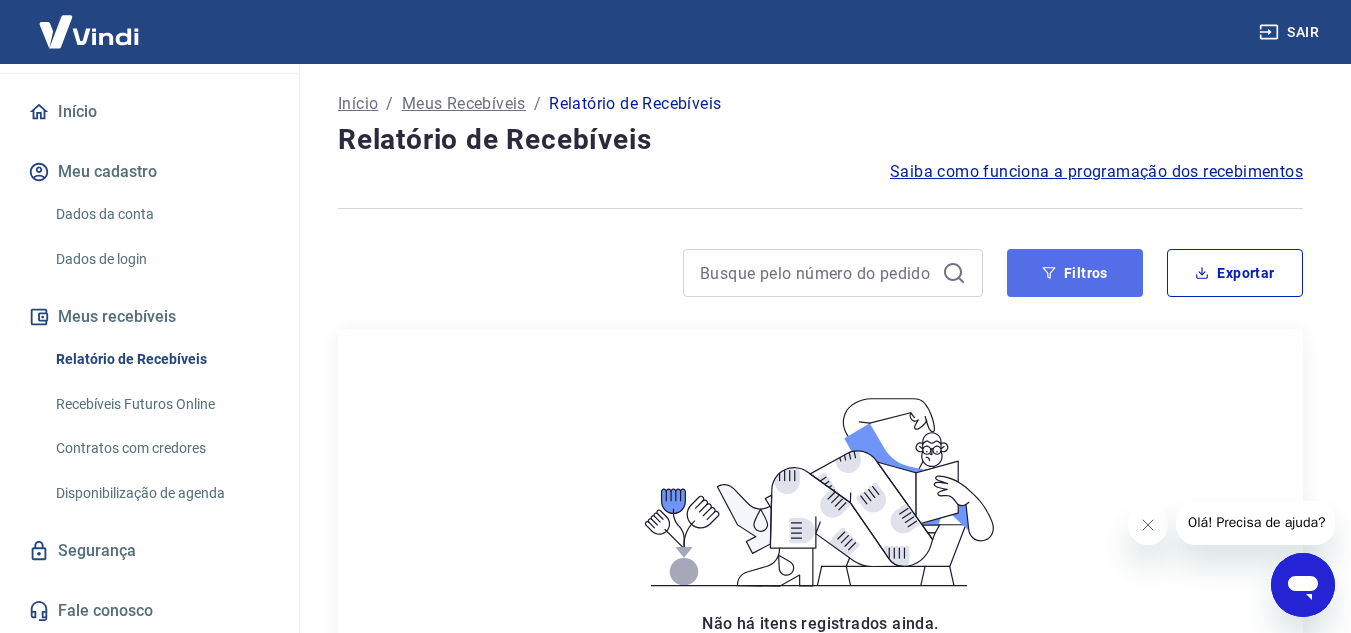 click on "Filtros" at bounding box center (1075, 273) 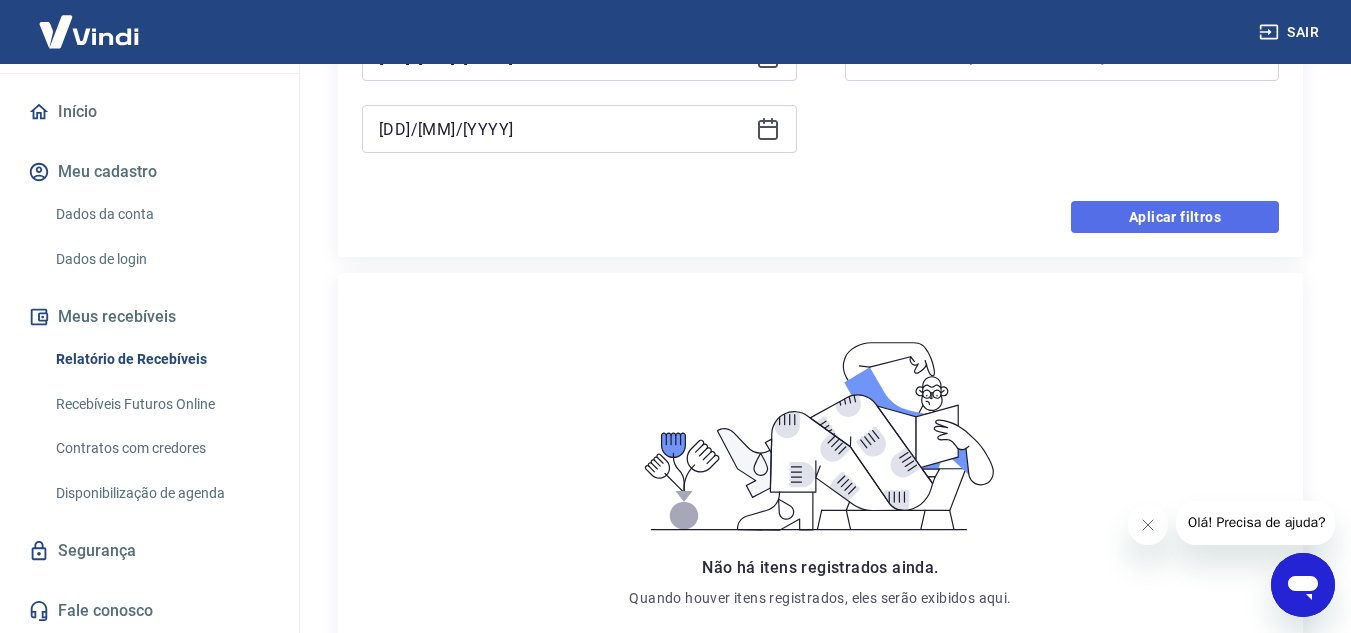 click on "Aplicar filtros" at bounding box center (1175, 217) 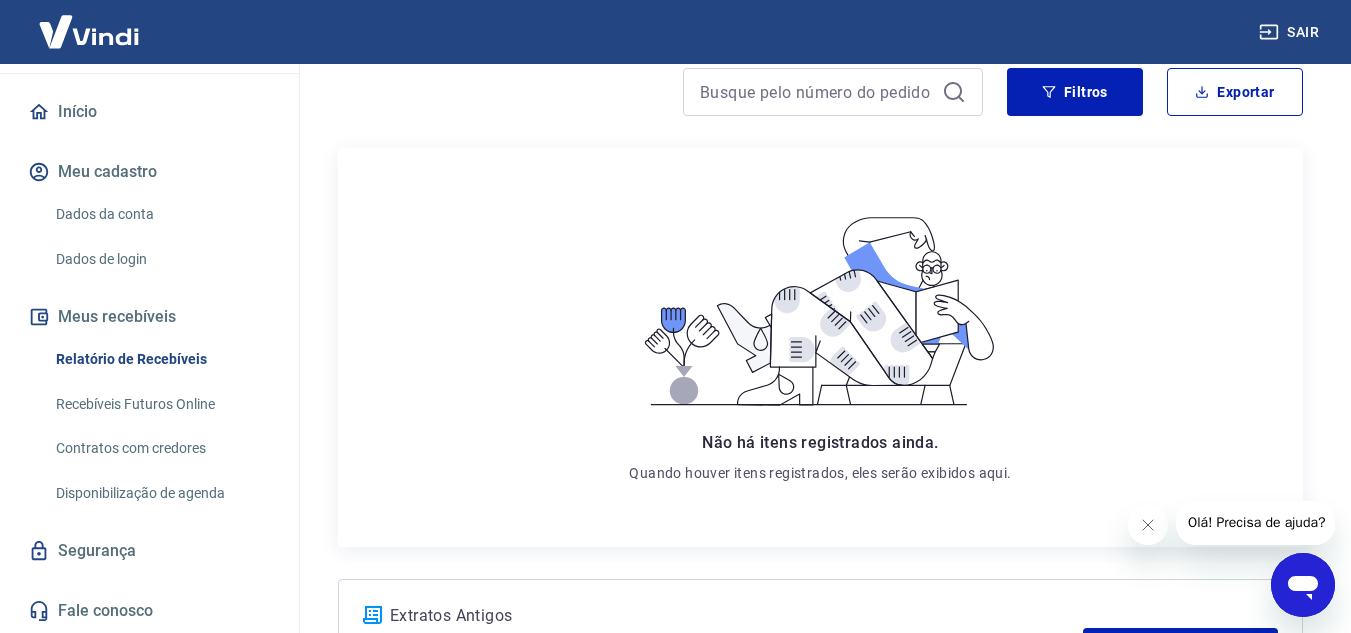 scroll, scrollTop: 0, scrollLeft: 0, axis: both 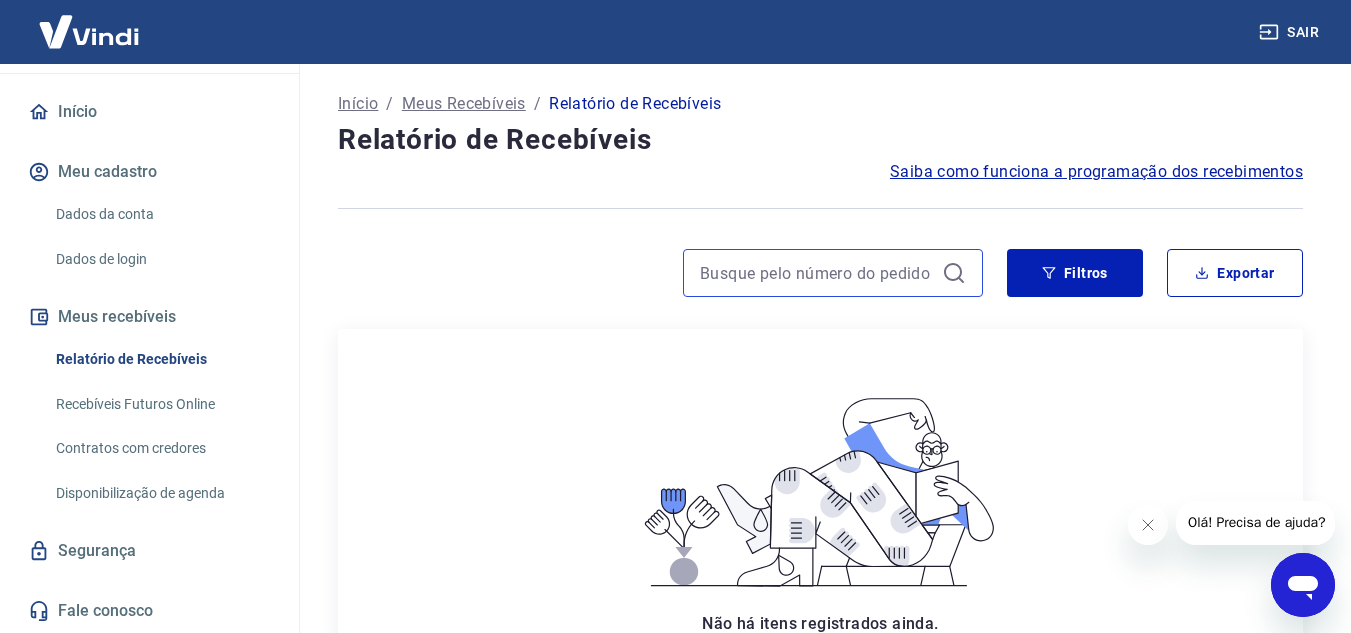 click at bounding box center (817, 273) 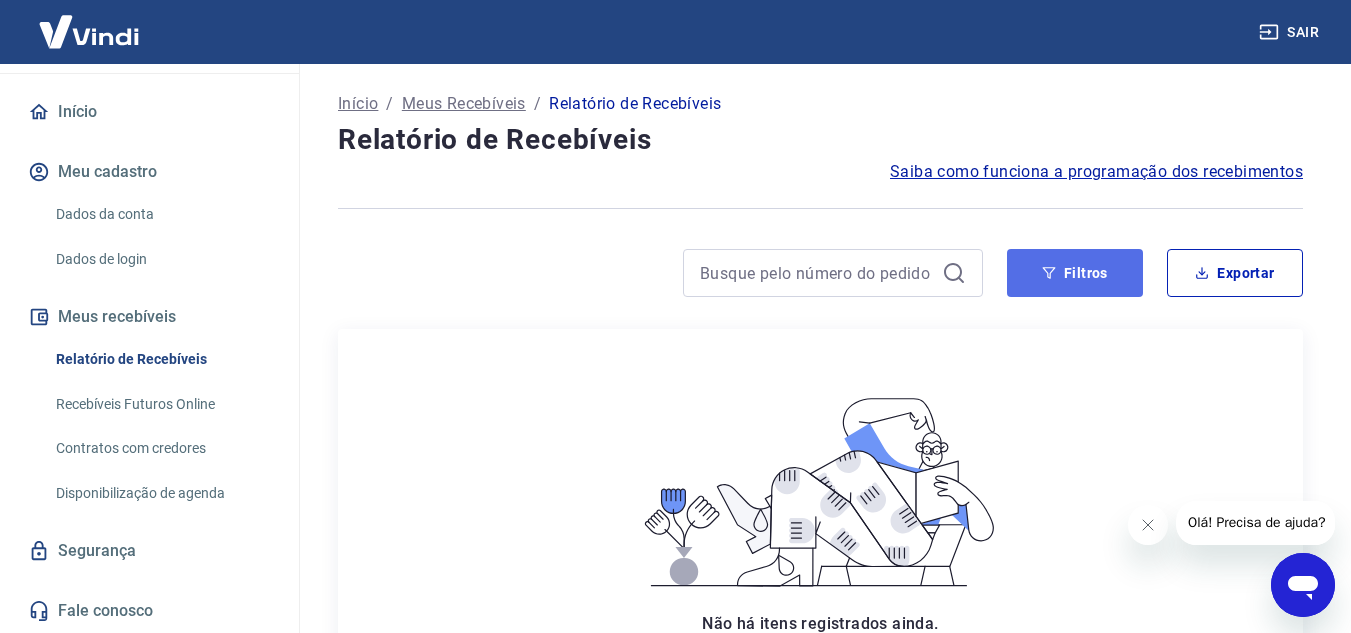 click on "Filtros" at bounding box center (1075, 273) 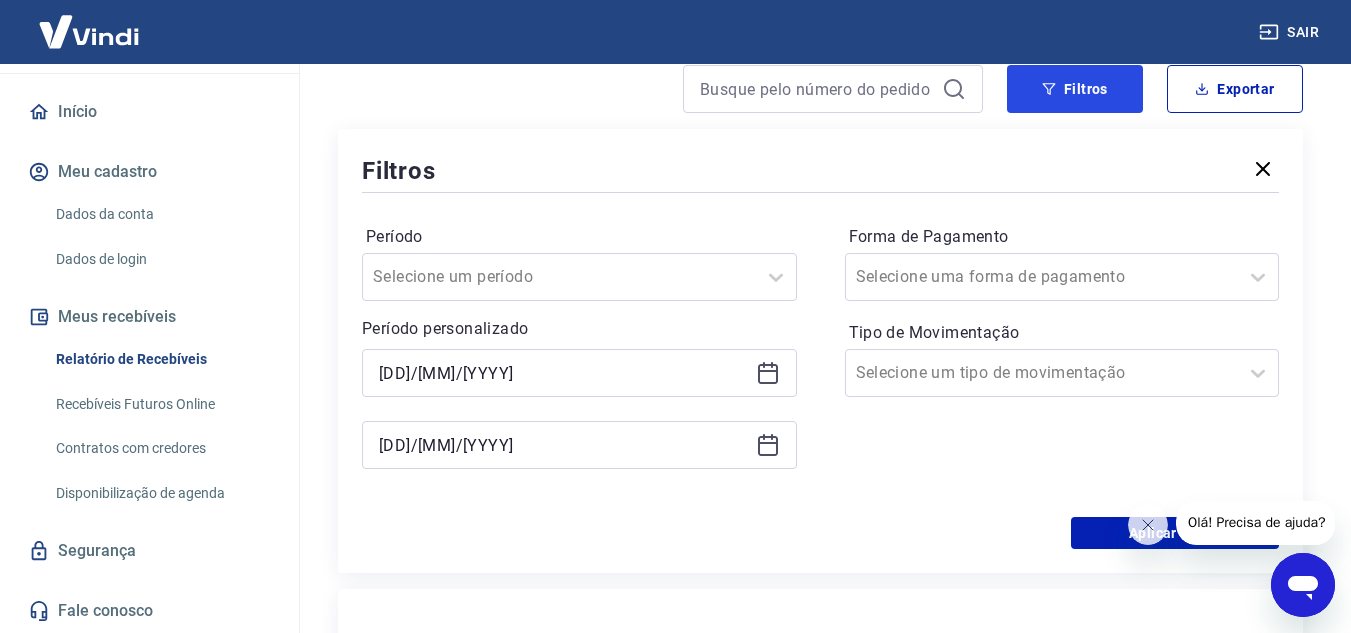 scroll, scrollTop: 300, scrollLeft: 0, axis: vertical 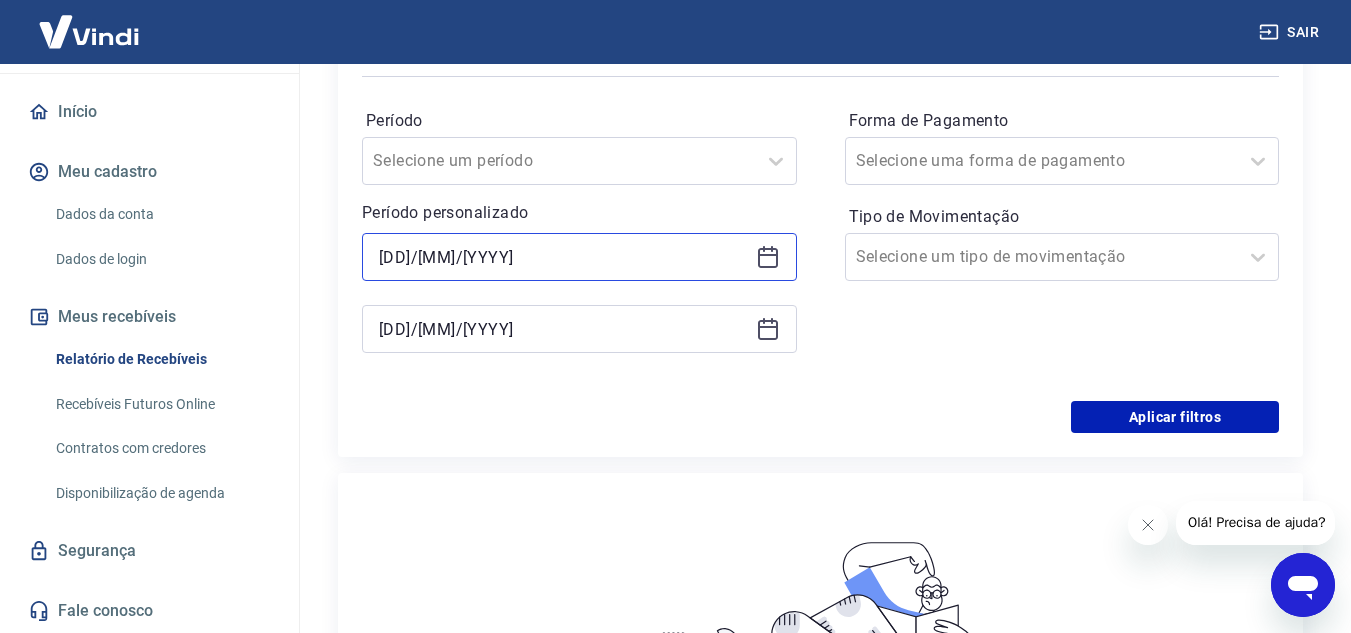 click on "[DD]/[MM]/[YYYY]" at bounding box center [563, 257] 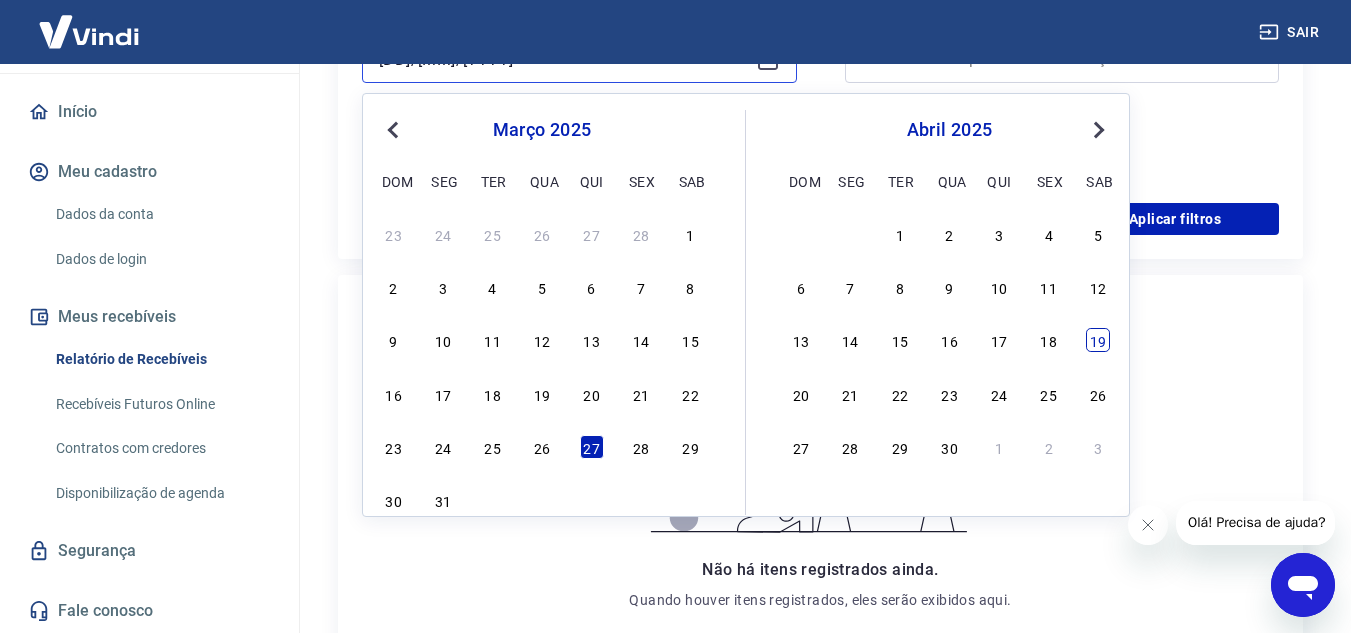 scroll, scrollTop: 500, scrollLeft: 0, axis: vertical 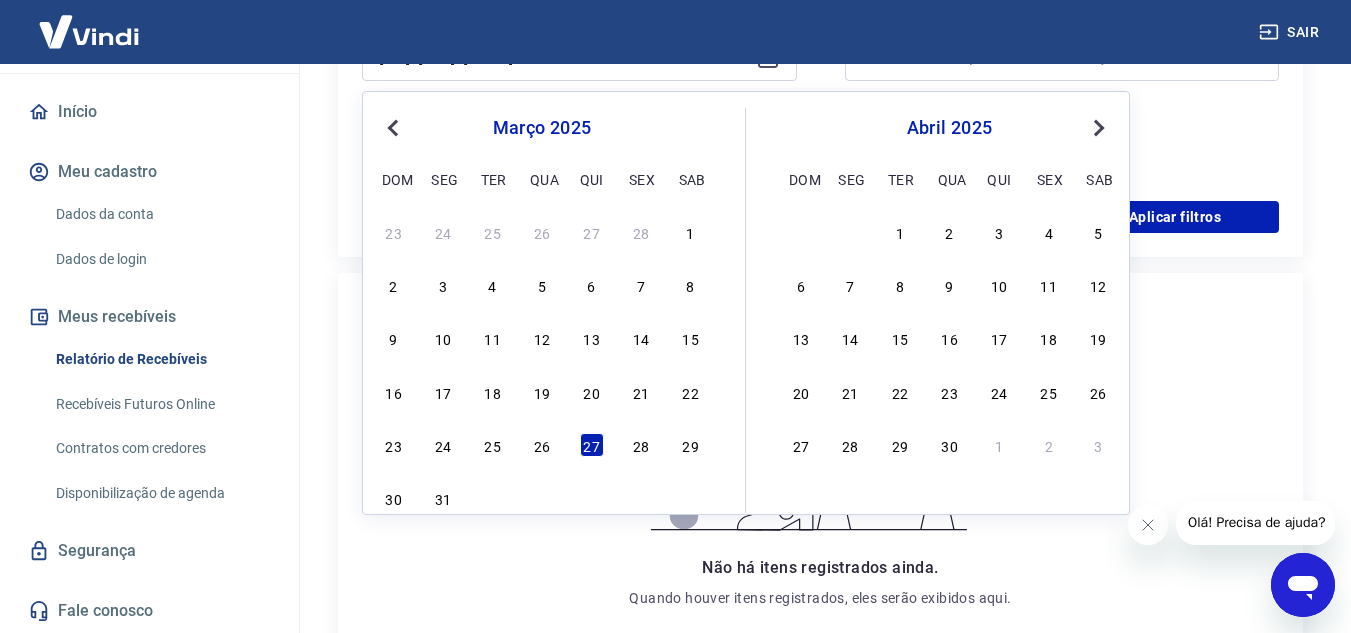 click on "Next Month" at bounding box center (1099, 128) 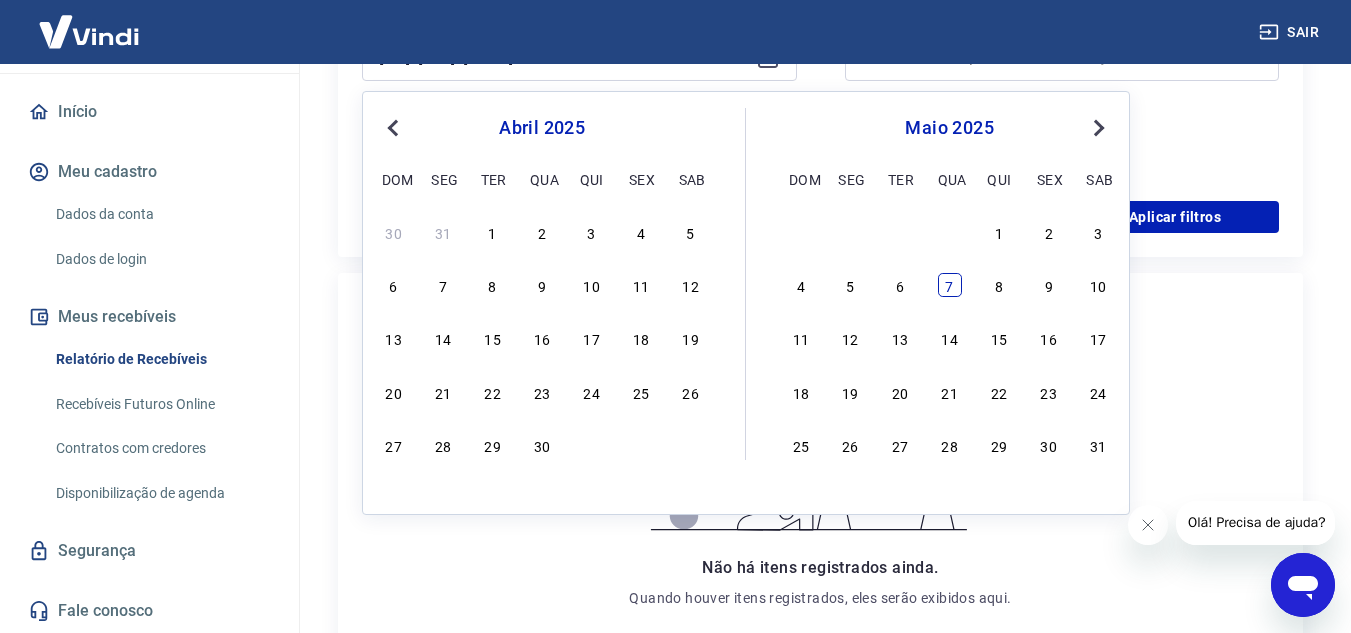 click on "7" at bounding box center (950, 285) 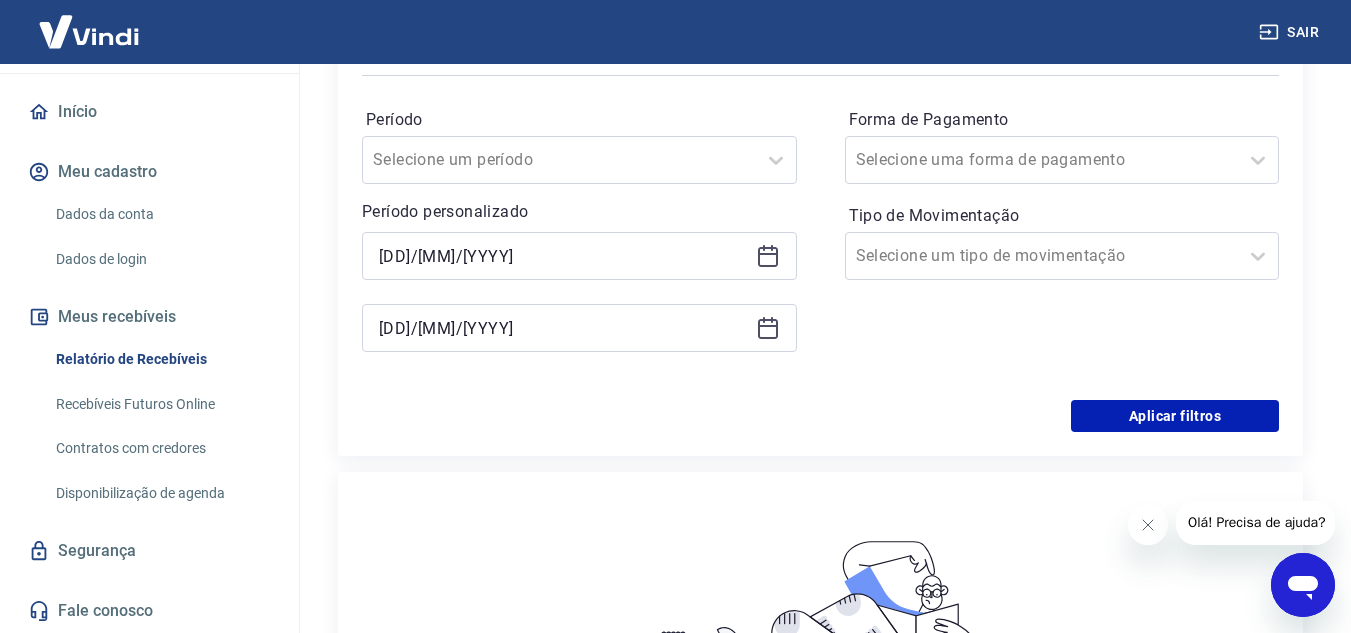 scroll, scrollTop: 300, scrollLeft: 0, axis: vertical 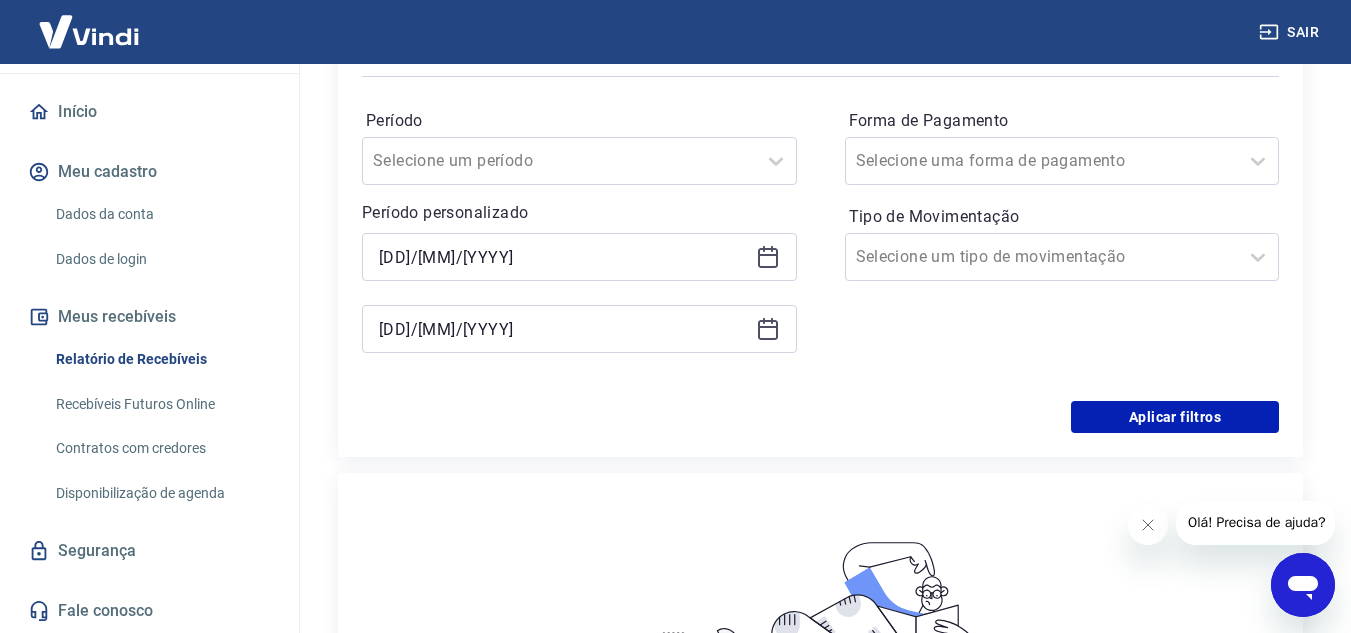 click on "[DD]/[MM]/[YYYY]" at bounding box center (579, 329) 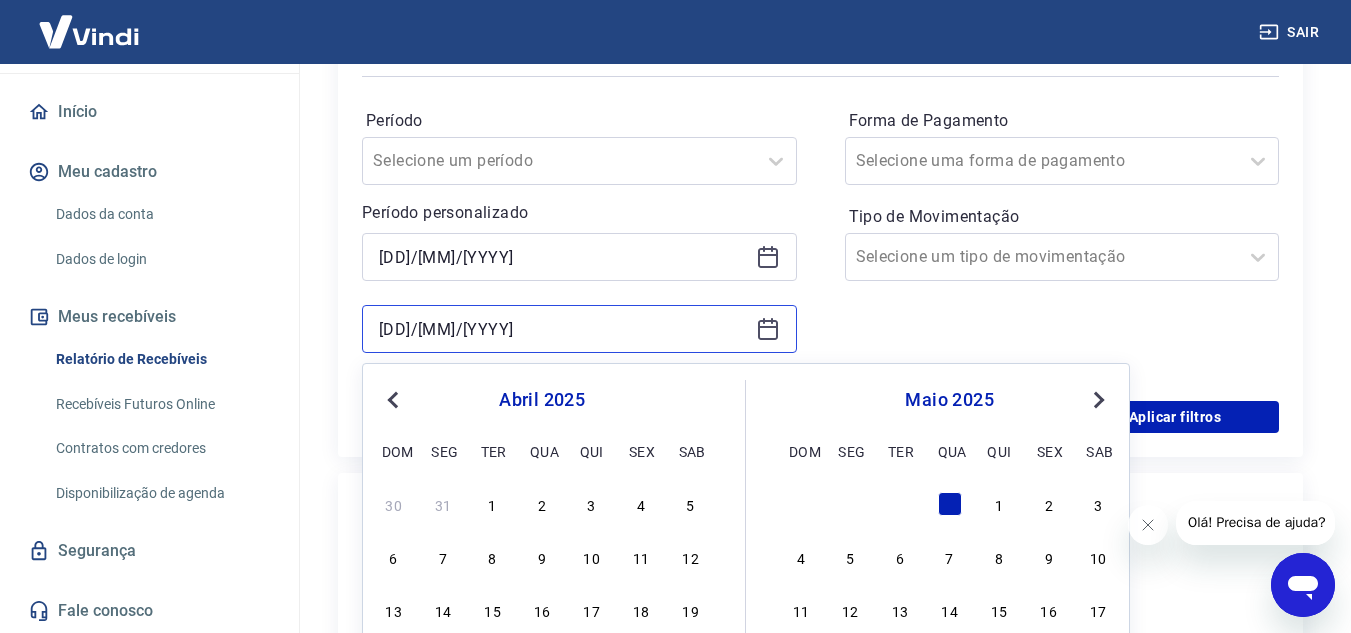 click on "[DD]/[MM]/[YYYY]" at bounding box center (563, 329) 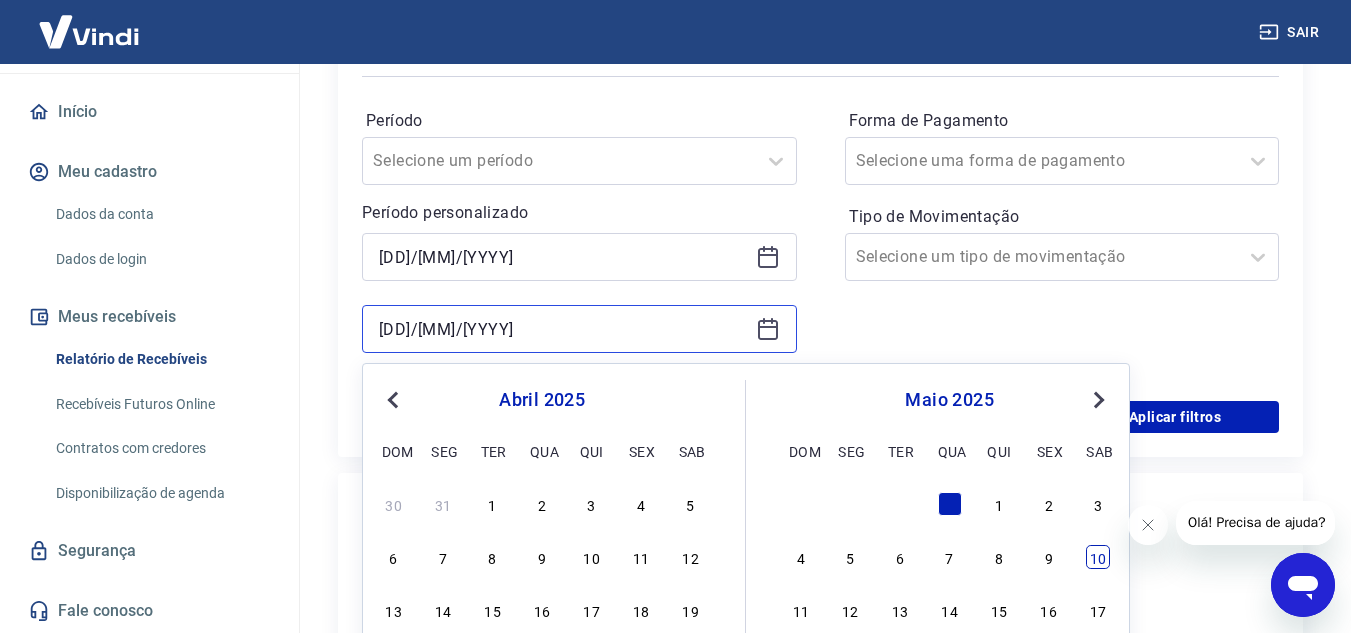 scroll, scrollTop: 500, scrollLeft: 0, axis: vertical 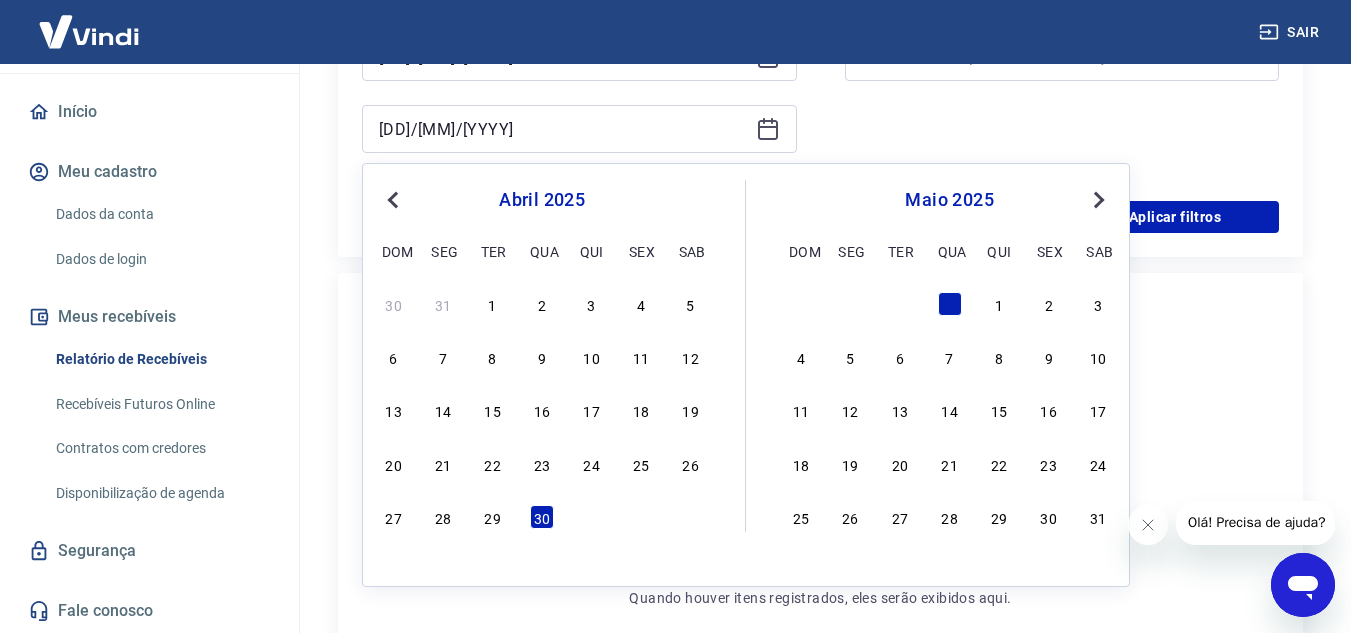click on "Next Month" at bounding box center [1099, 200] 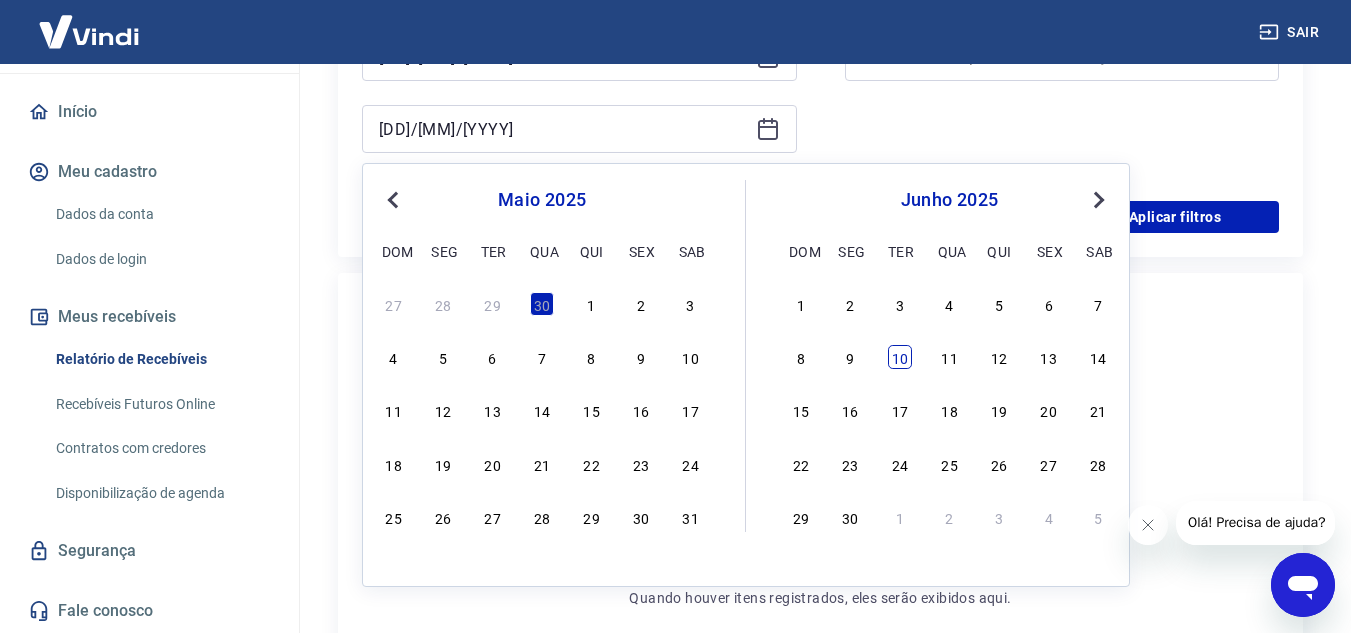 click on "10" at bounding box center [900, 357] 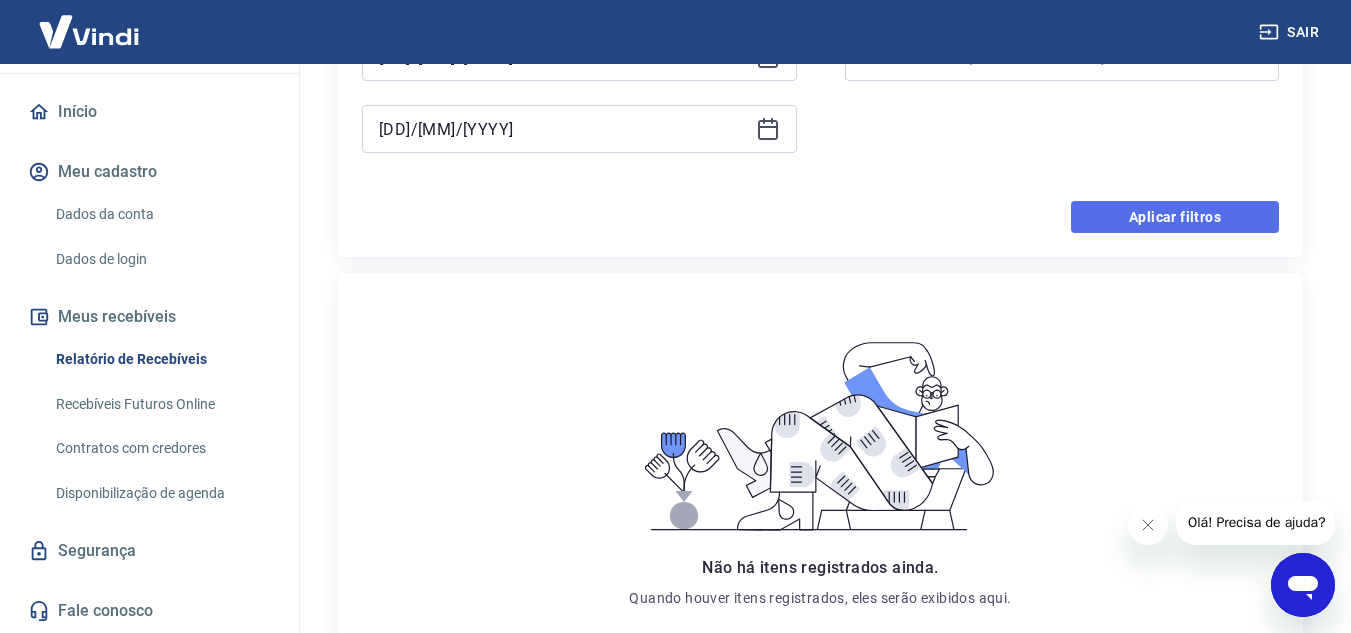 click on "Aplicar filtros" at bounding box center [1175, 217] 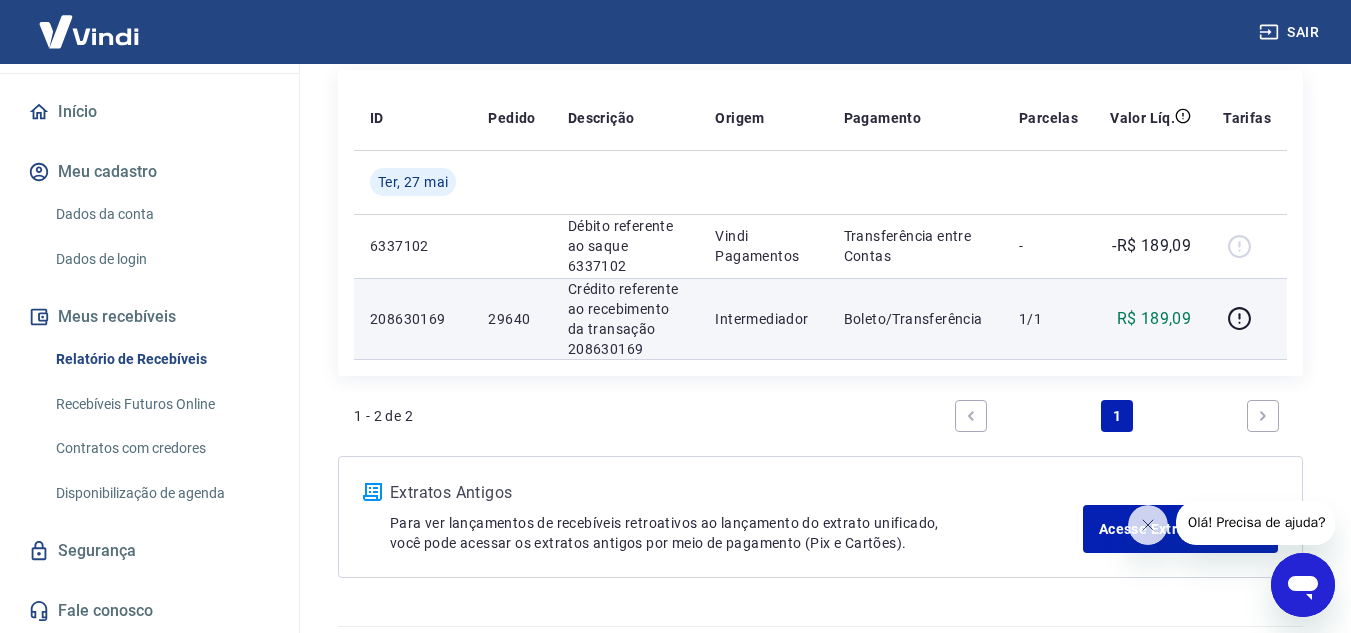 scroll, scrollTop: 214, scrollLeft: 0, axis: vertical 